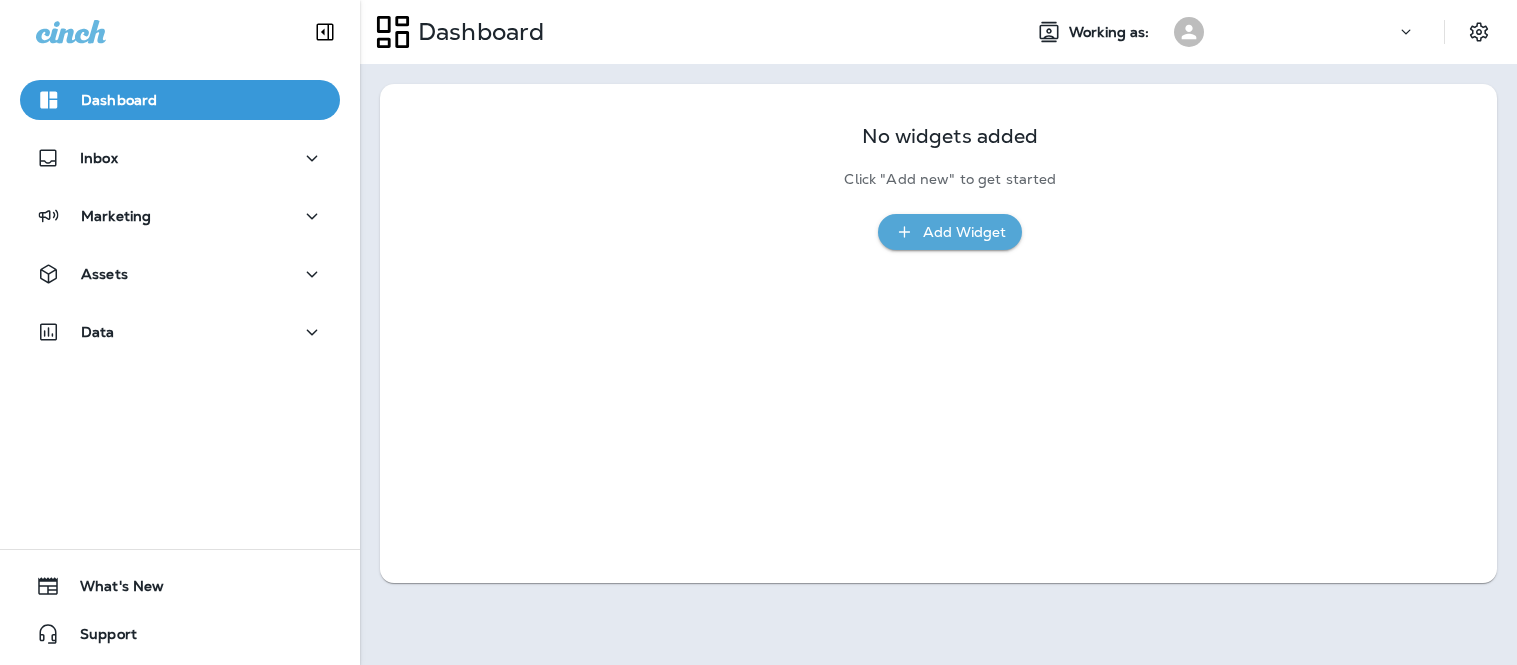 scroll, scrollTop: 0, scrollLeft: 0, axis: both 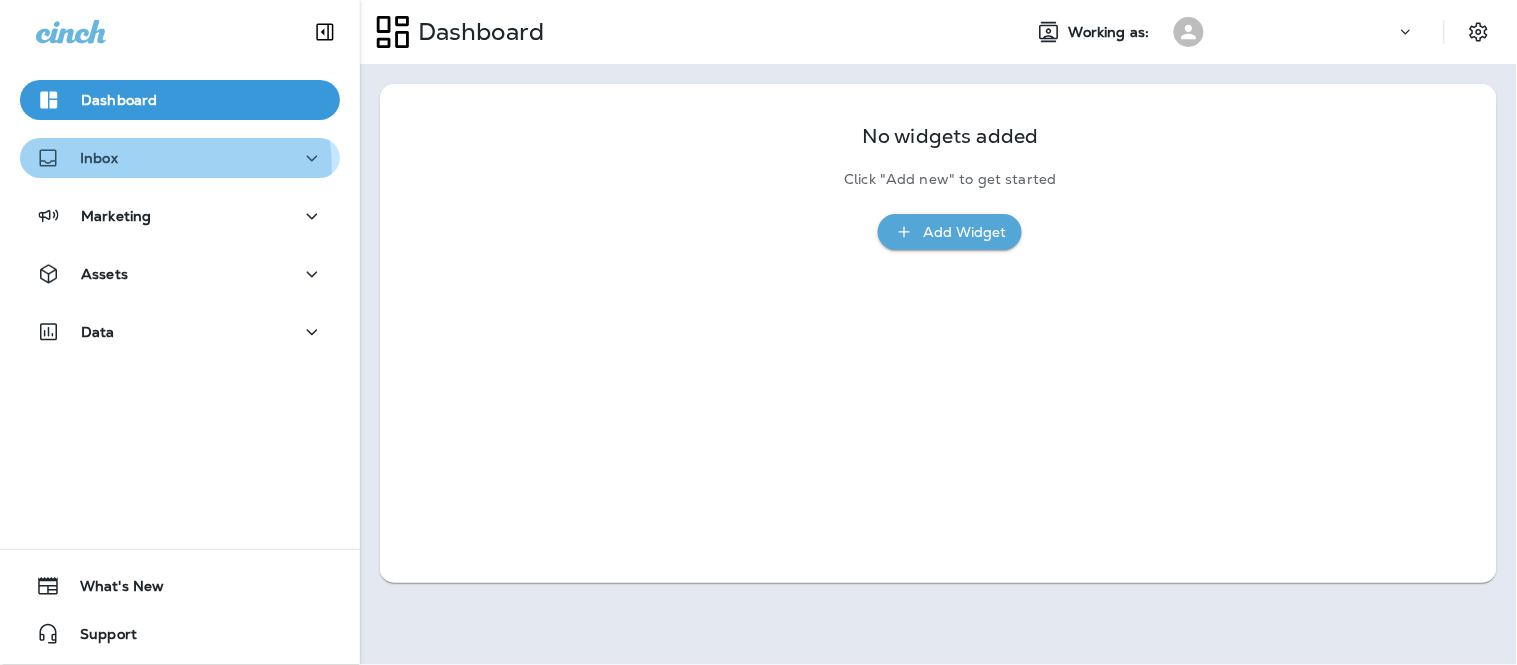 click on "Inbox" at bounding box center (77, 158) 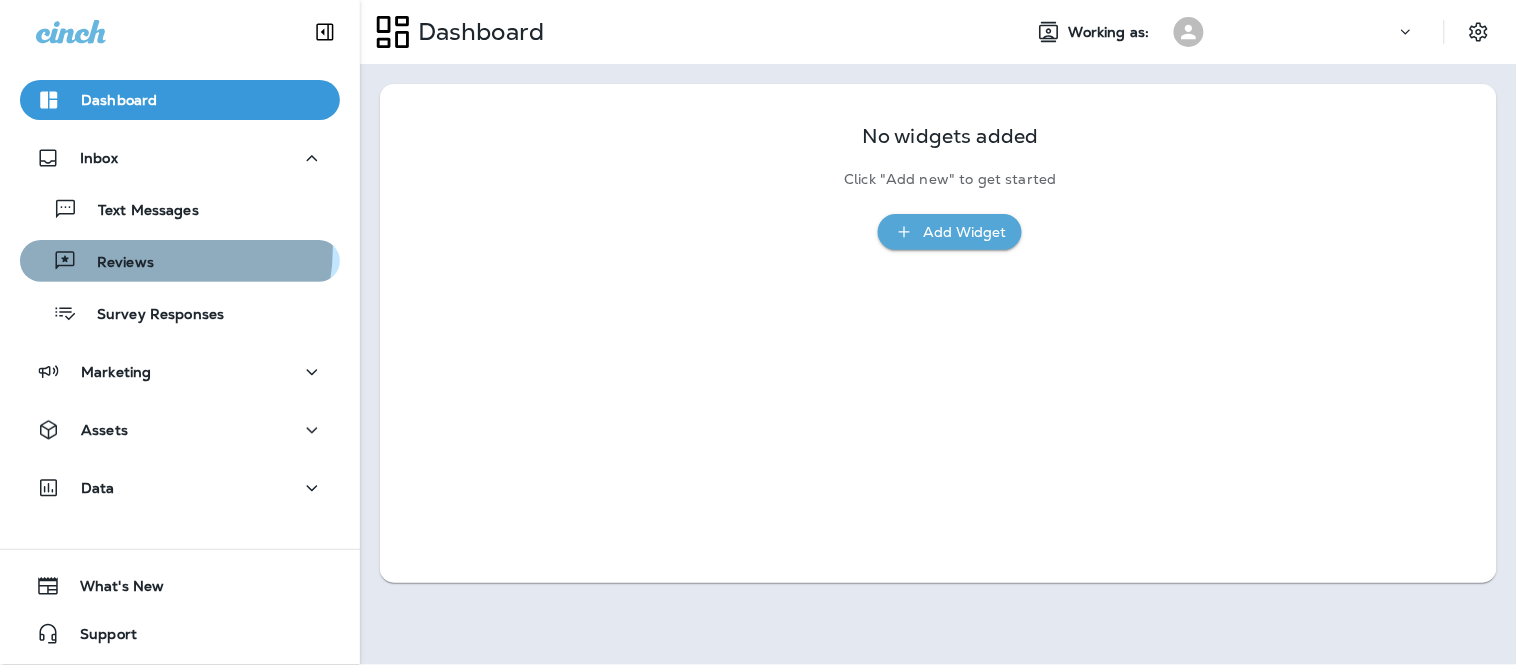 click on "Reviews" at bounding box center (91, 261) 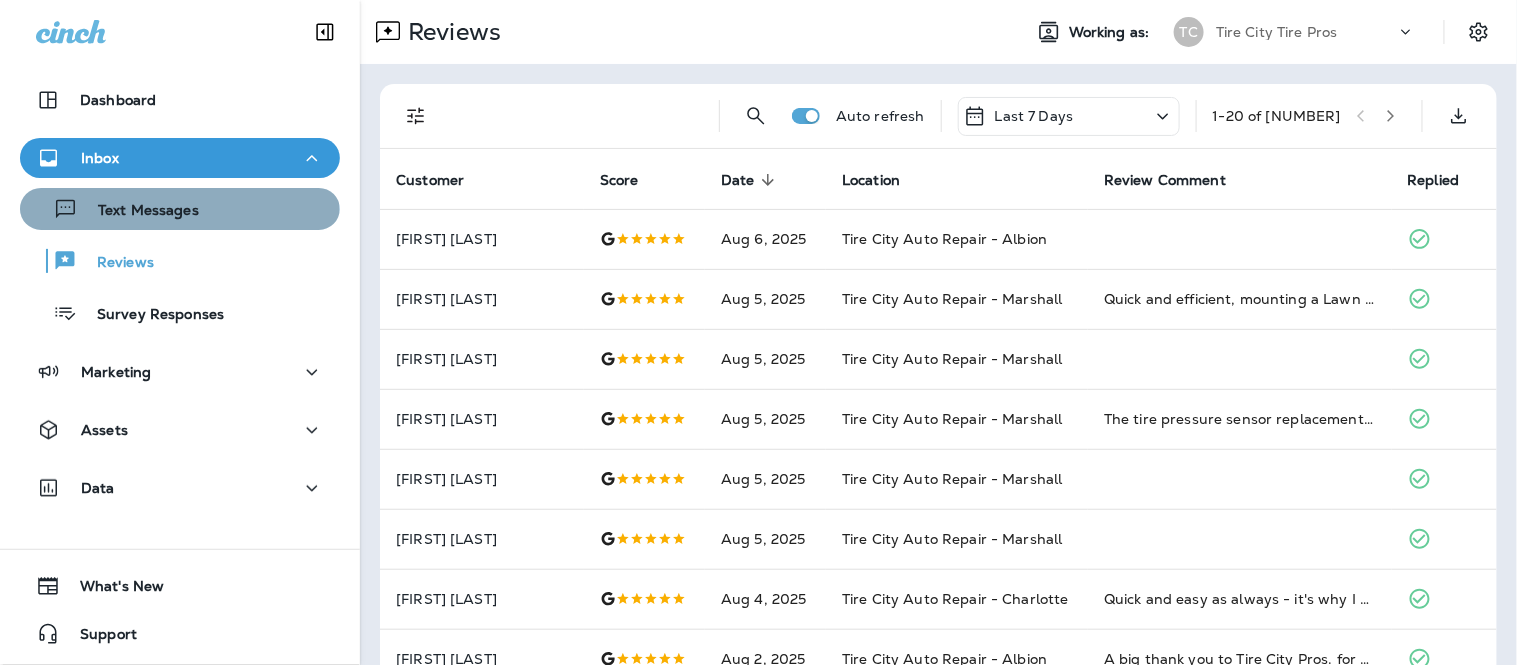 click on "Text Messages" at bounding box center (138, 211) 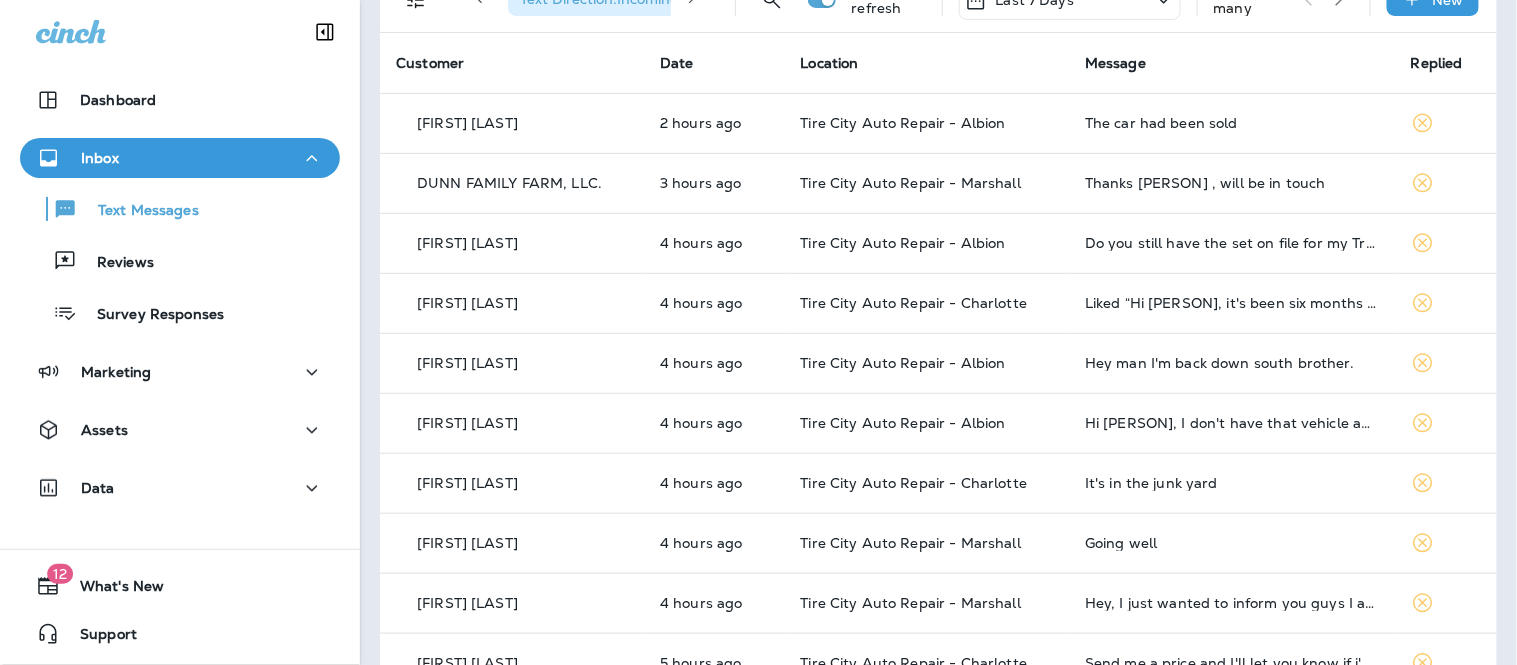 scroll, scrollTop: 0, scrollLeft: 0, axis: both 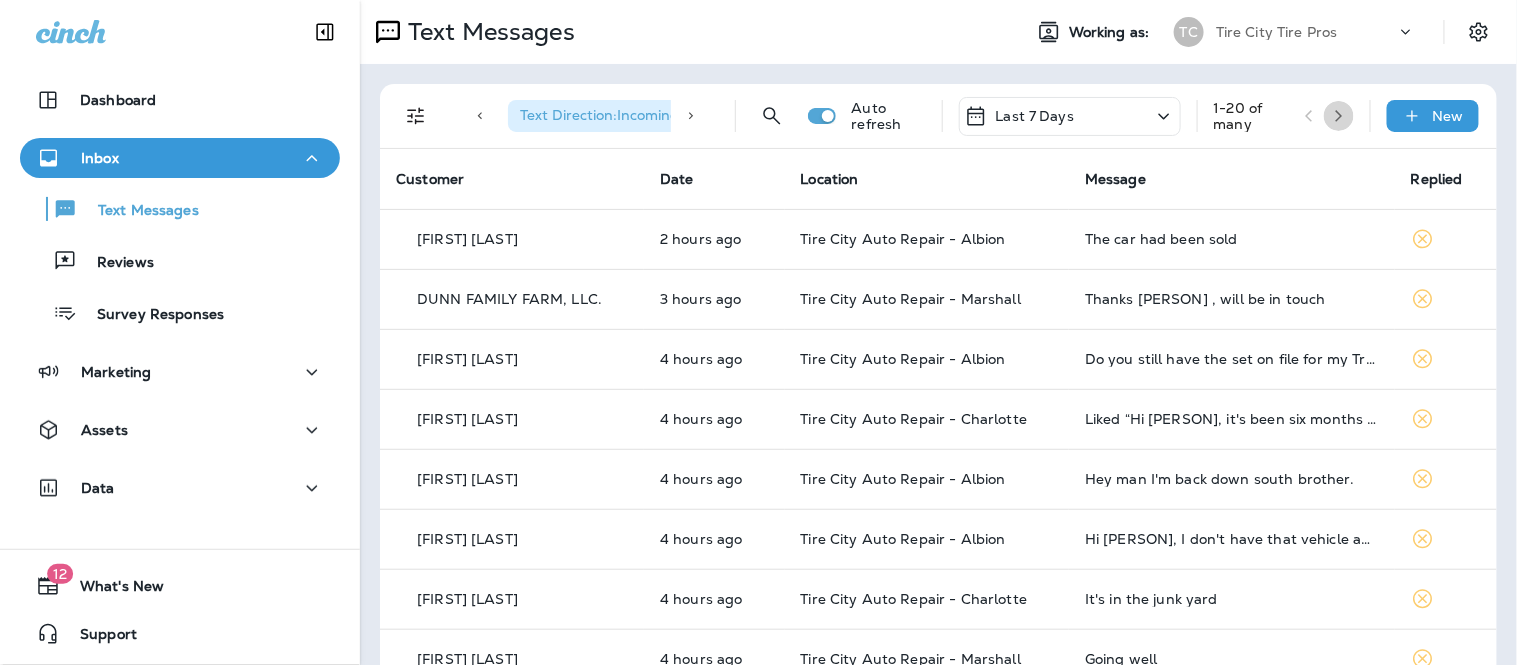 click at bounding box center (1339, 116) 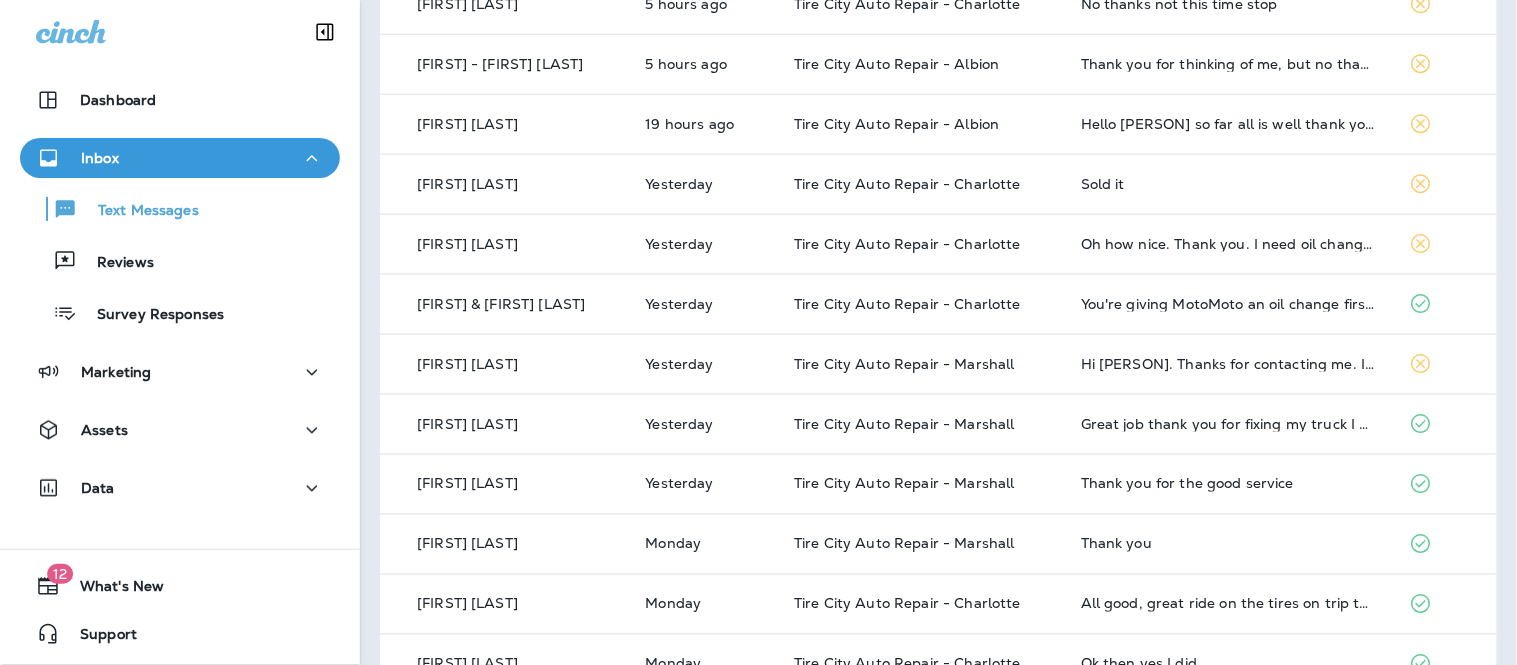 scroll, scrollTop: 584, scrollLeft: 0, axis: vertical 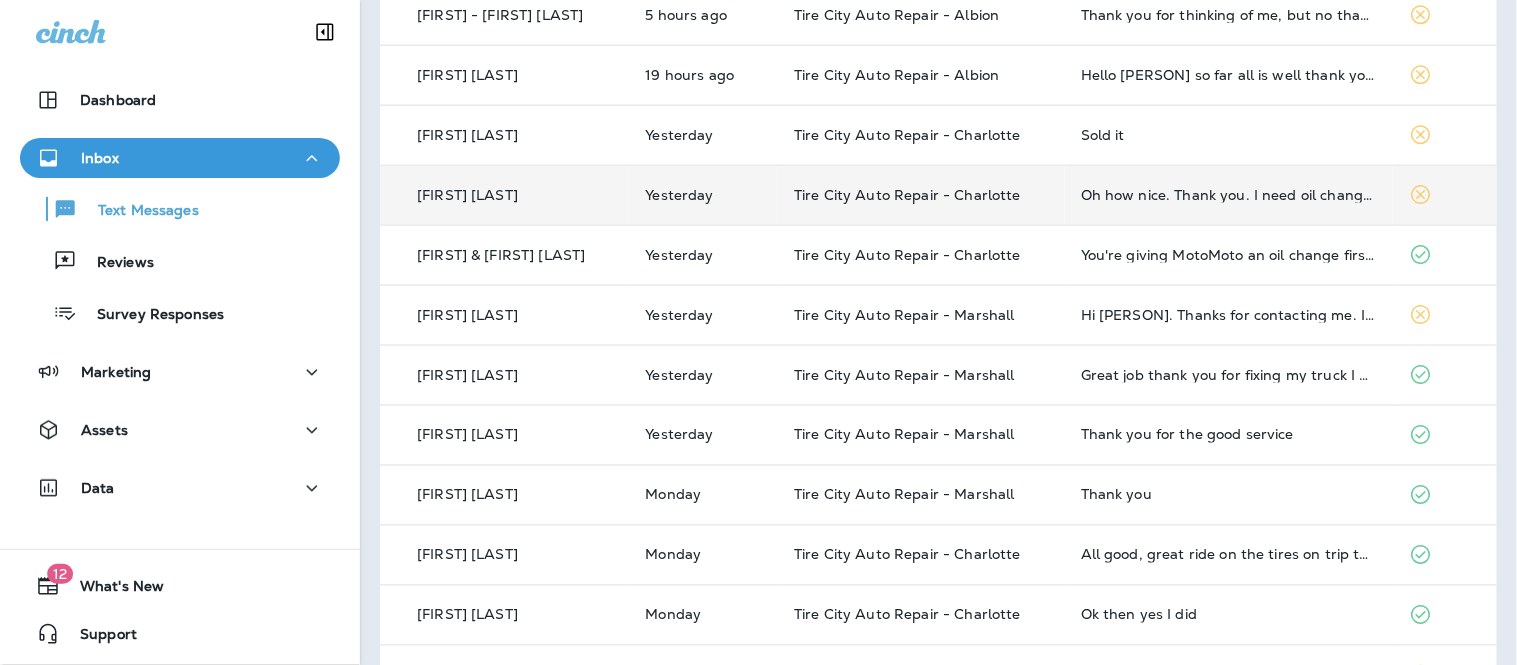 click on "Oh how nice. Thank you. I need oil change price please." at bounding box center [1229, 195] 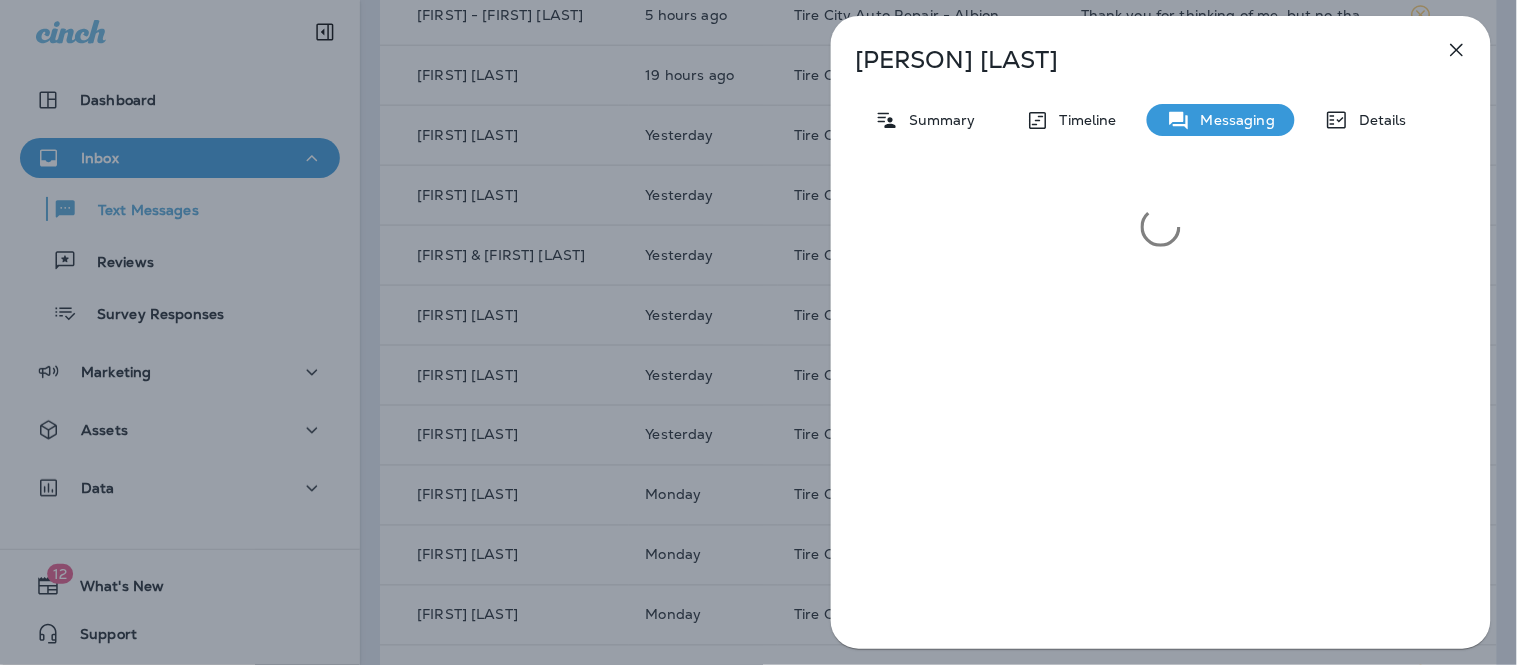 click 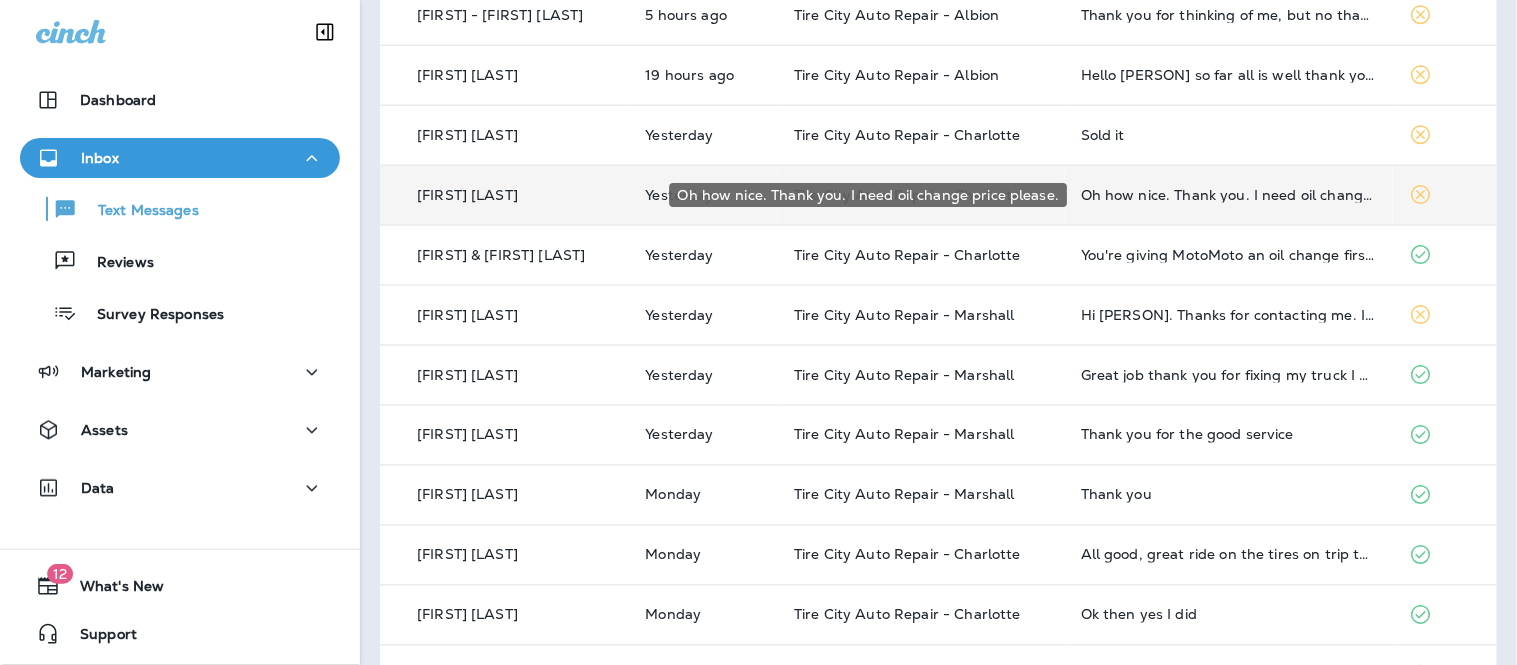 click on "Oh how nice. Thank you. I need oil change price please." at bounding box center [1229, 195] 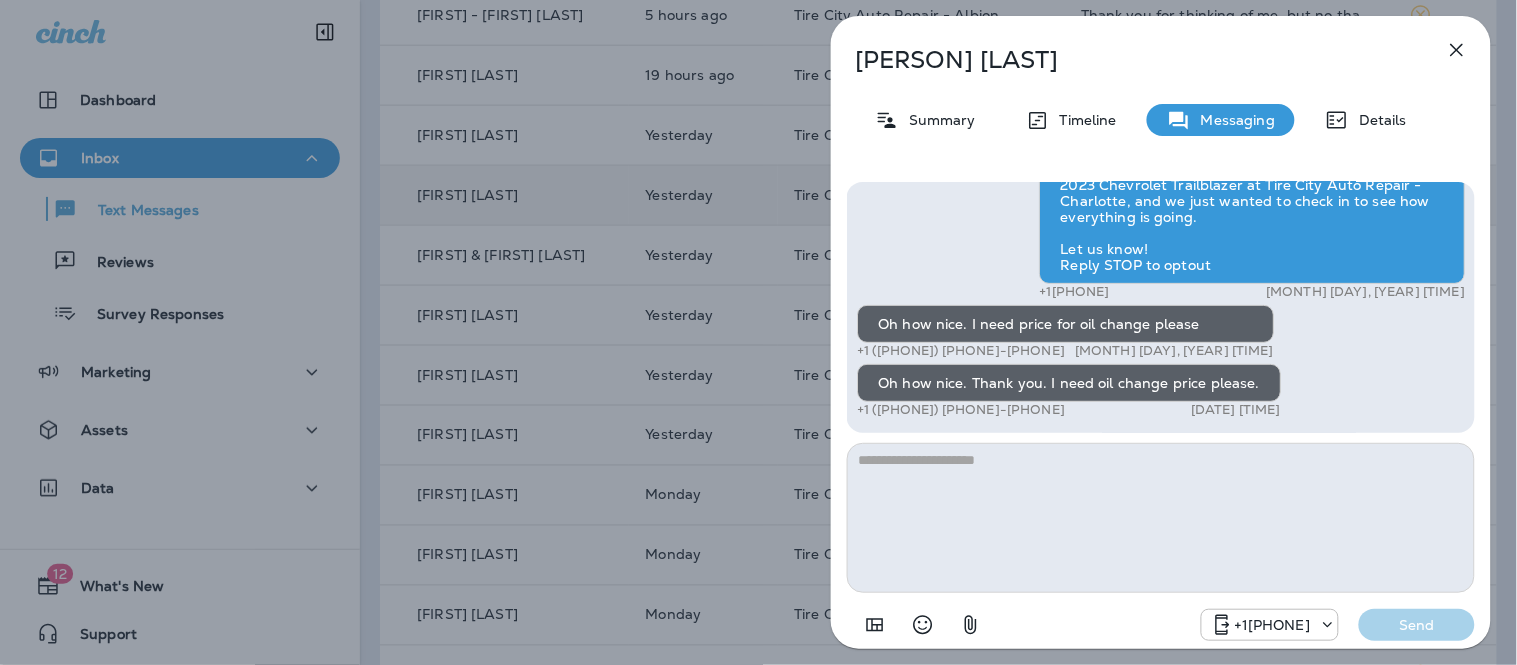 click at bounding box center [1161, 518] 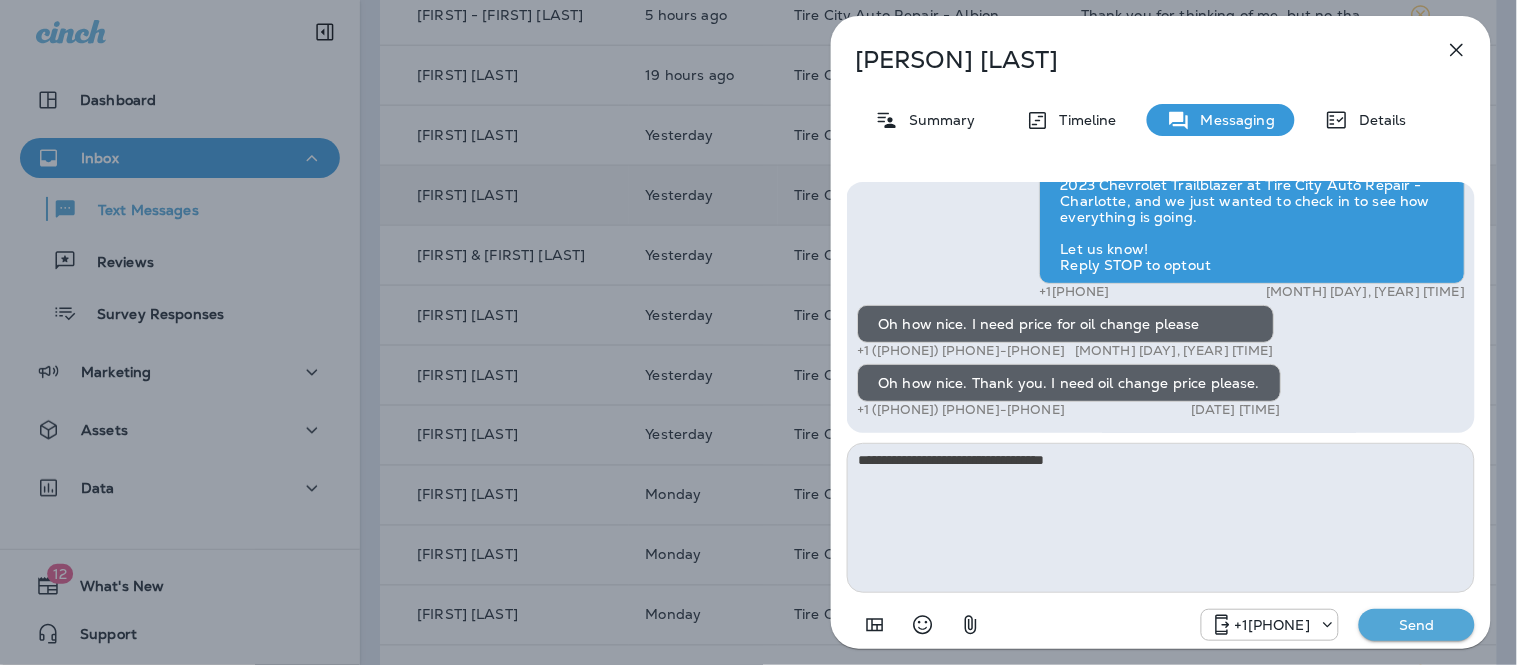 click on "**********" at bounding box center [1161, 518] 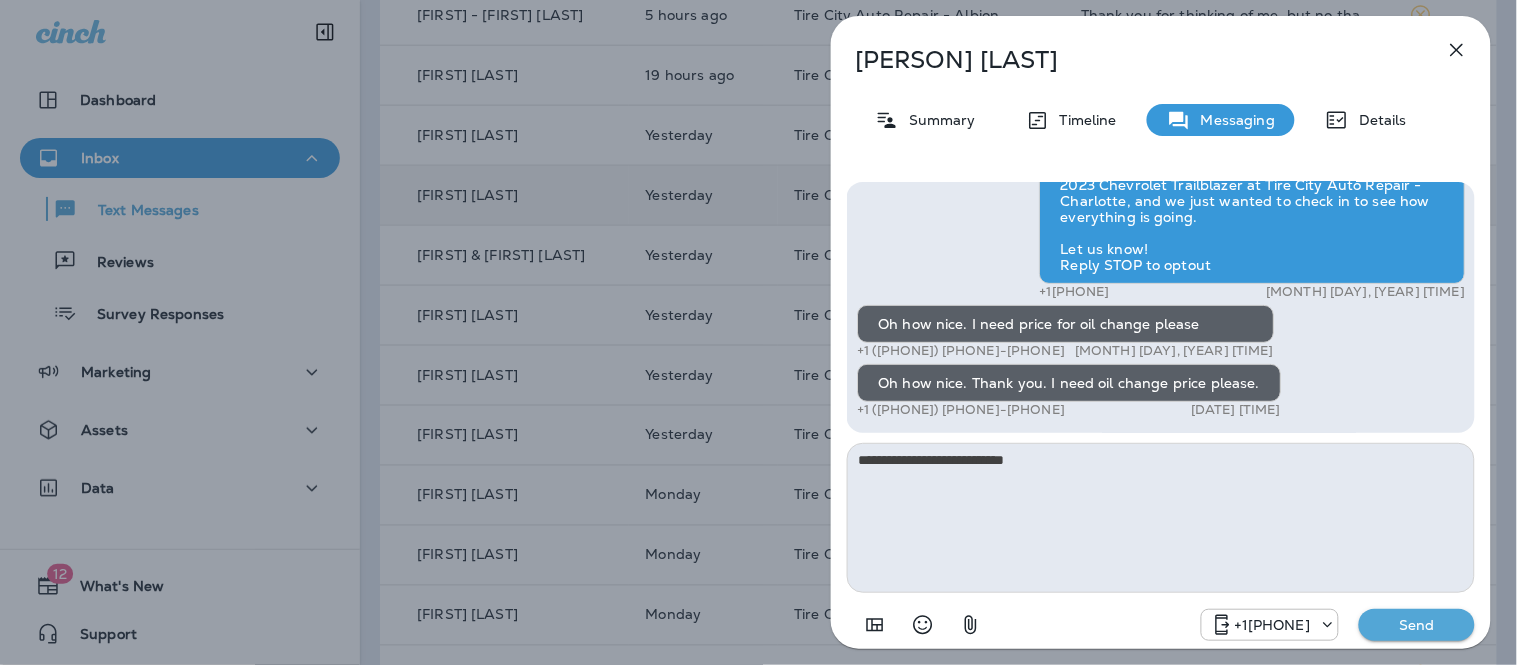 click on "**********" at bounding box center [1161, 518] 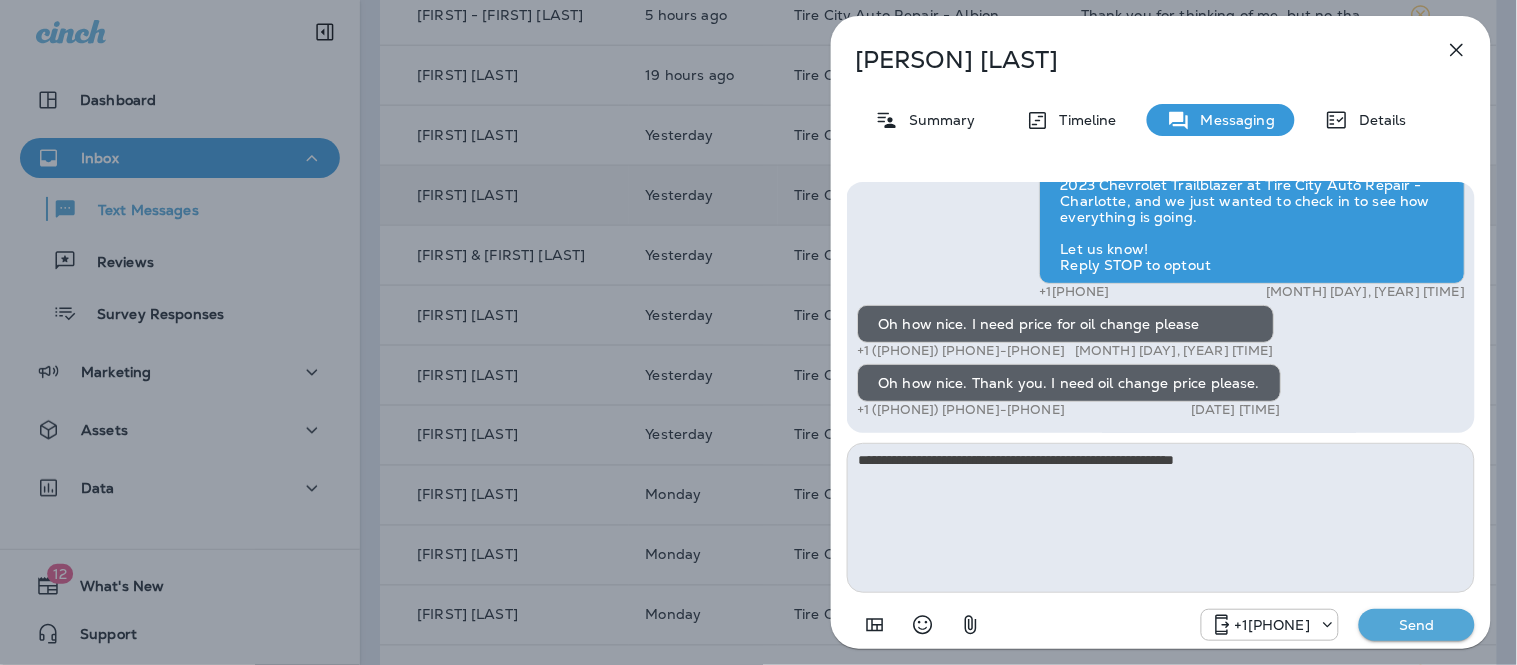 type on "**********" 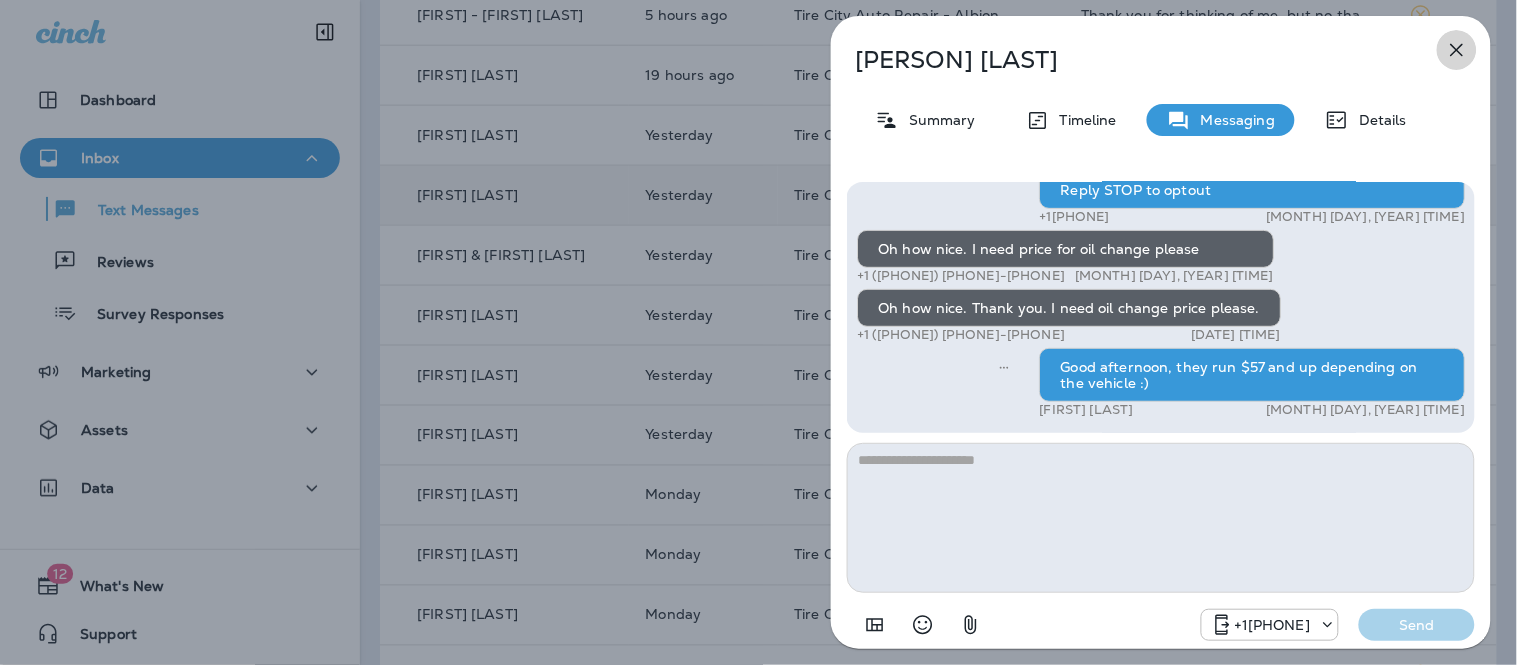 click 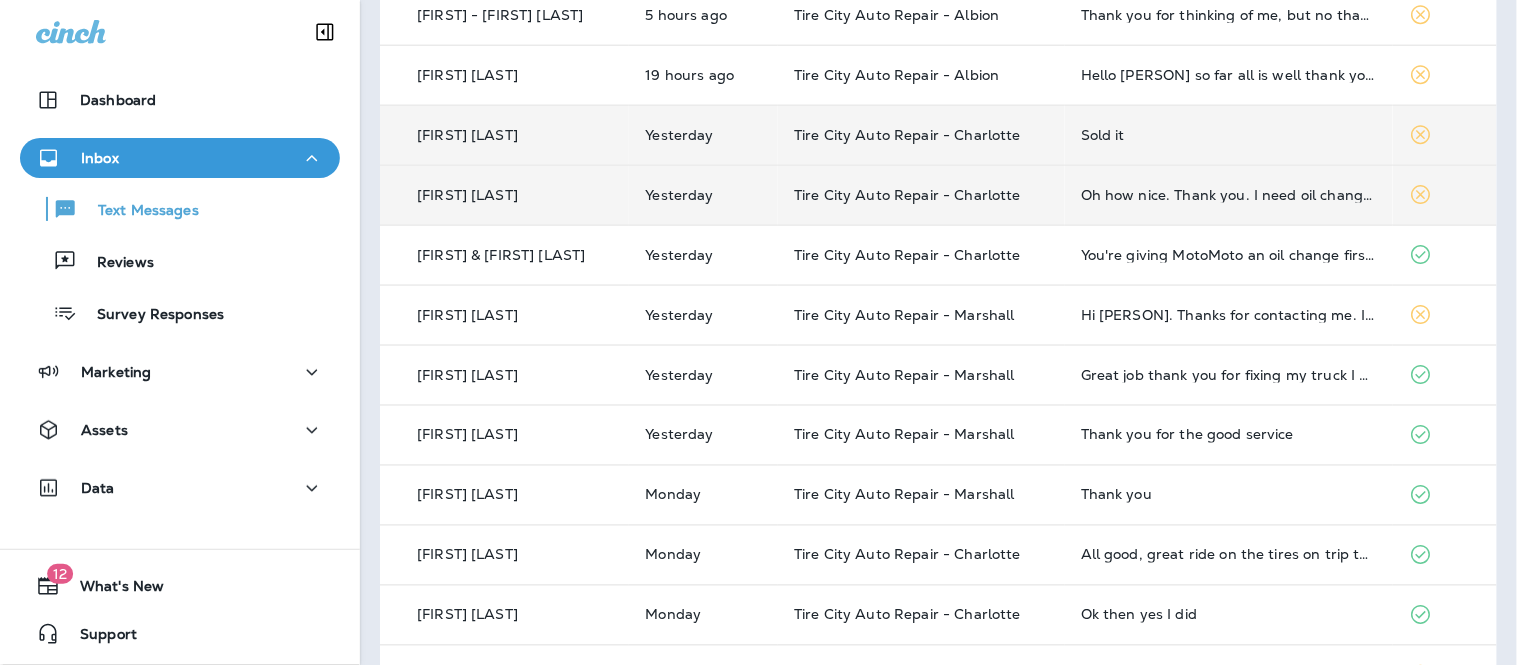 click on "Sold it" at bounding box center (1229, 135) 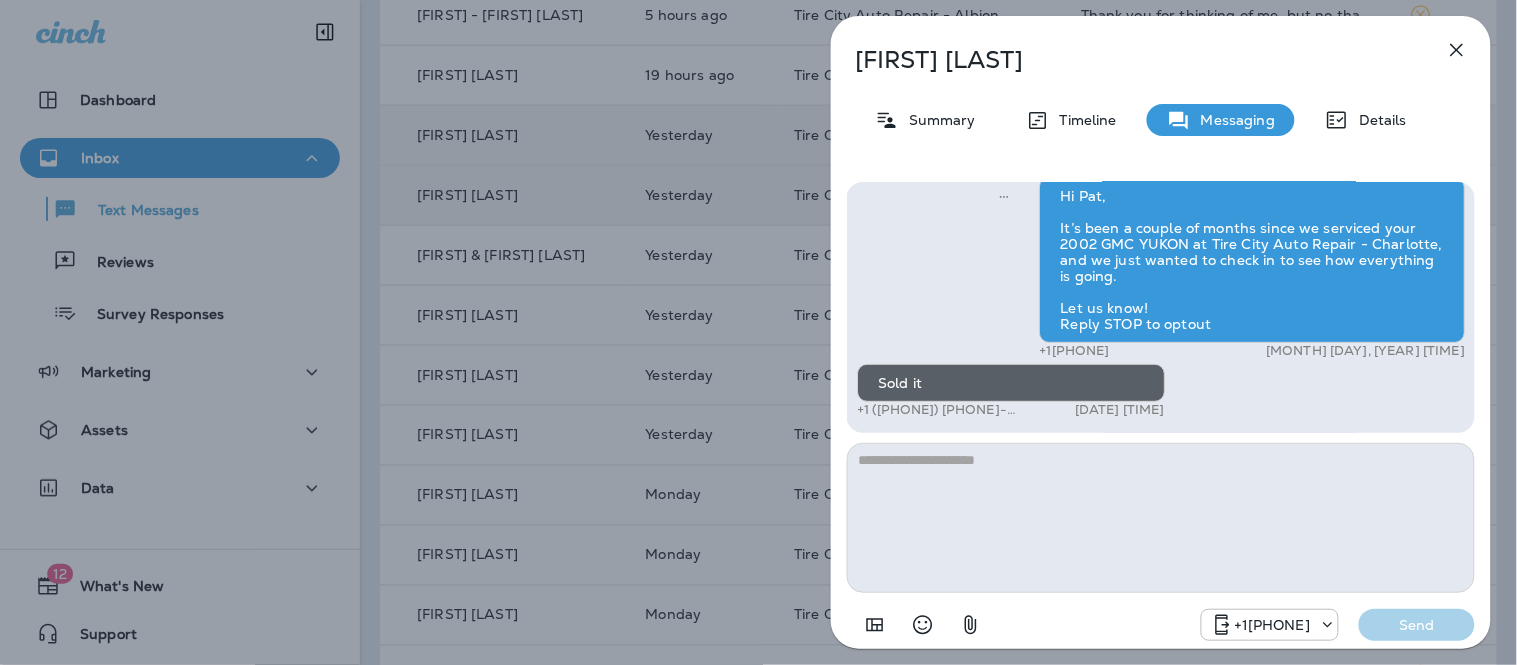 click at bounding box center (1161, 518) 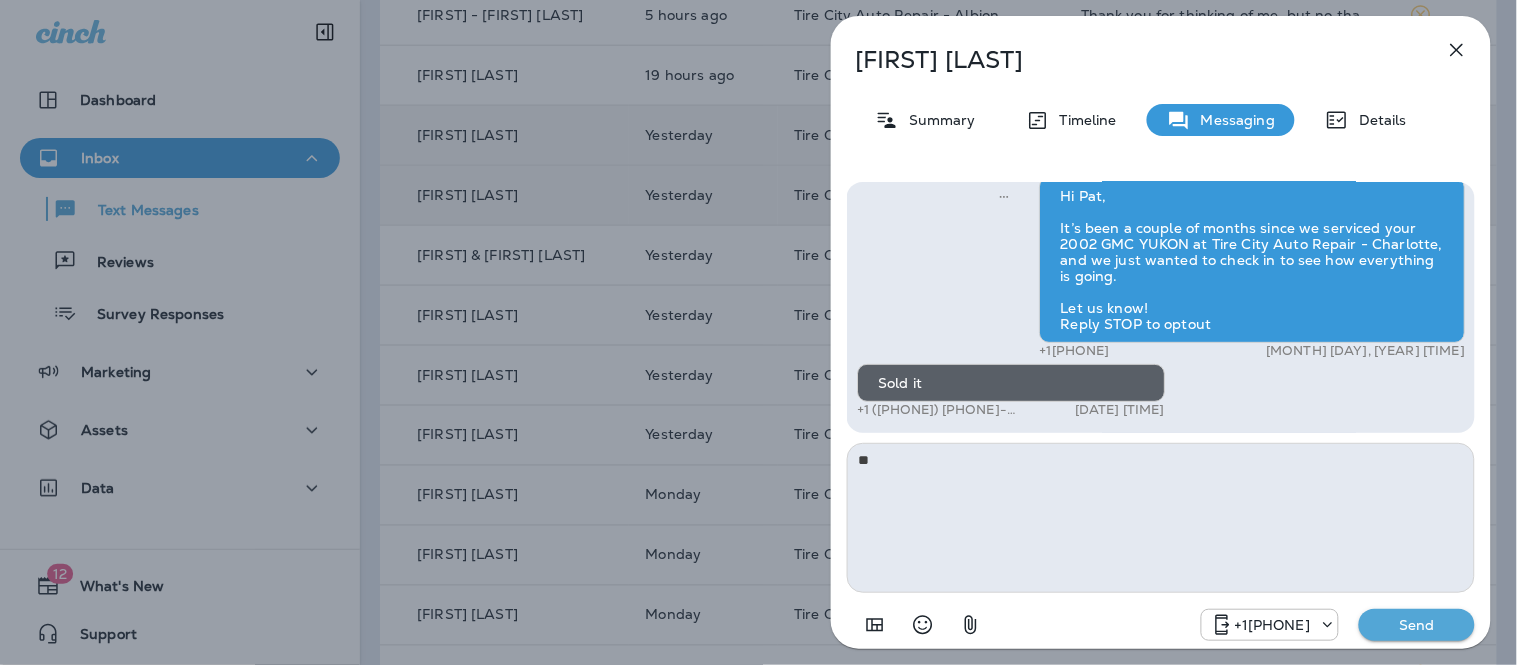 type on "*" 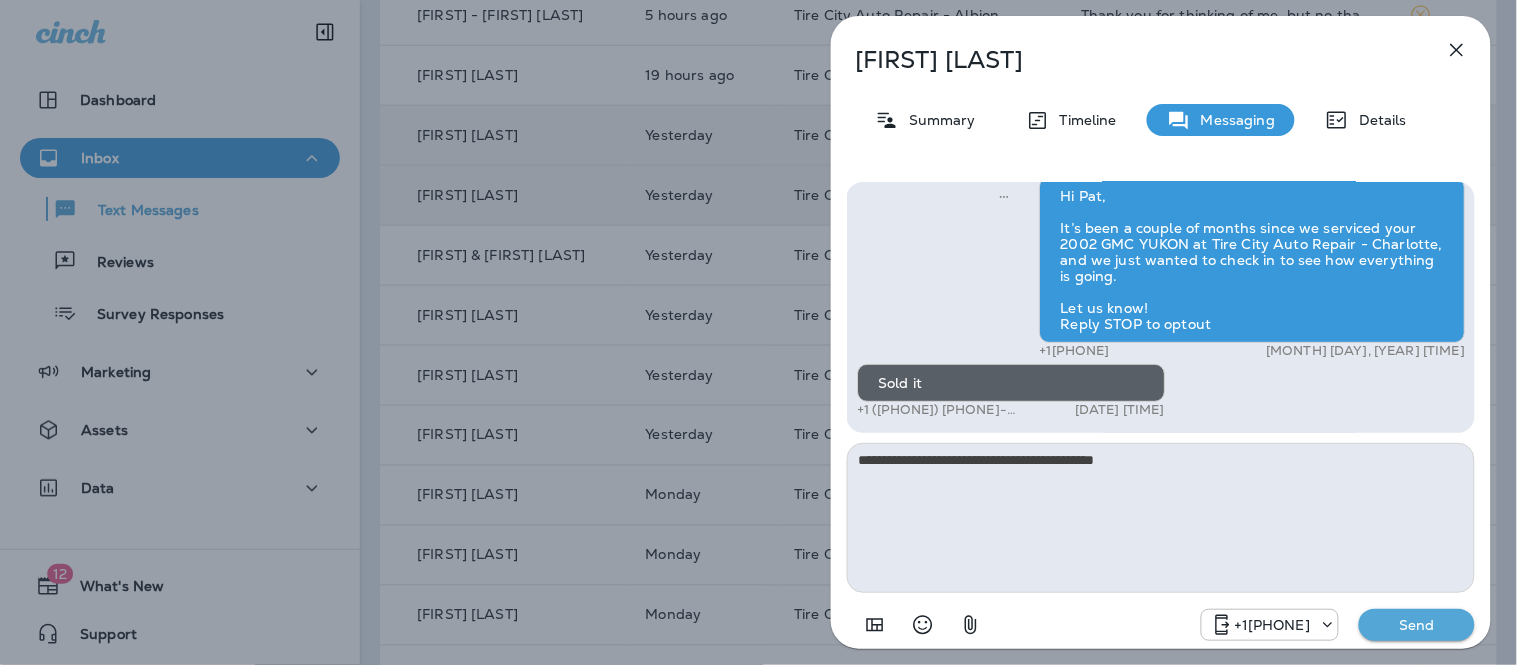 type on "**********" 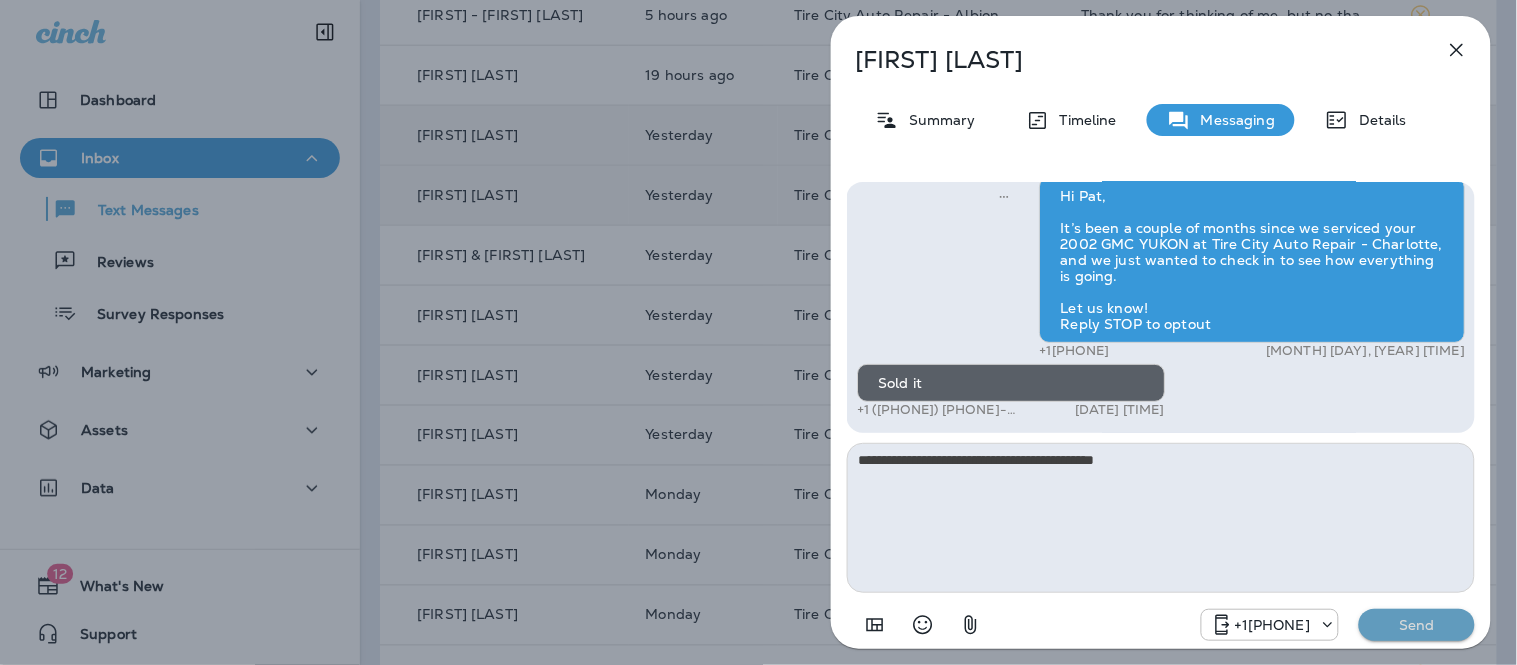 click on "Send" at bounding box center [1417, 625] 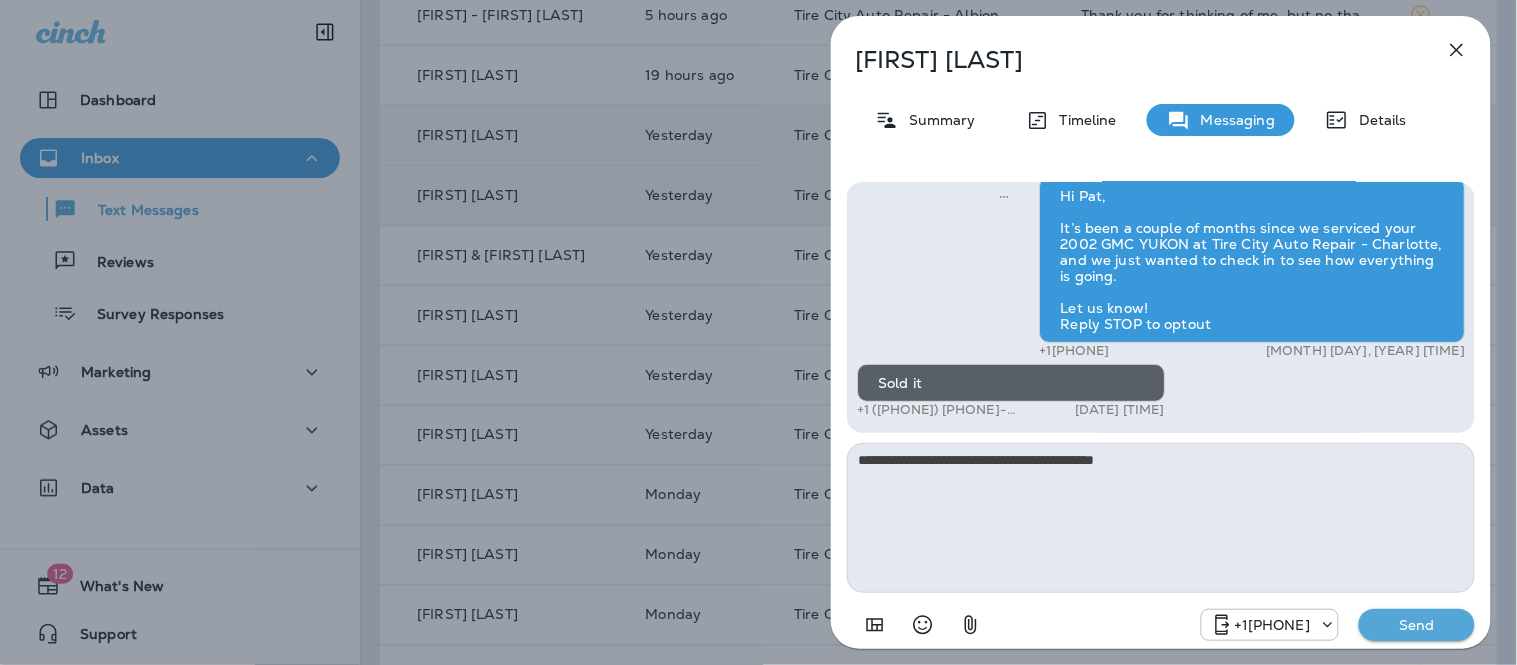 type 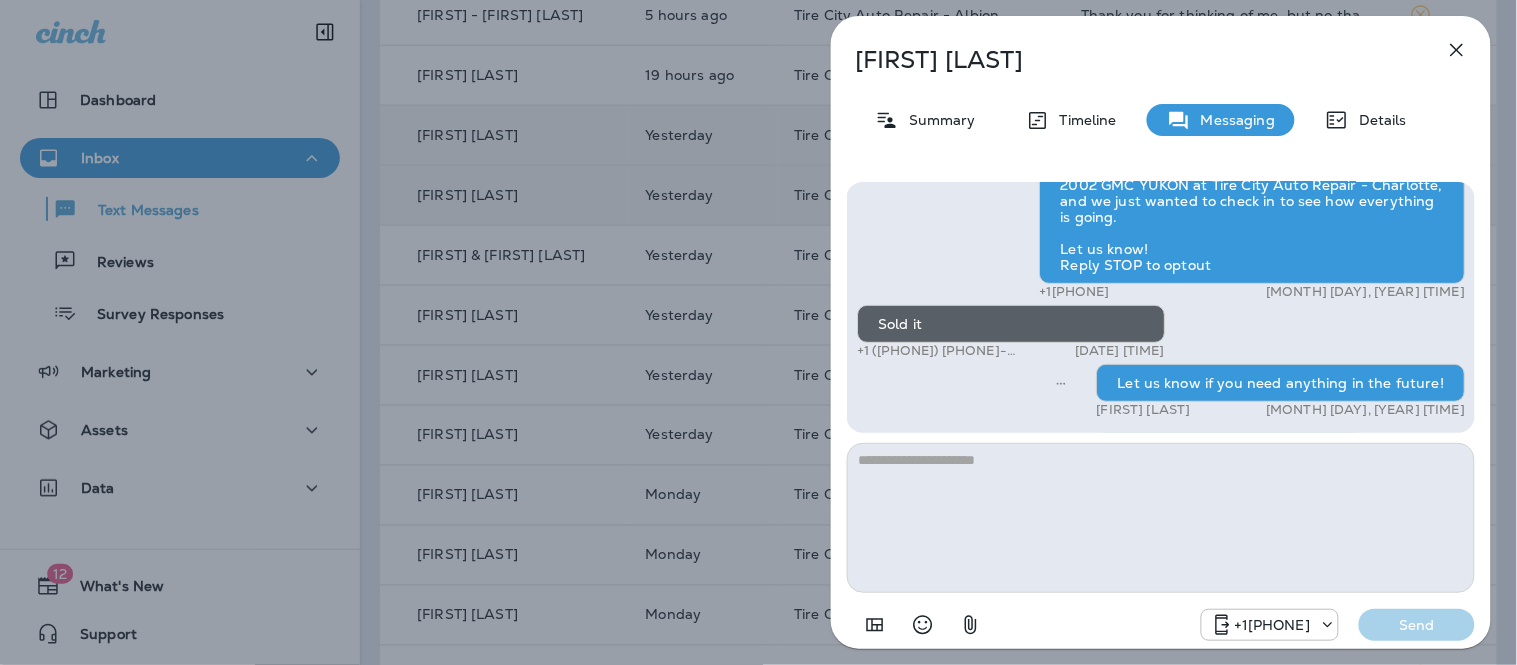 click 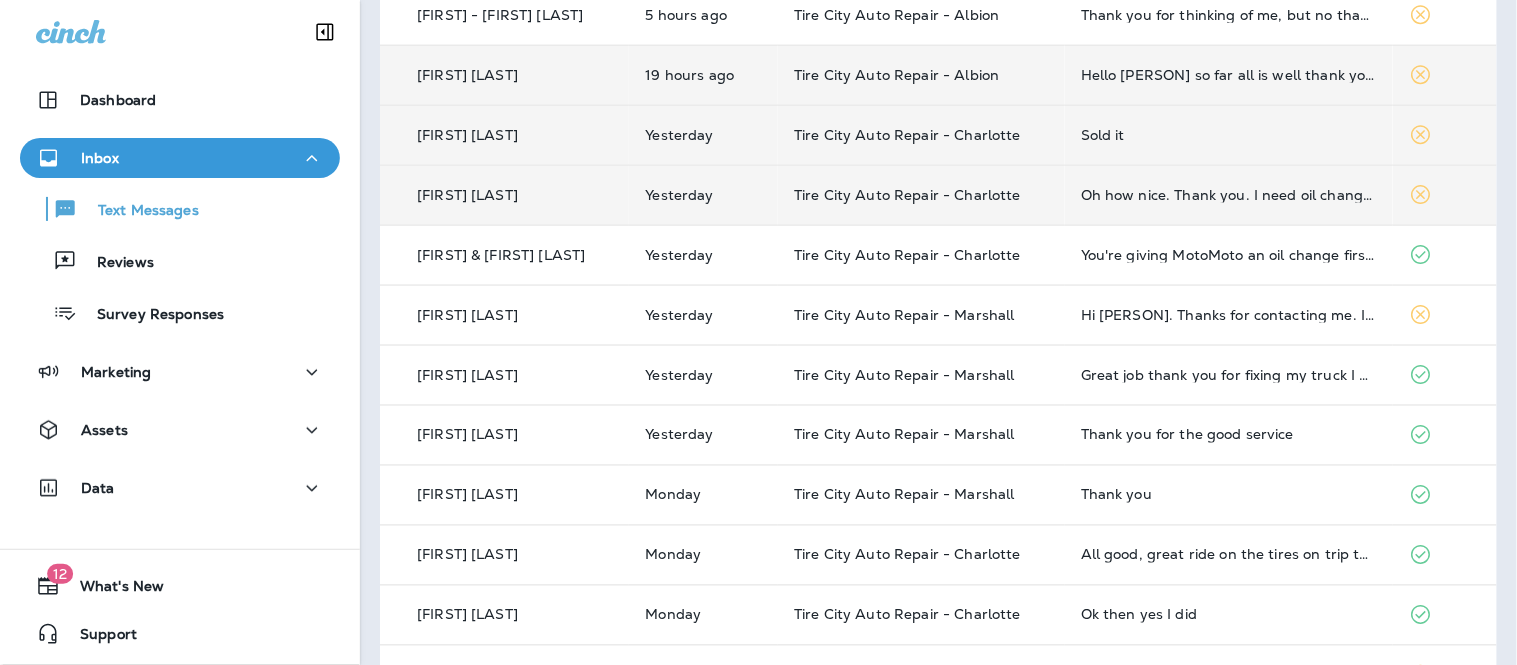 click on "Hello [PERSON] so far all is well thank you so much for everything have a great day and more.👍👍😊" at bounding box center (1229, 75) 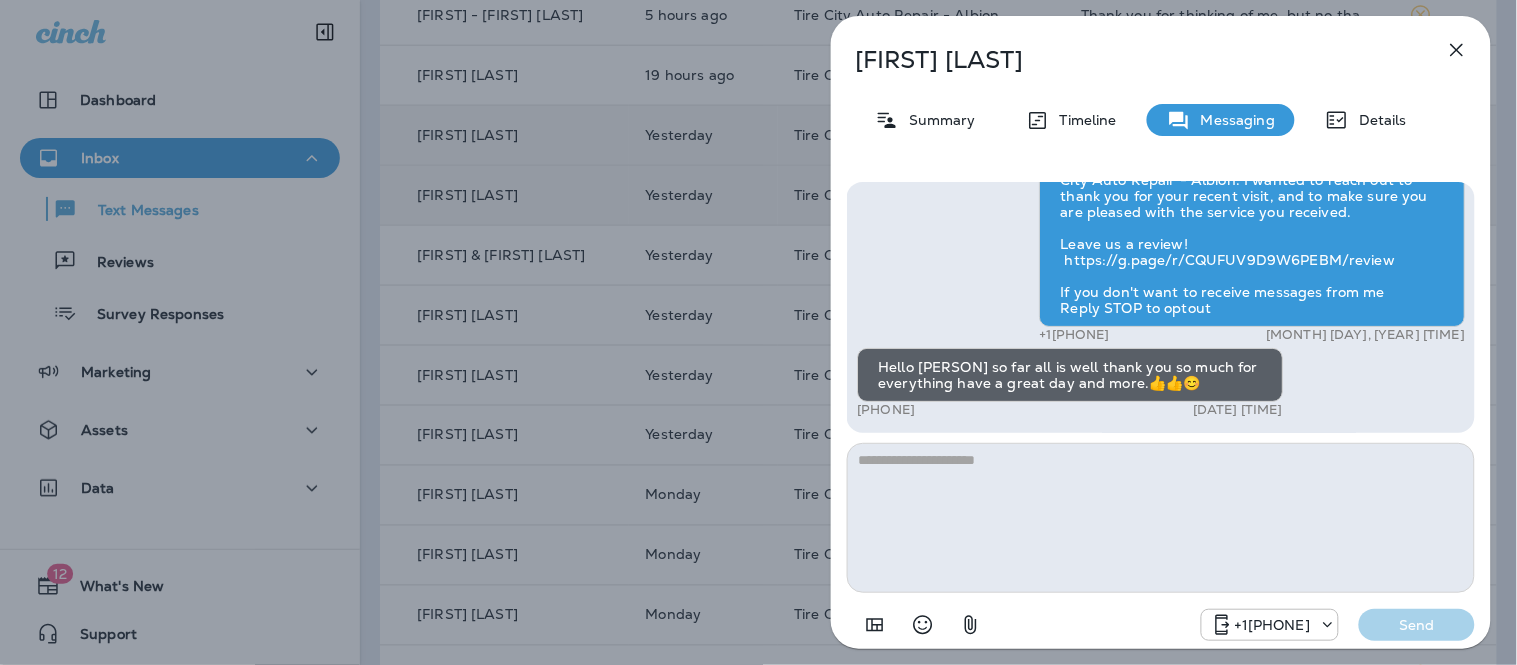 click at bounding box center (1161, 518) 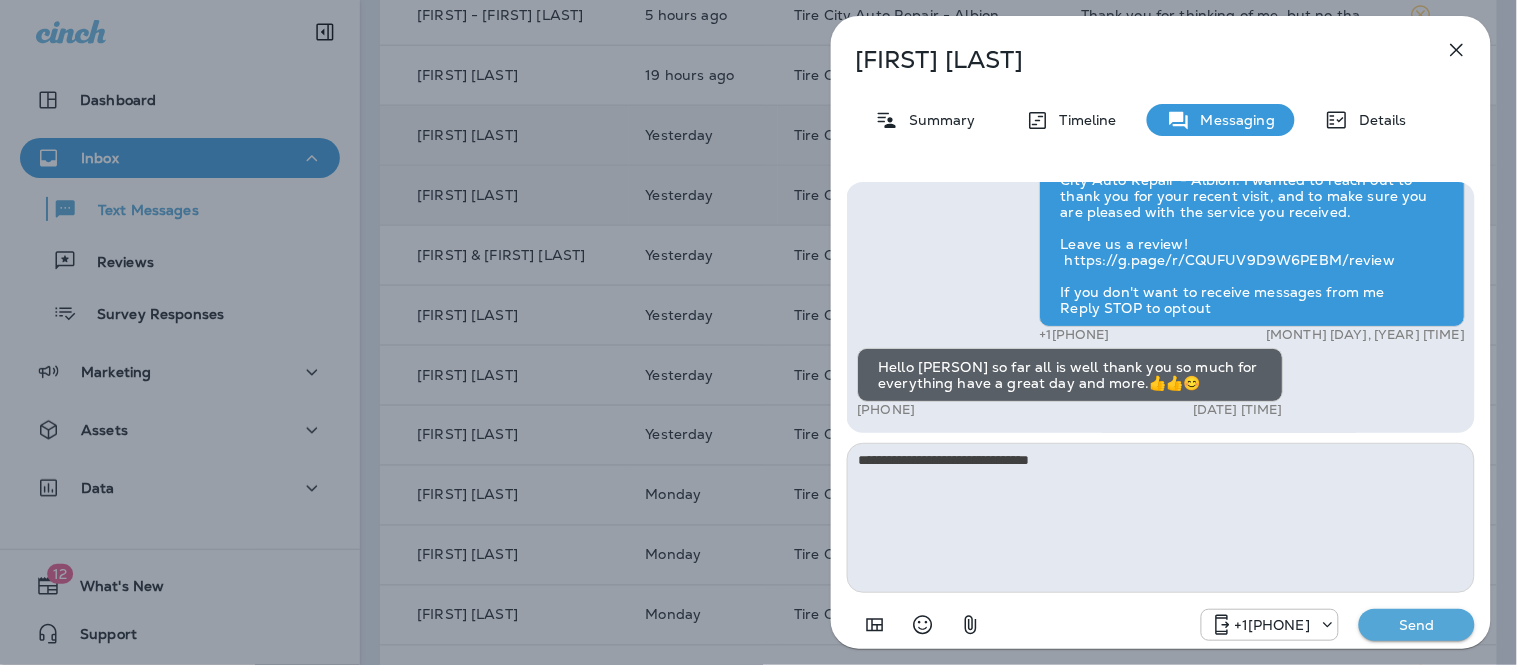 type on "**********" 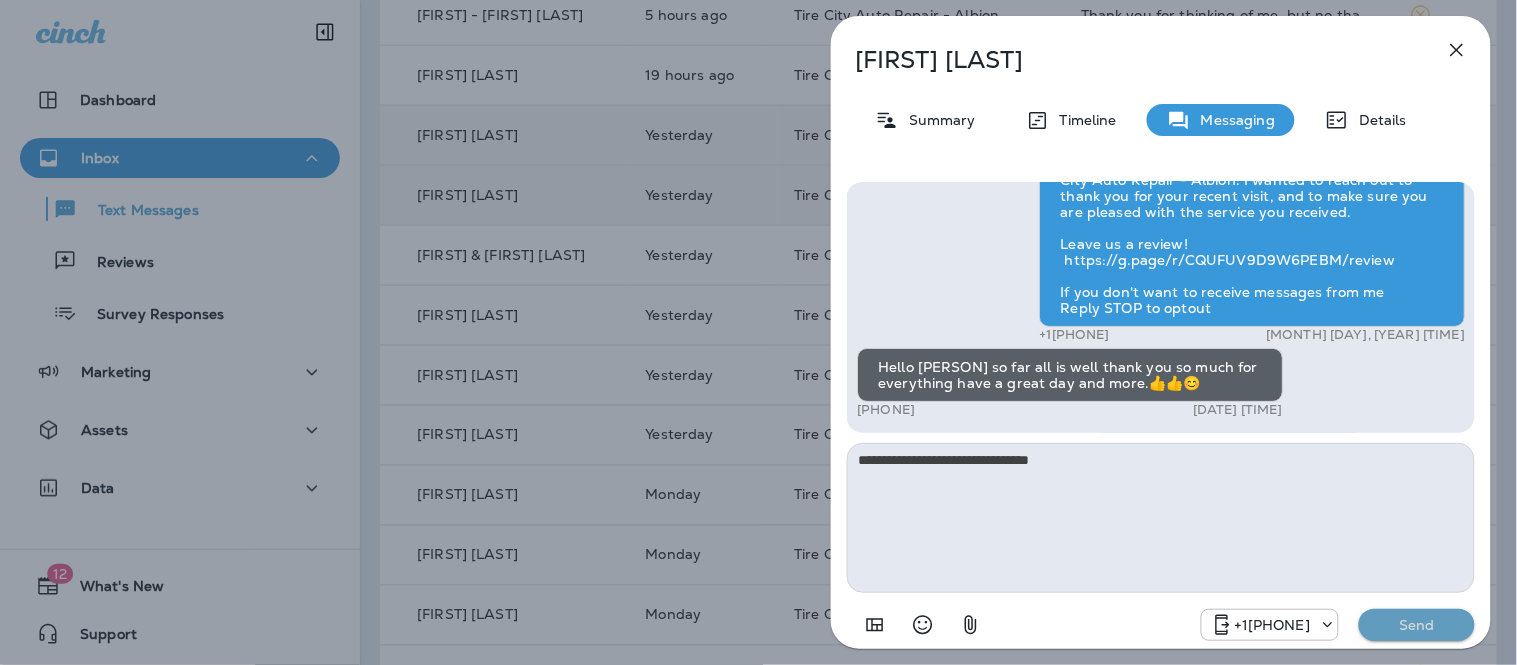 click on "Send" at bounding box center (1417, 625) 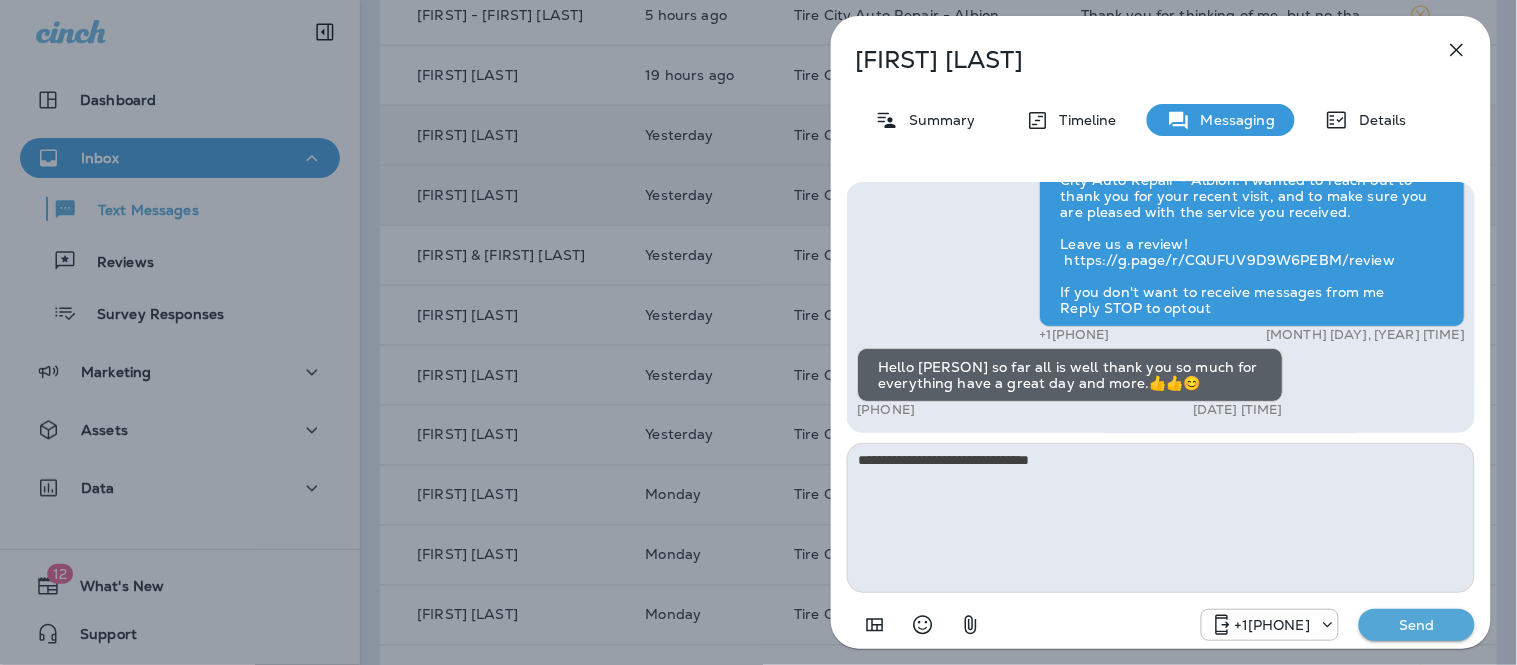 type 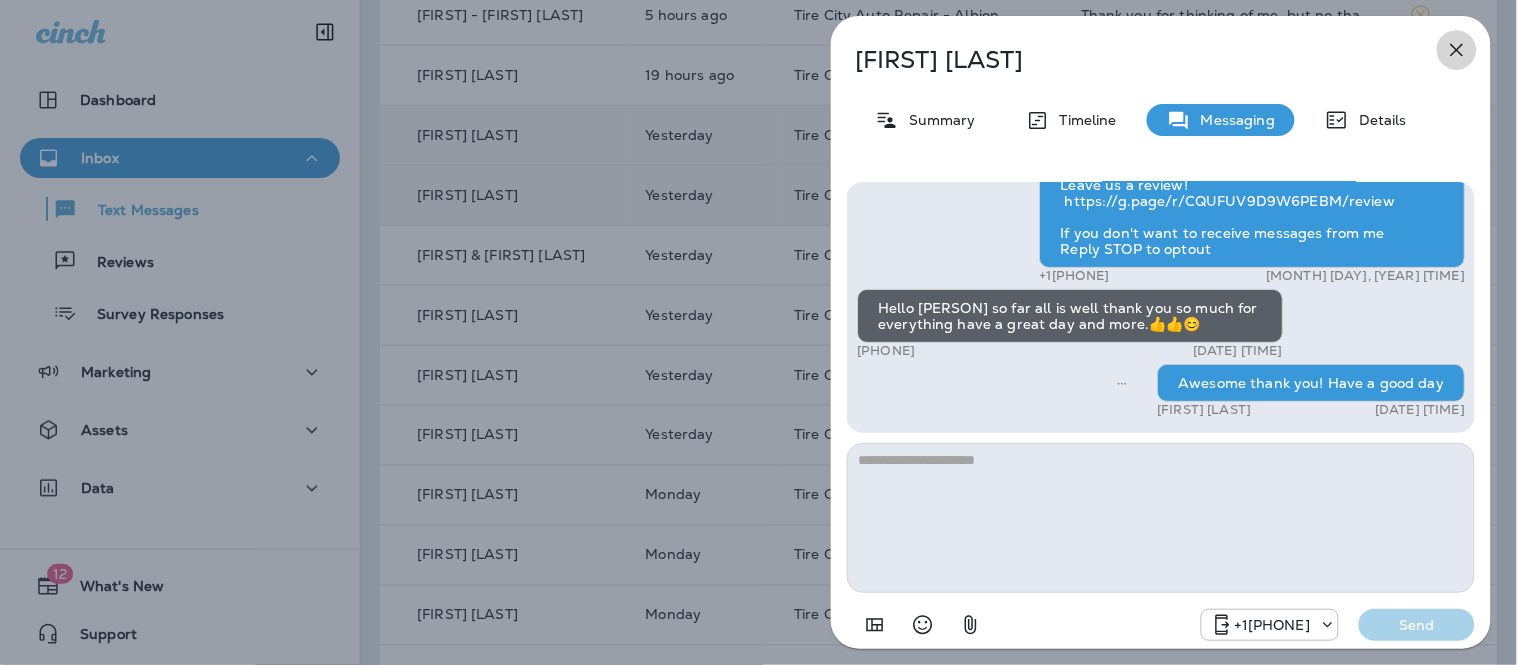 click at bounding box center (1457, 50) 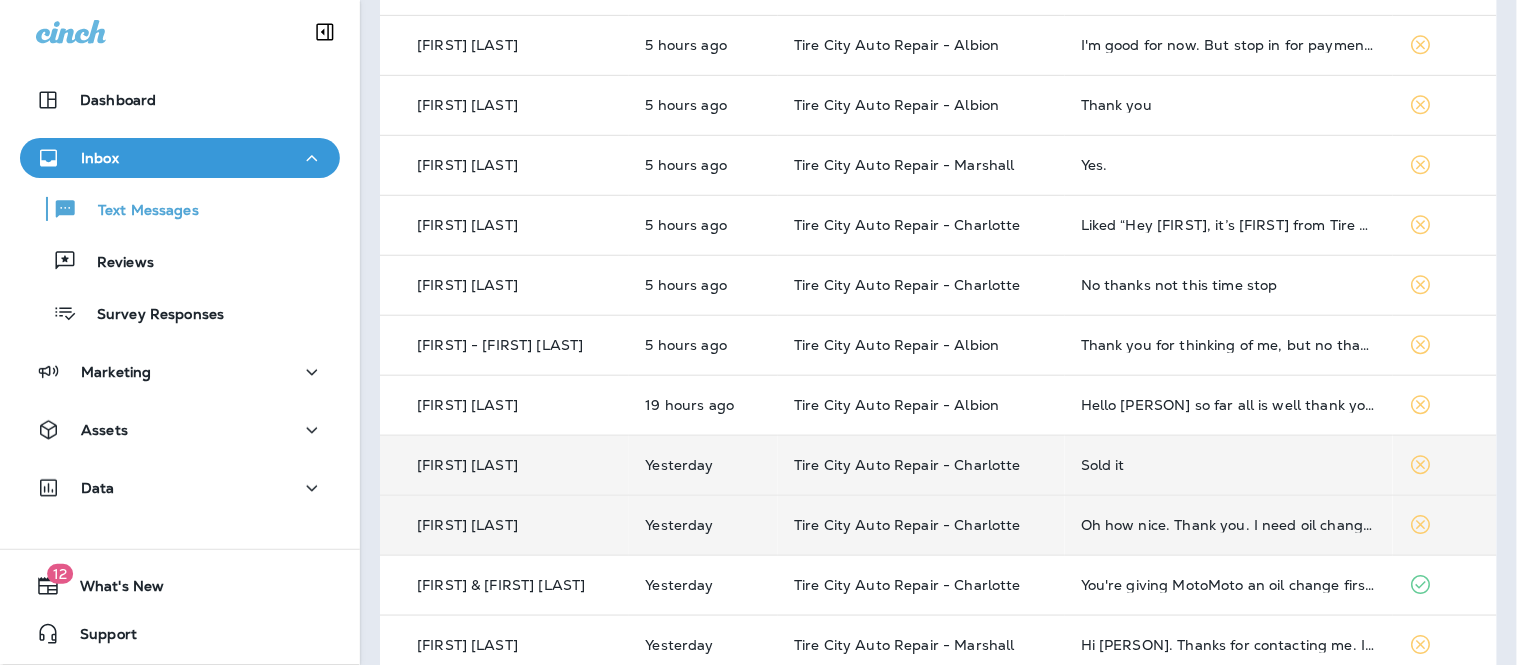 scroll, scrollTop: 251, scrollLeft: 0, axis: vertical 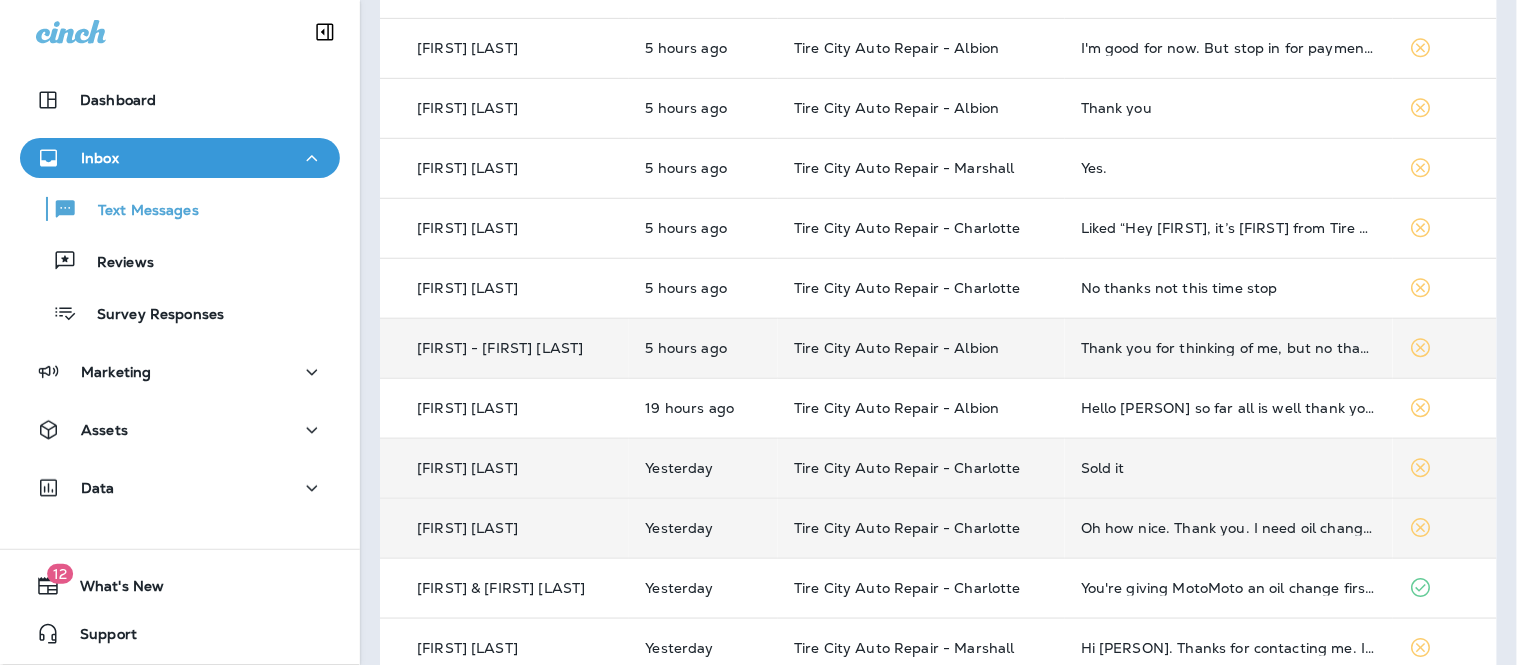 click on "Thank you for thinking of me, but no thanks" at bounding box center (1229, 348) 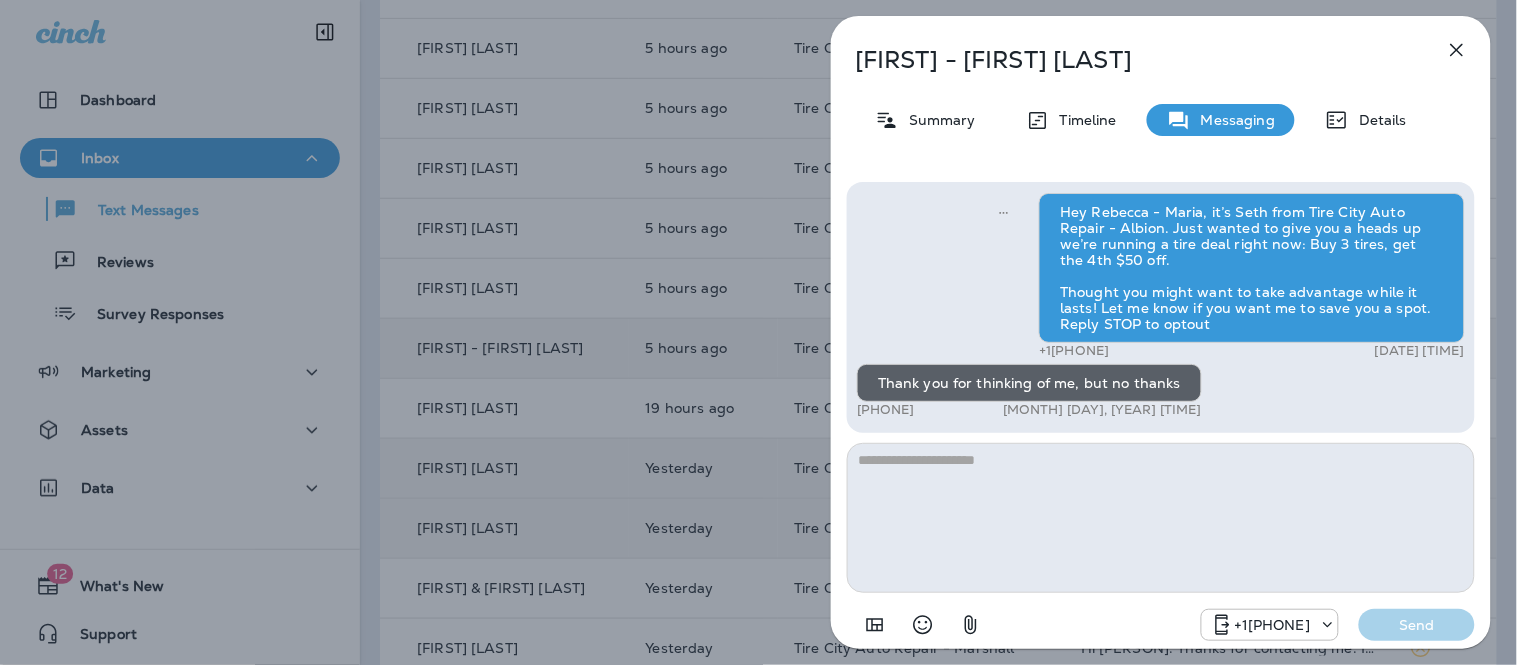 click at bounding box center (1161, 518) 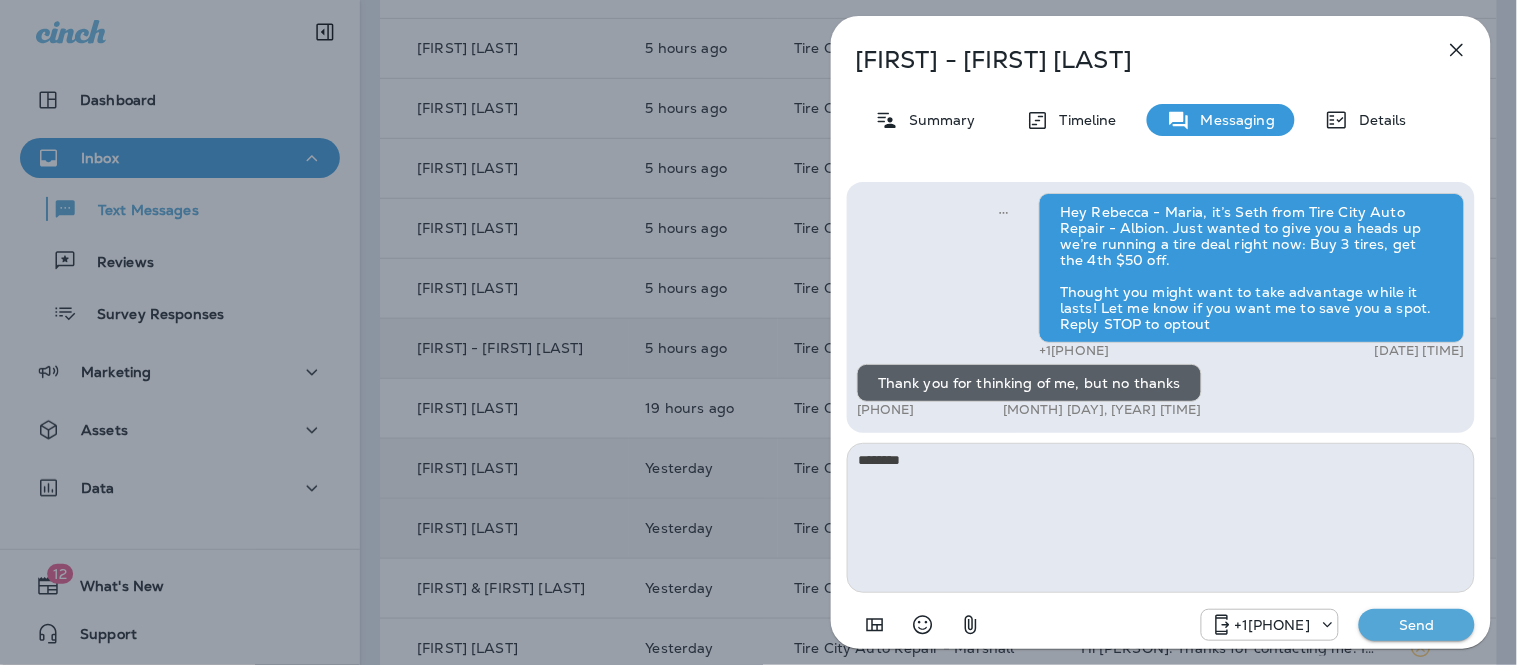 click on "********" at bounding box center [1161, 518] 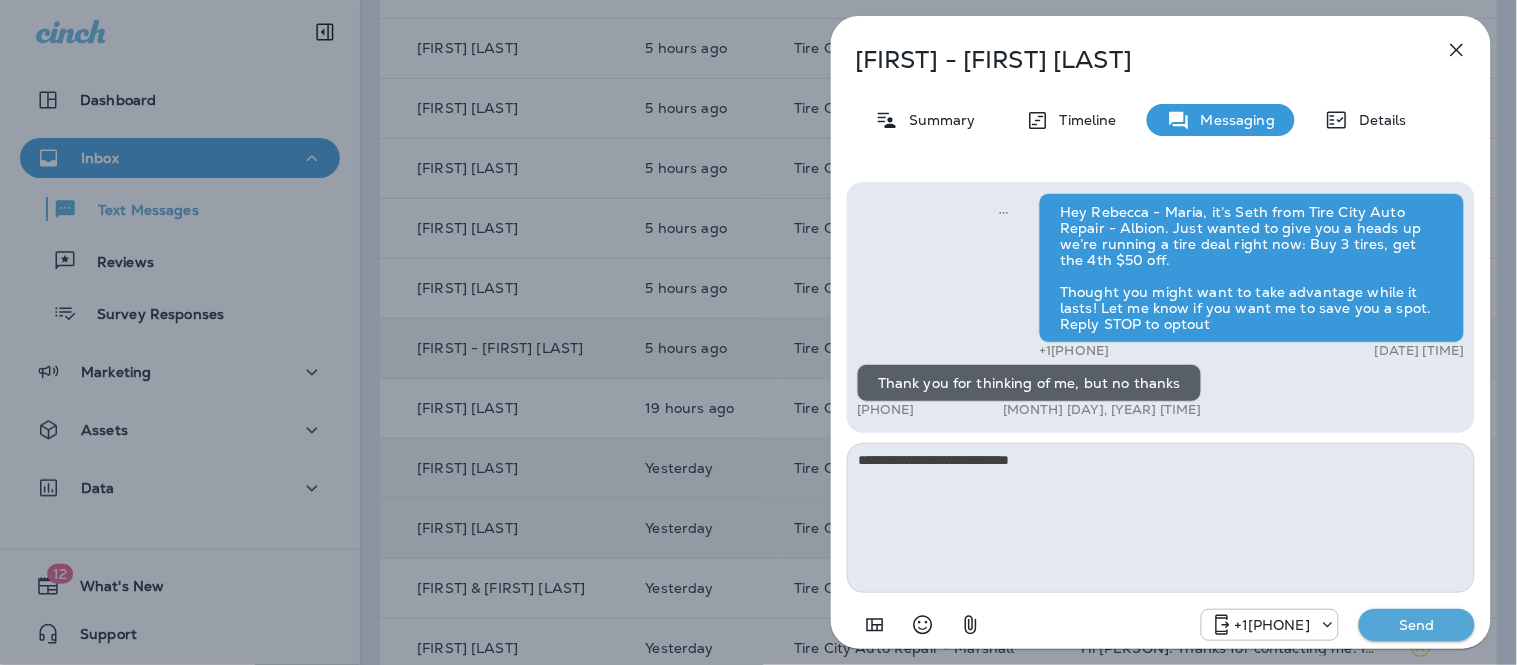 type on "**********" 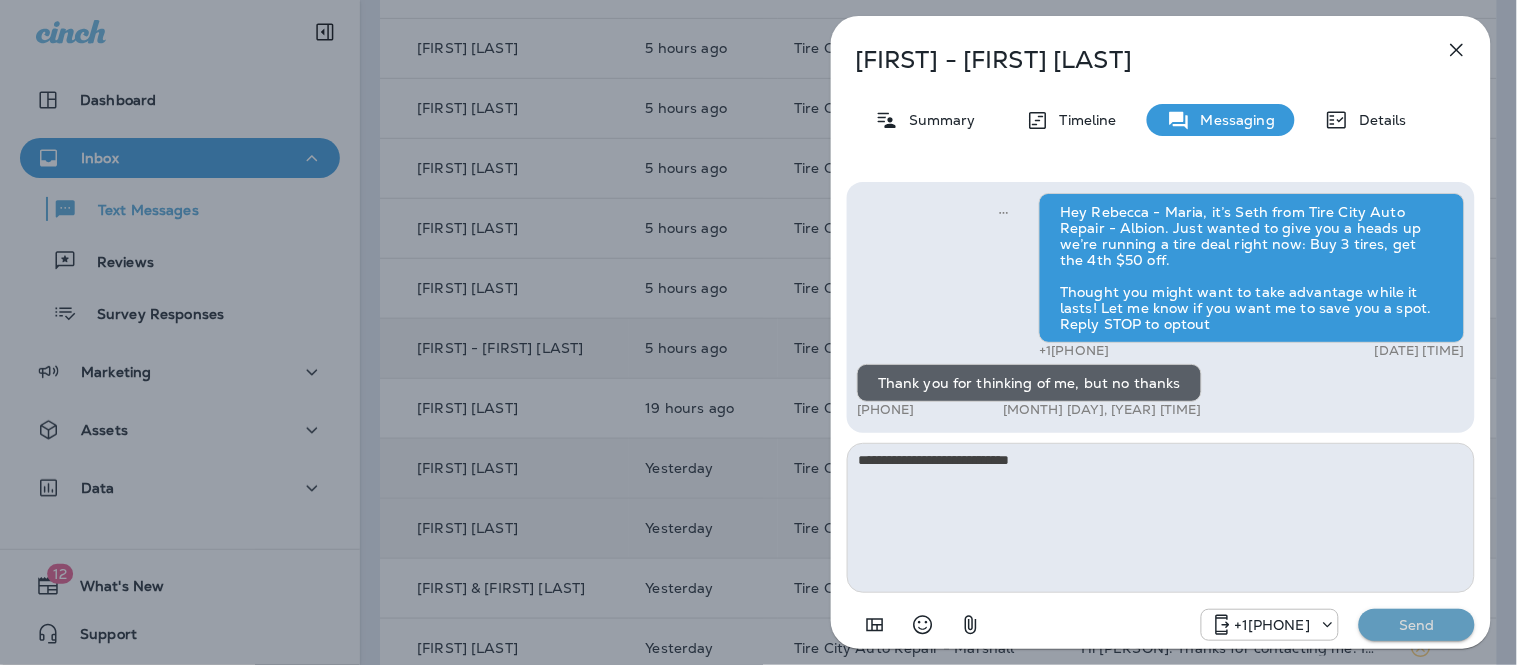 click on "Send" at bounding box center (1417, 625) 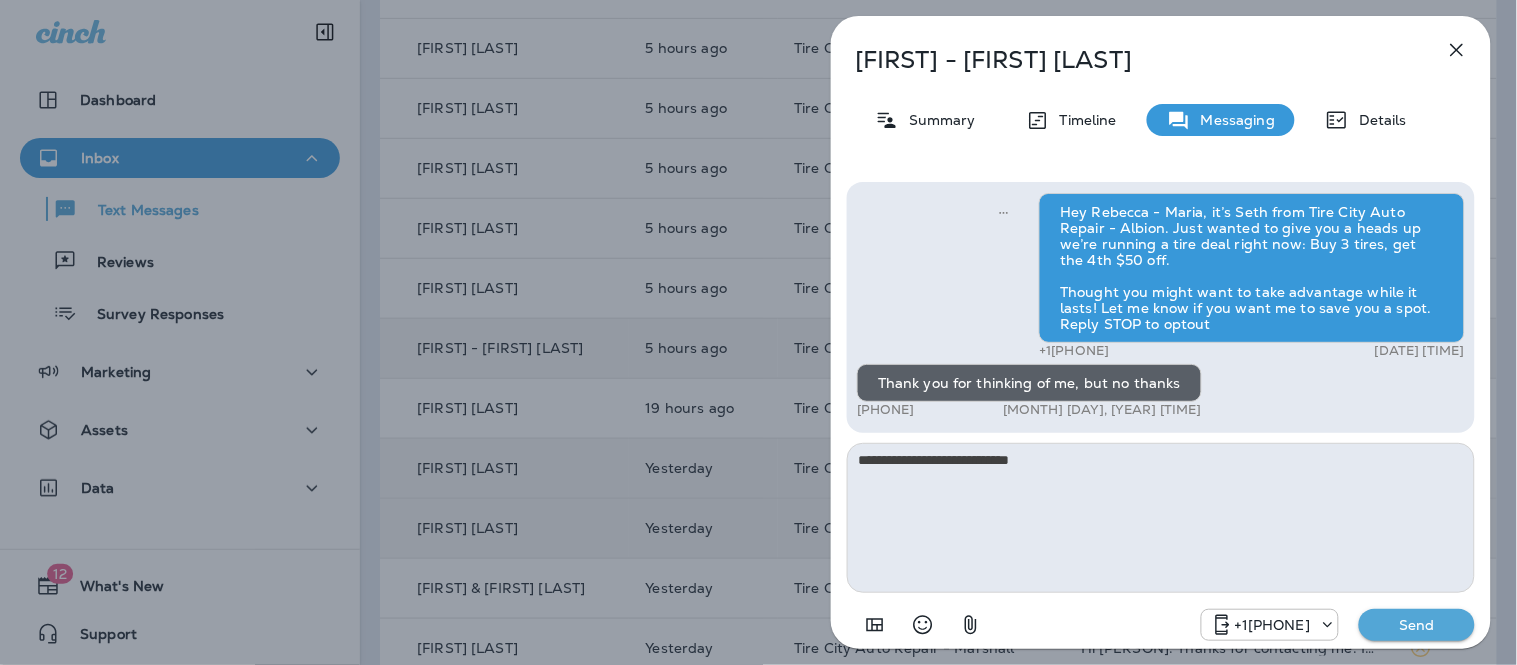 type 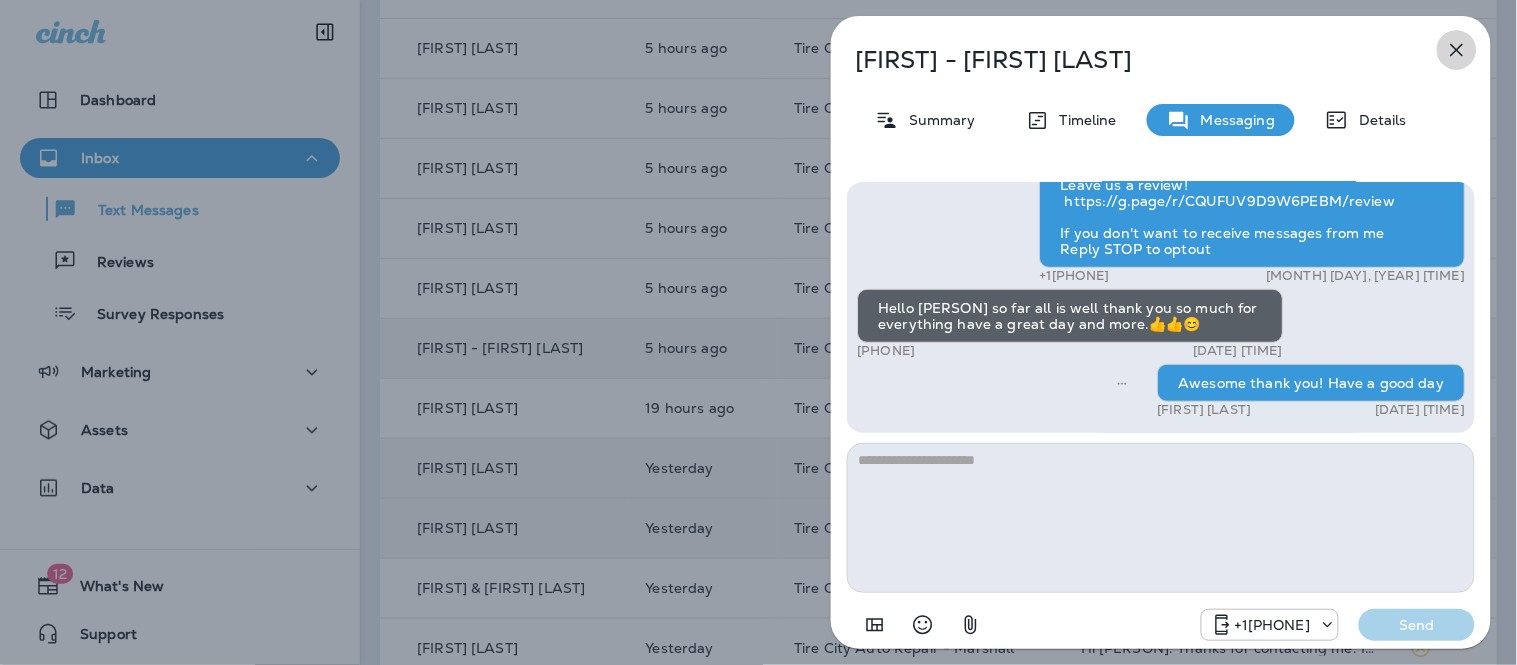 click 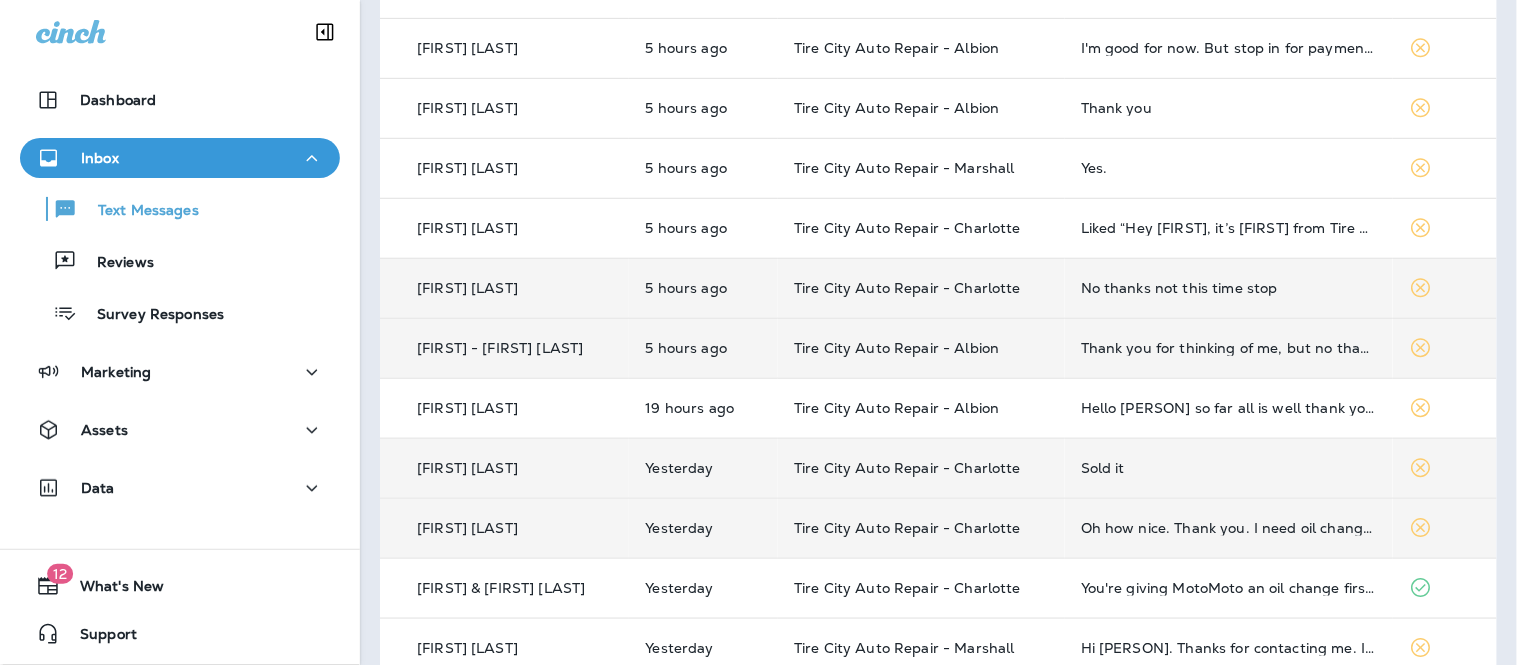 click on "No thanks  not this time  stop" at bounding box center (1229, 288) 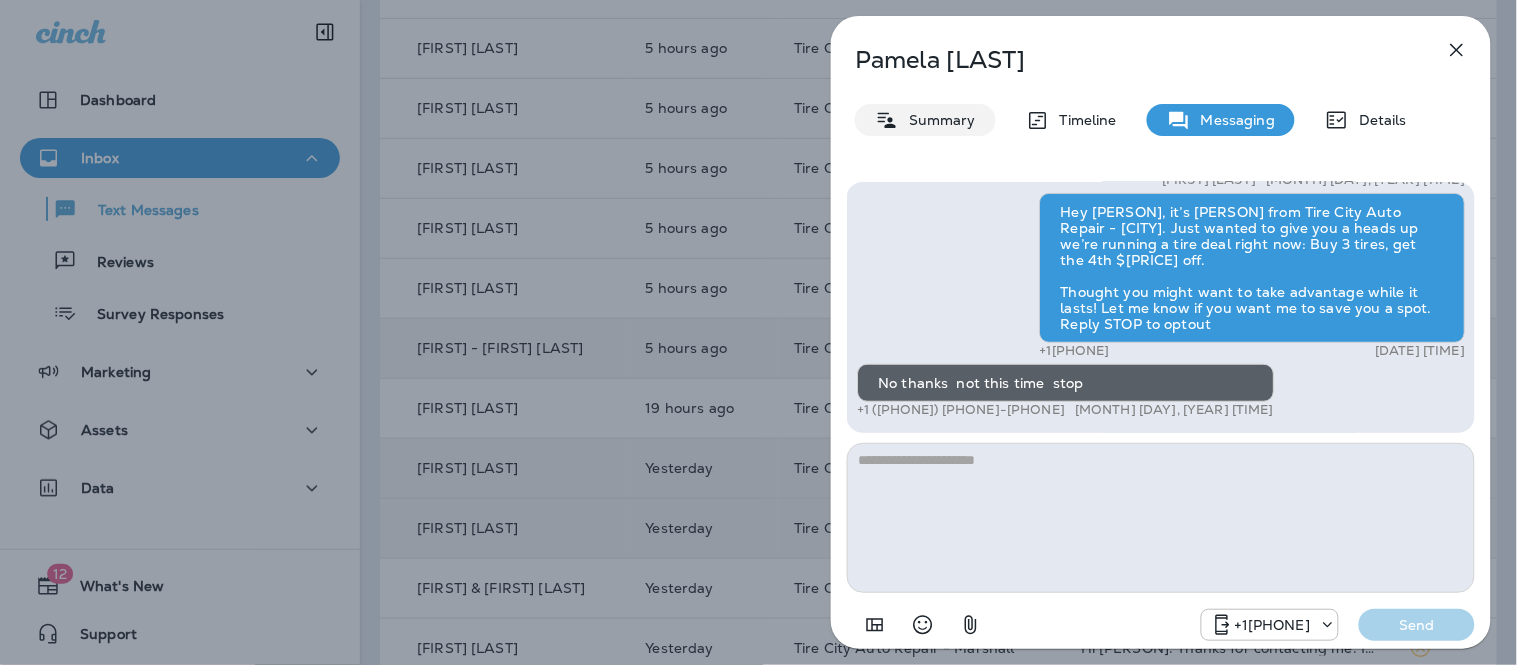 click on "Summary" at bounding box center (937, 120) 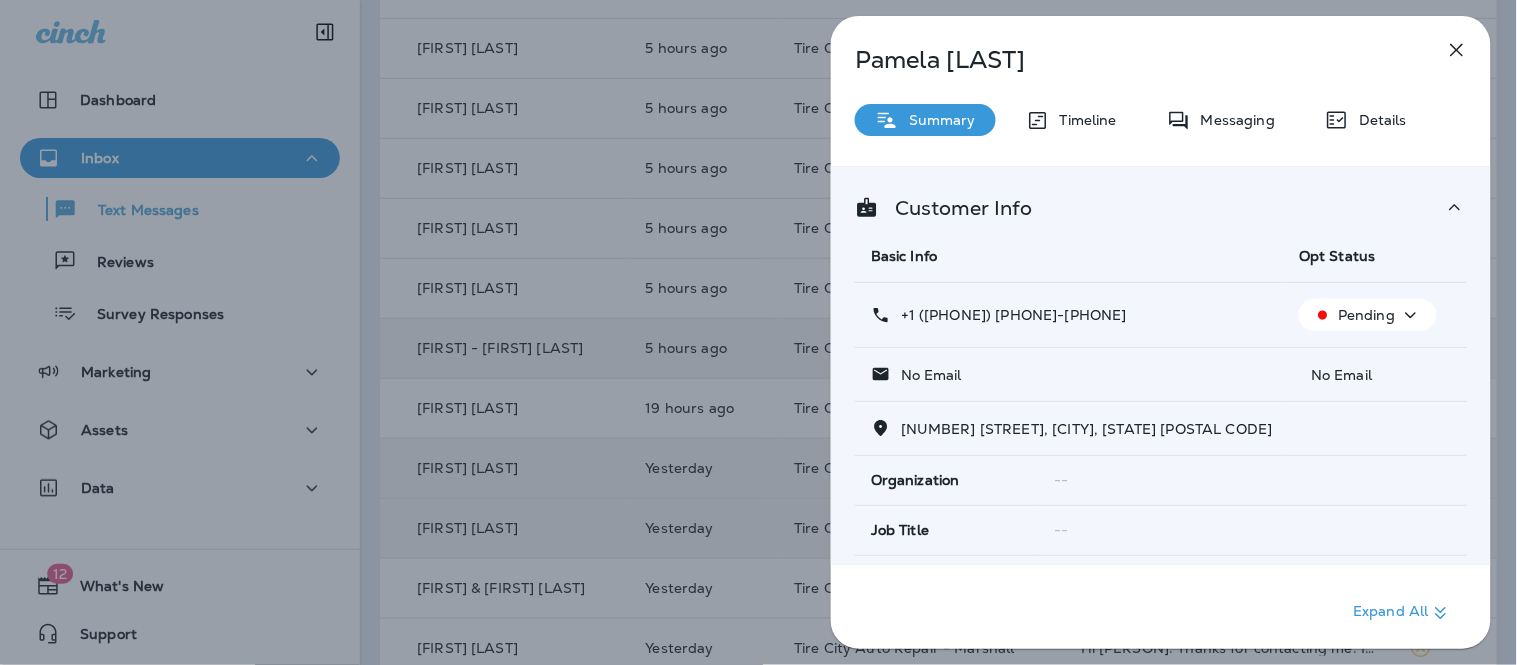 click on "Pending" at bounding box center (1366, 315) 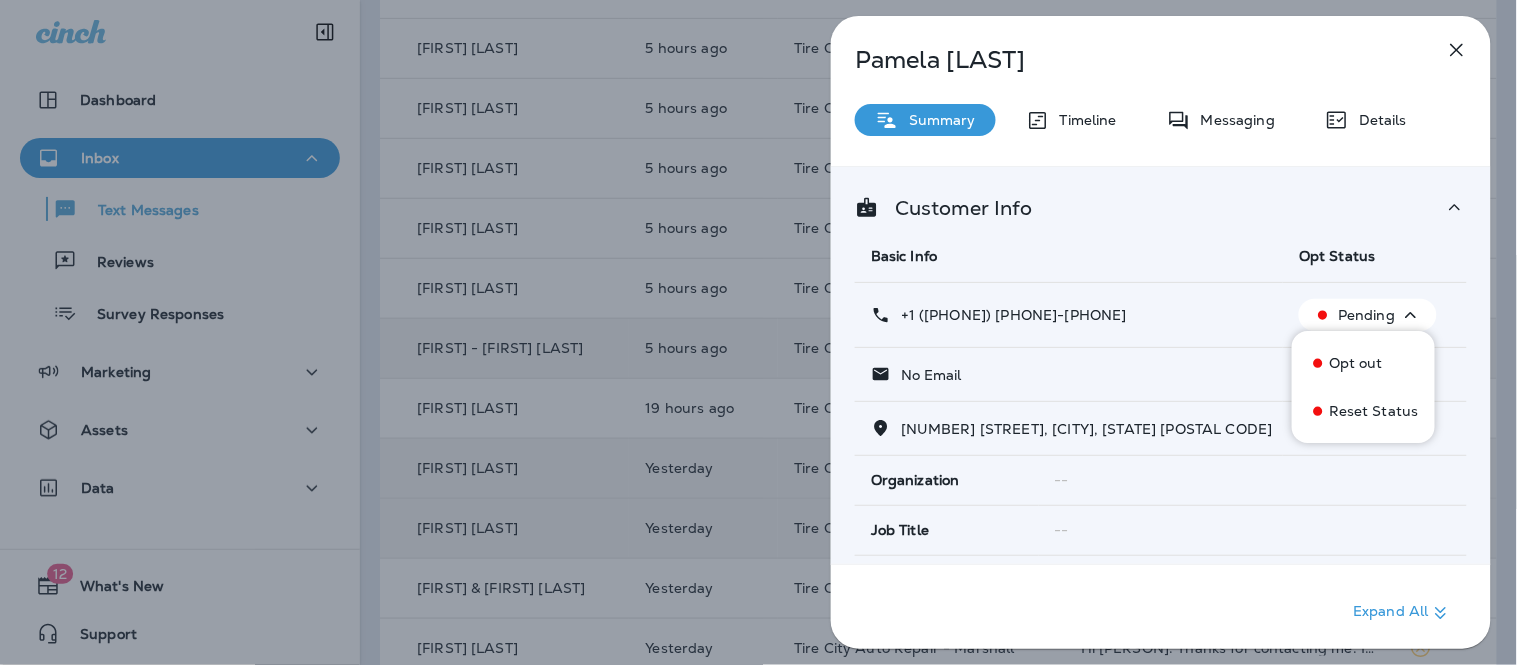 click on "Opt out" at bounding box center (1356, 363) 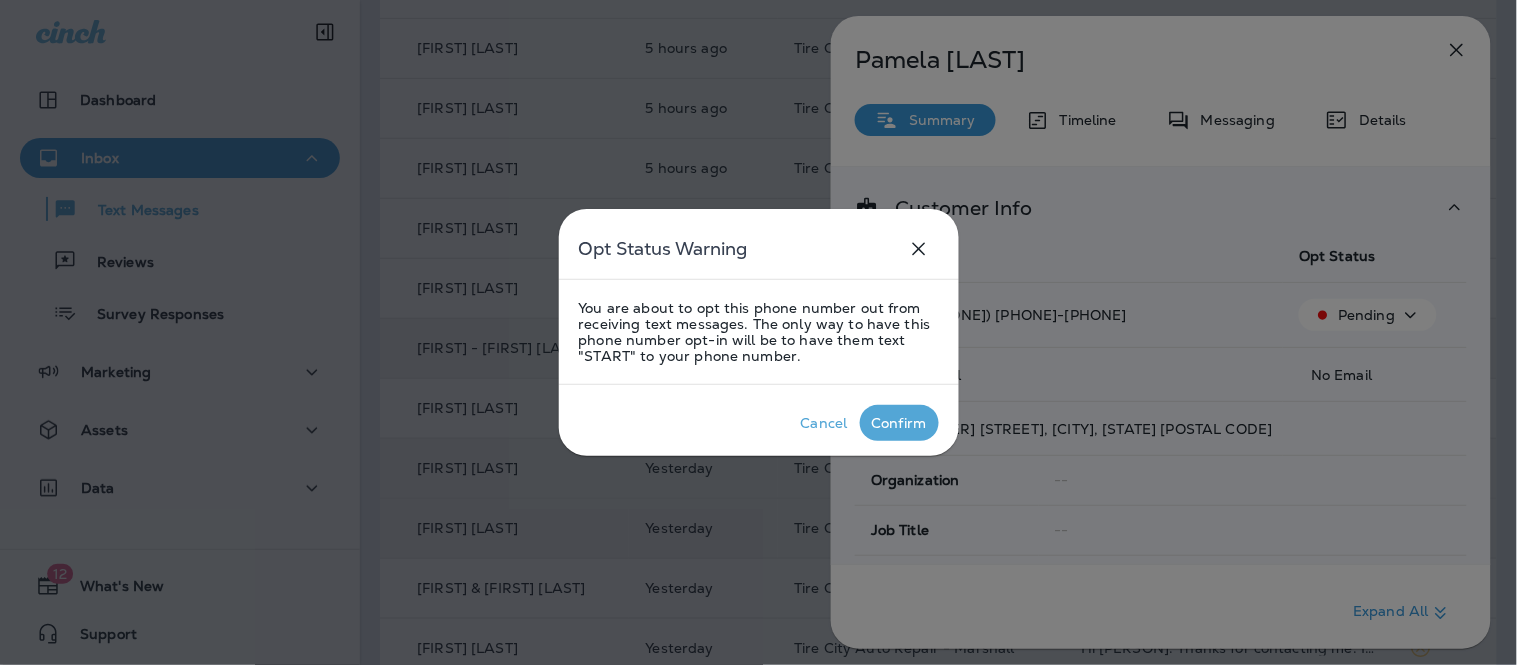 click on "Confirm" at bounding box center (899, 423) 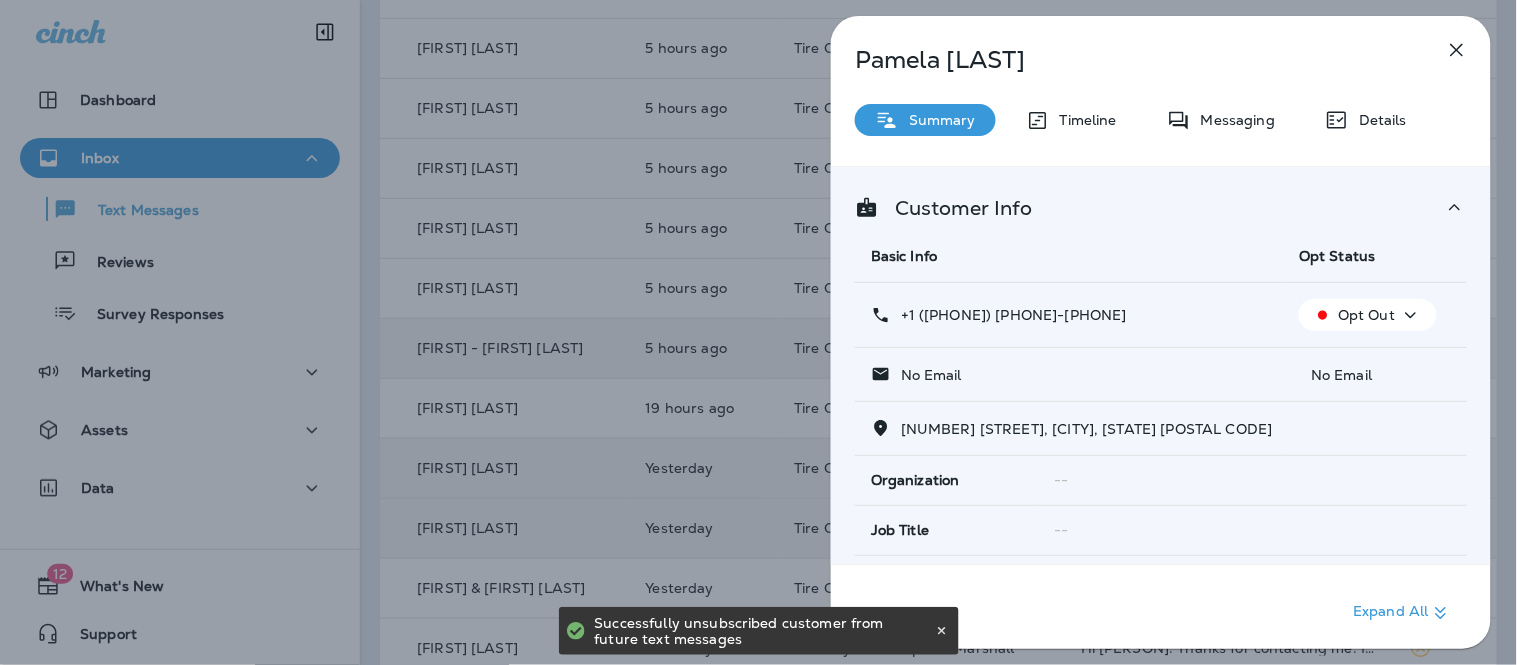 click 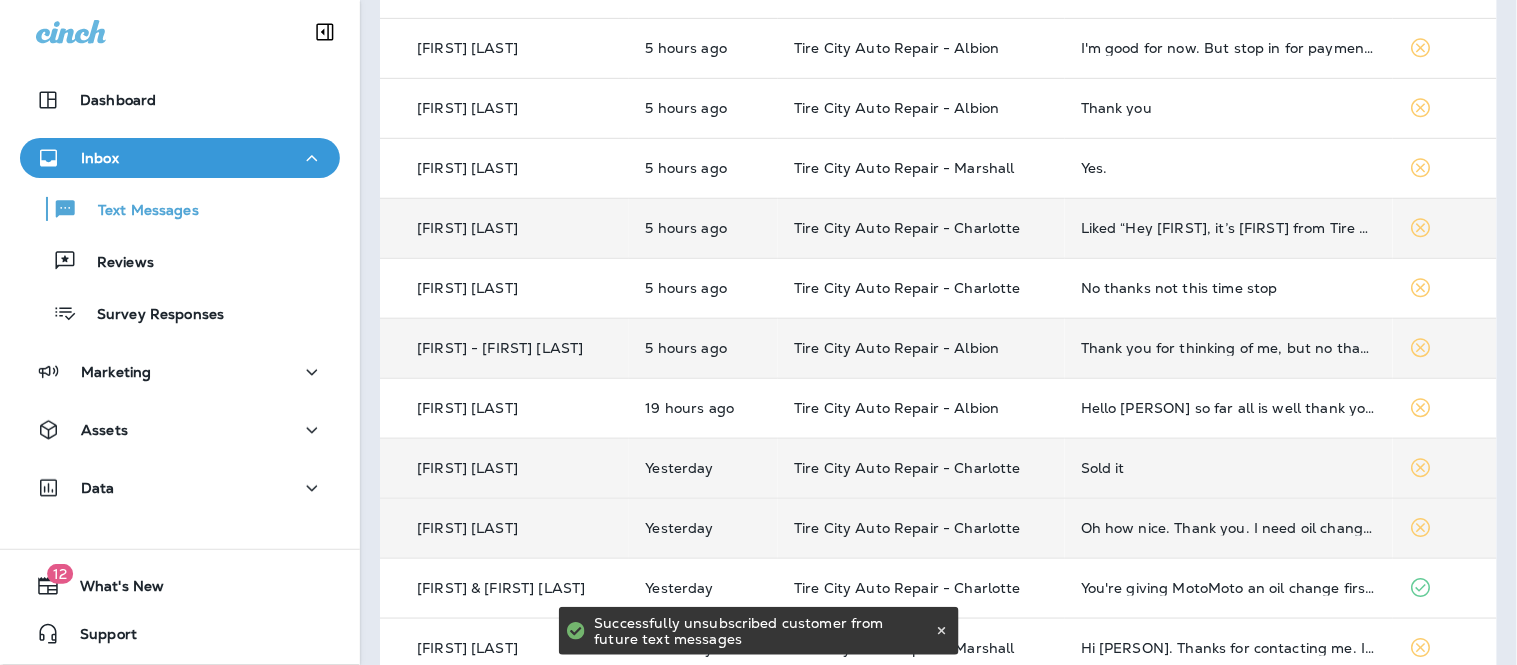 click on "Liked “Hey [FIRST], it’s [FIRST] from Tire City Auto Repair - Charlotte. Just wanted to give you a heads up we’re running a tire deal right now: Buy 3 tires, get the 4th $50 off.
Thought you might want to take advantage while it lasts! Let me know if you want me to save you a spot.
Reply STOP to optout”" at bounding box center [1229, 228] 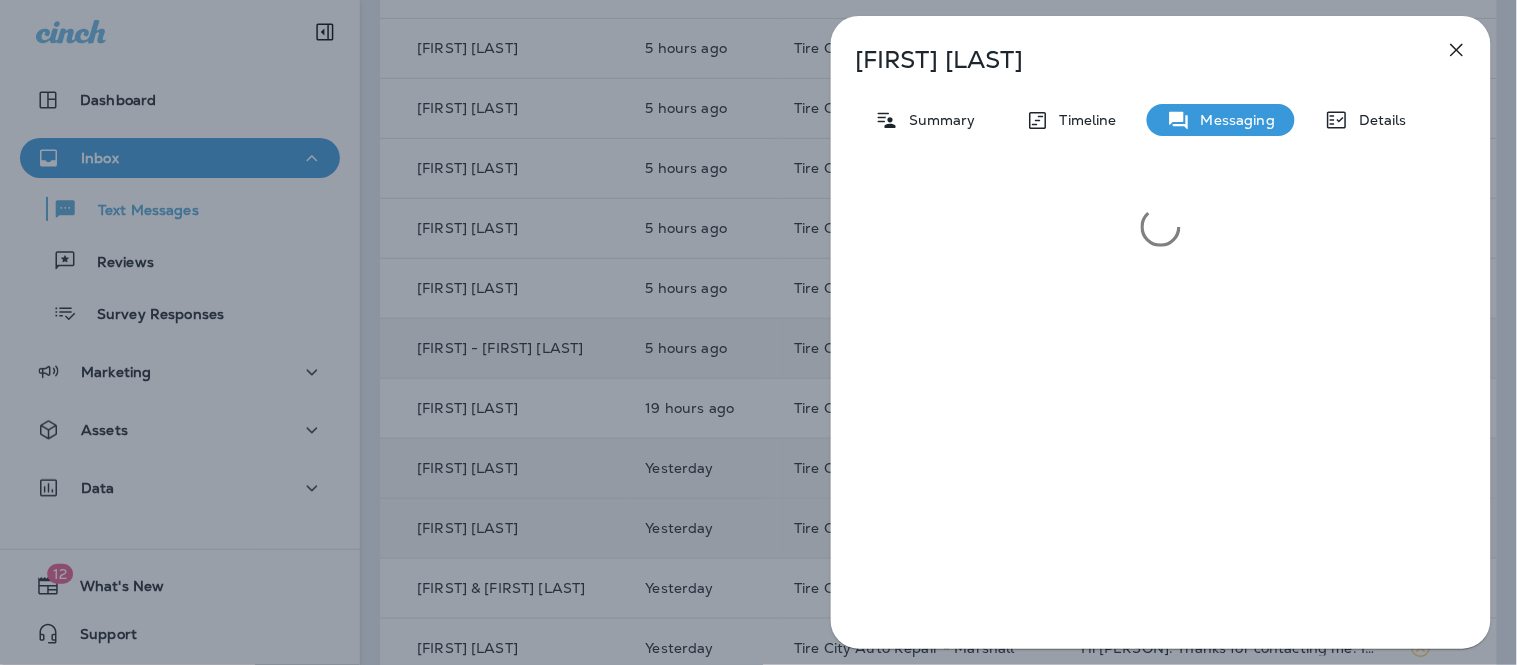 click 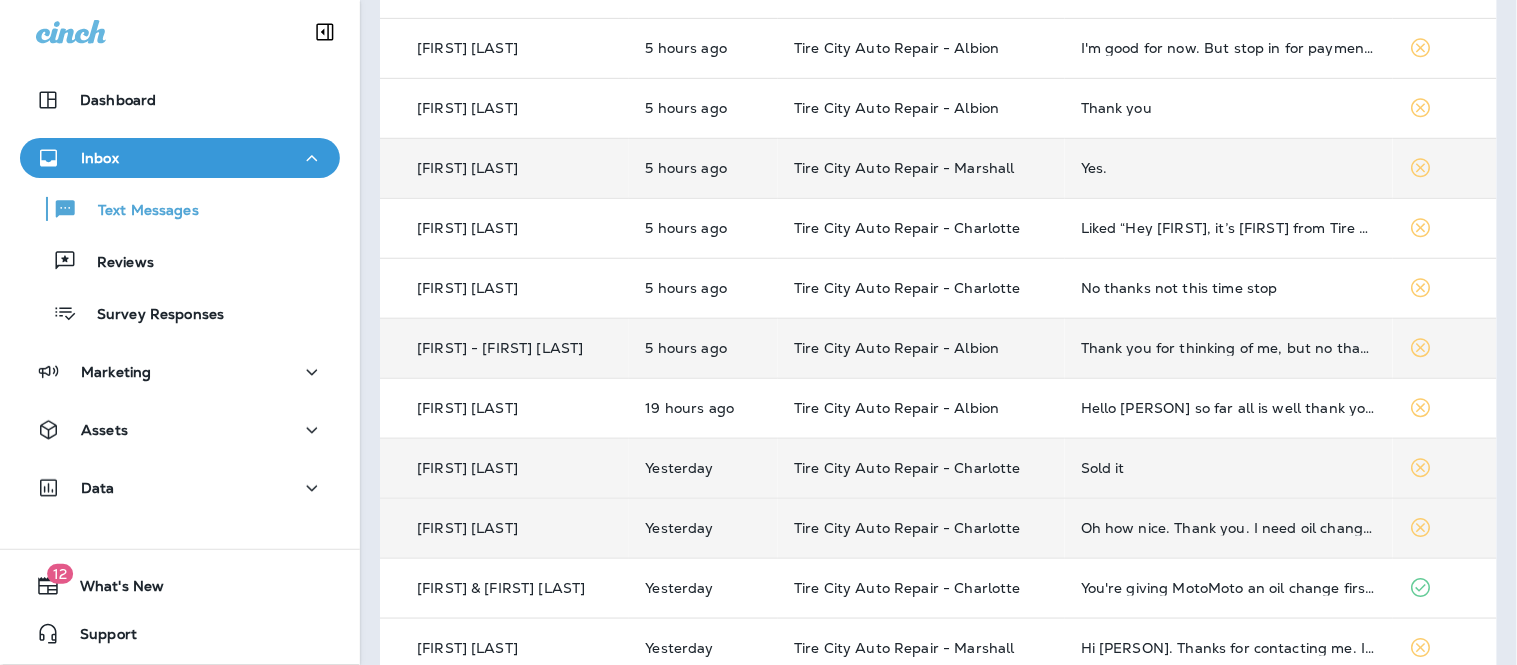 click on "Yes." at bounding box center (1229, 168) 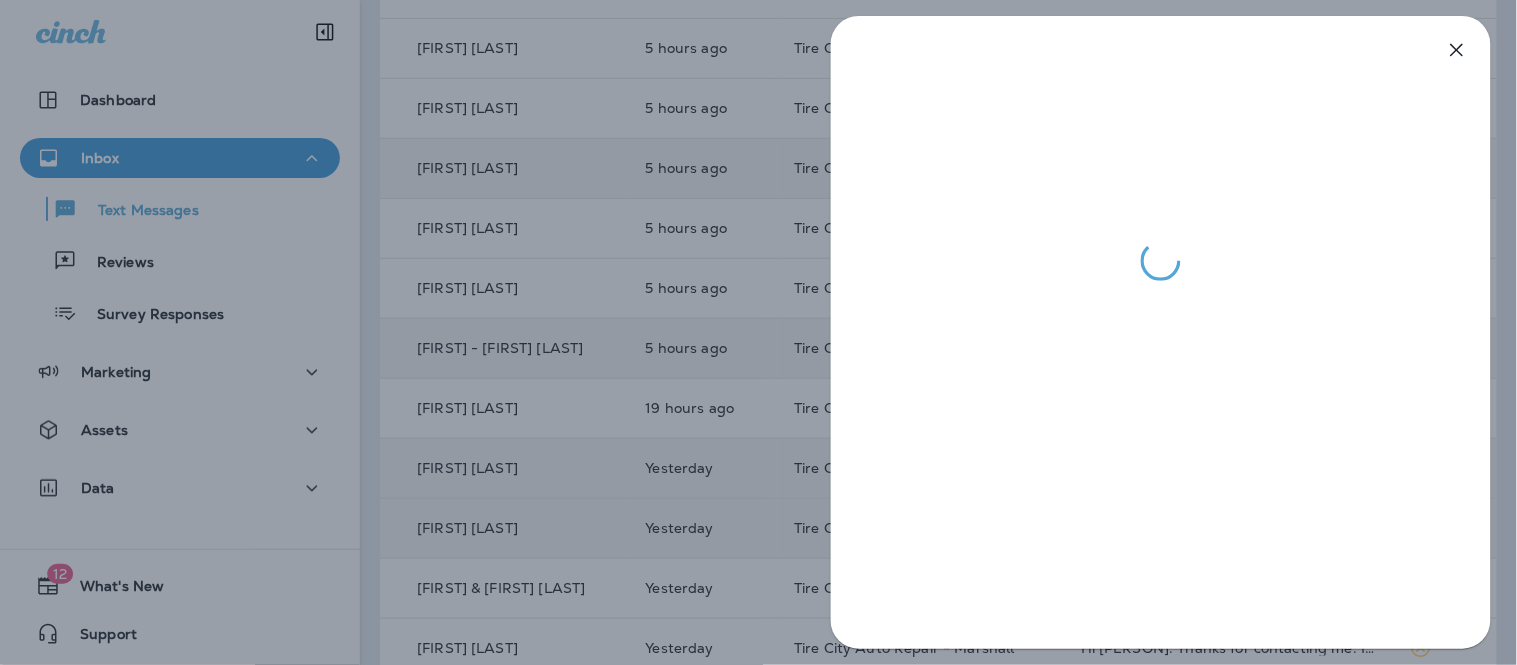 click 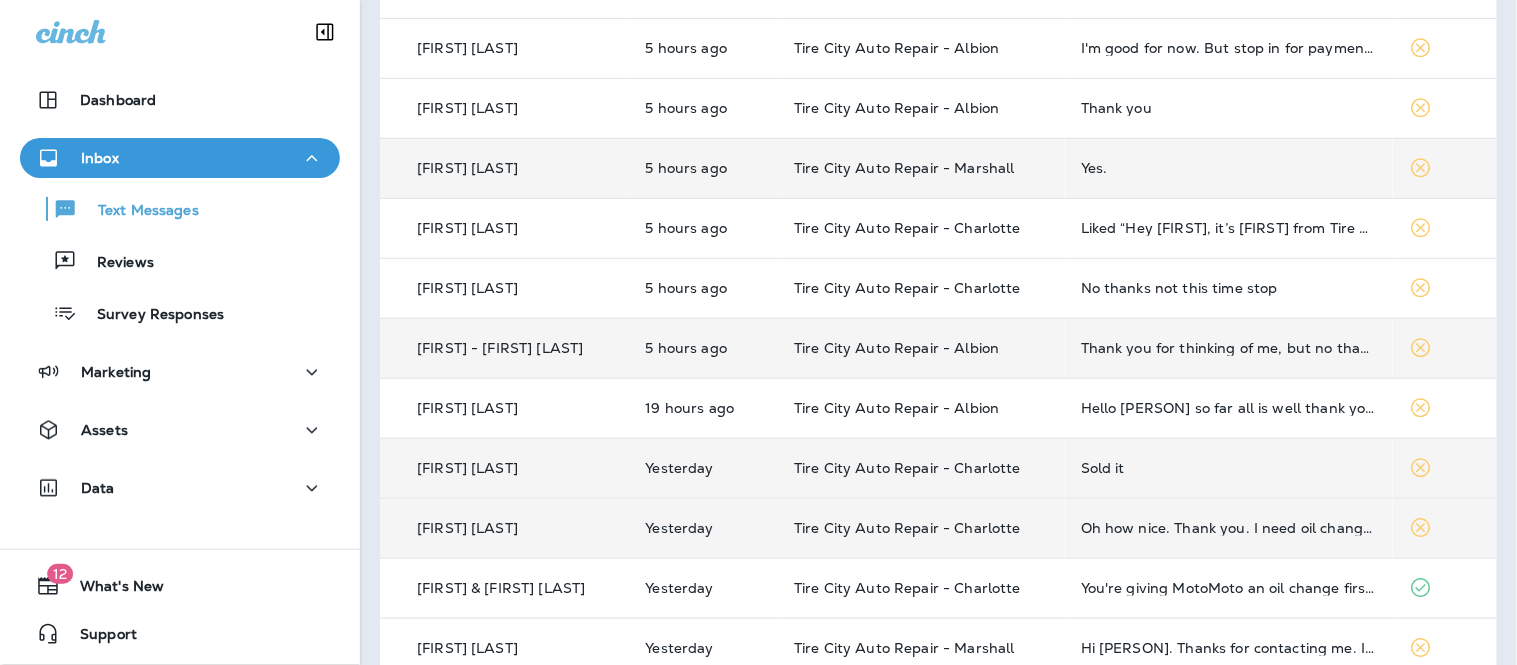 click on "Yes." at bounding box center [1229, 168] 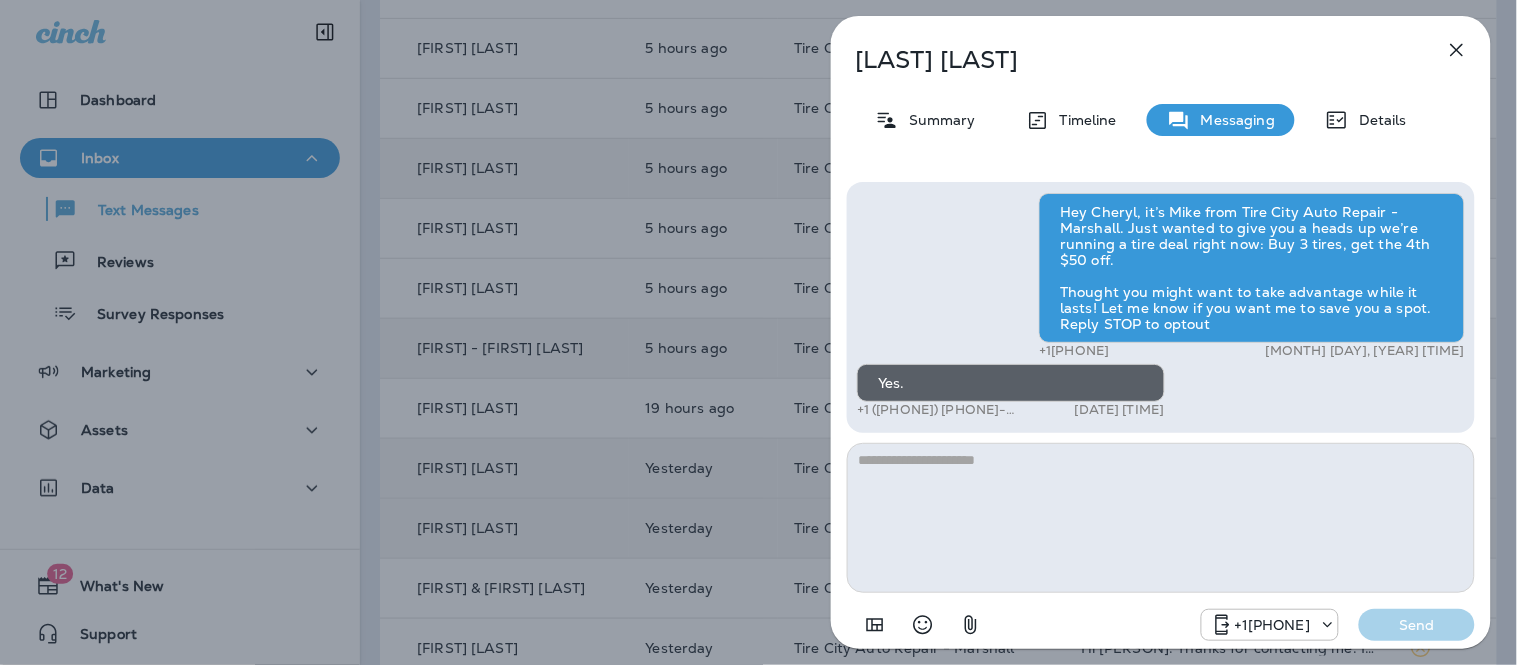 click at bounding box center (1161, 518) 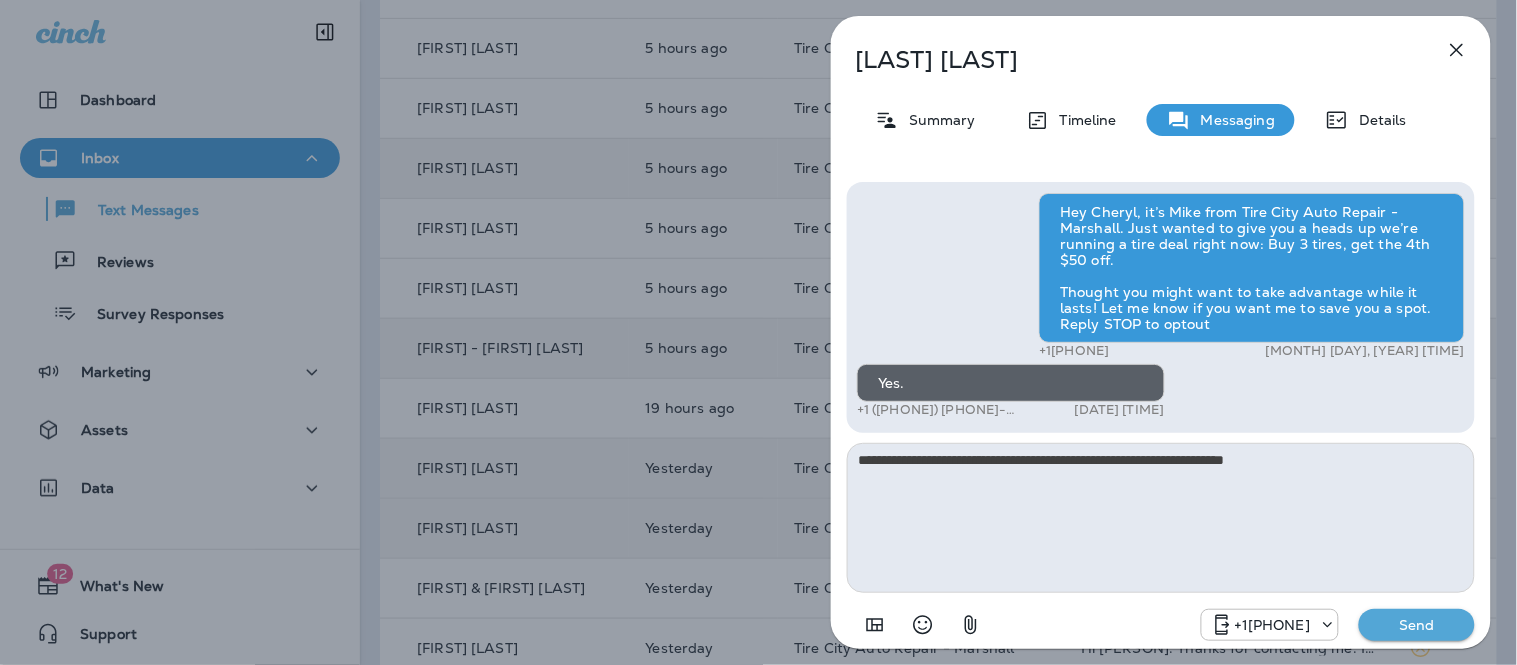 type on "**********" 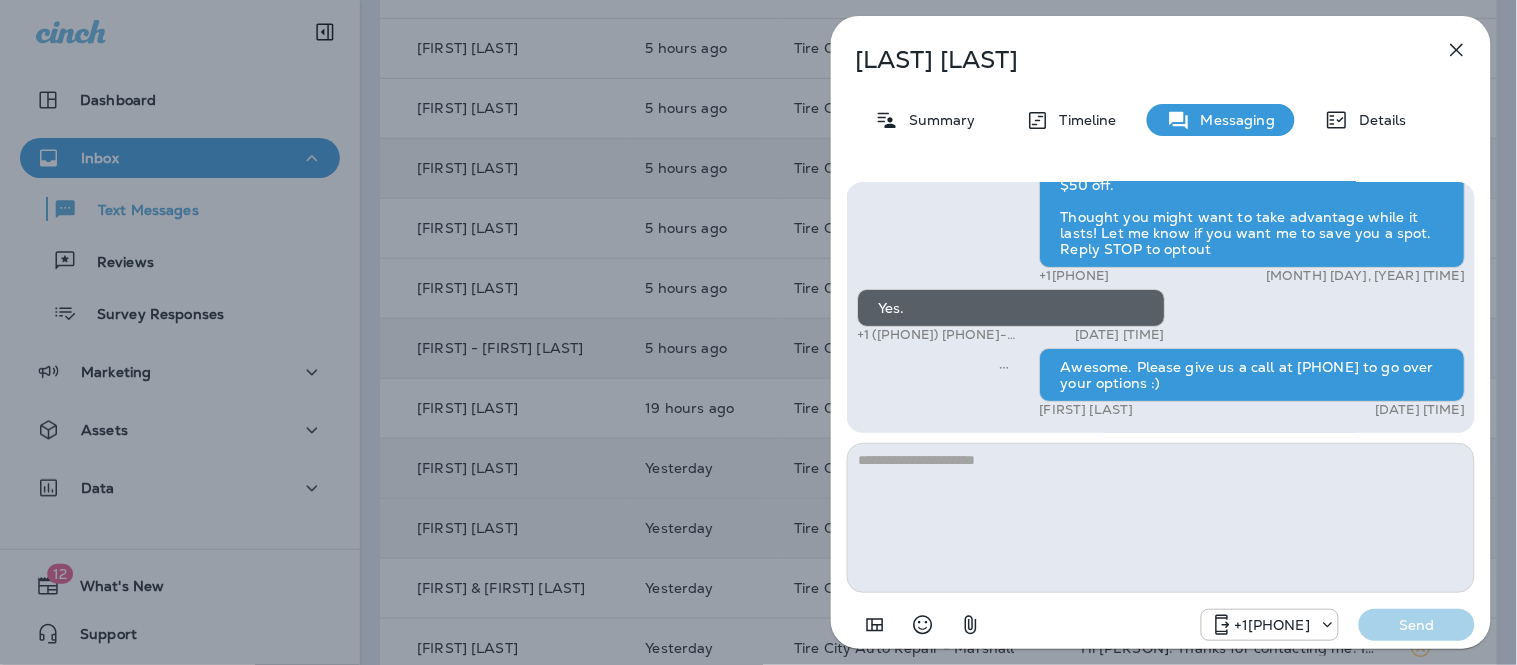 click 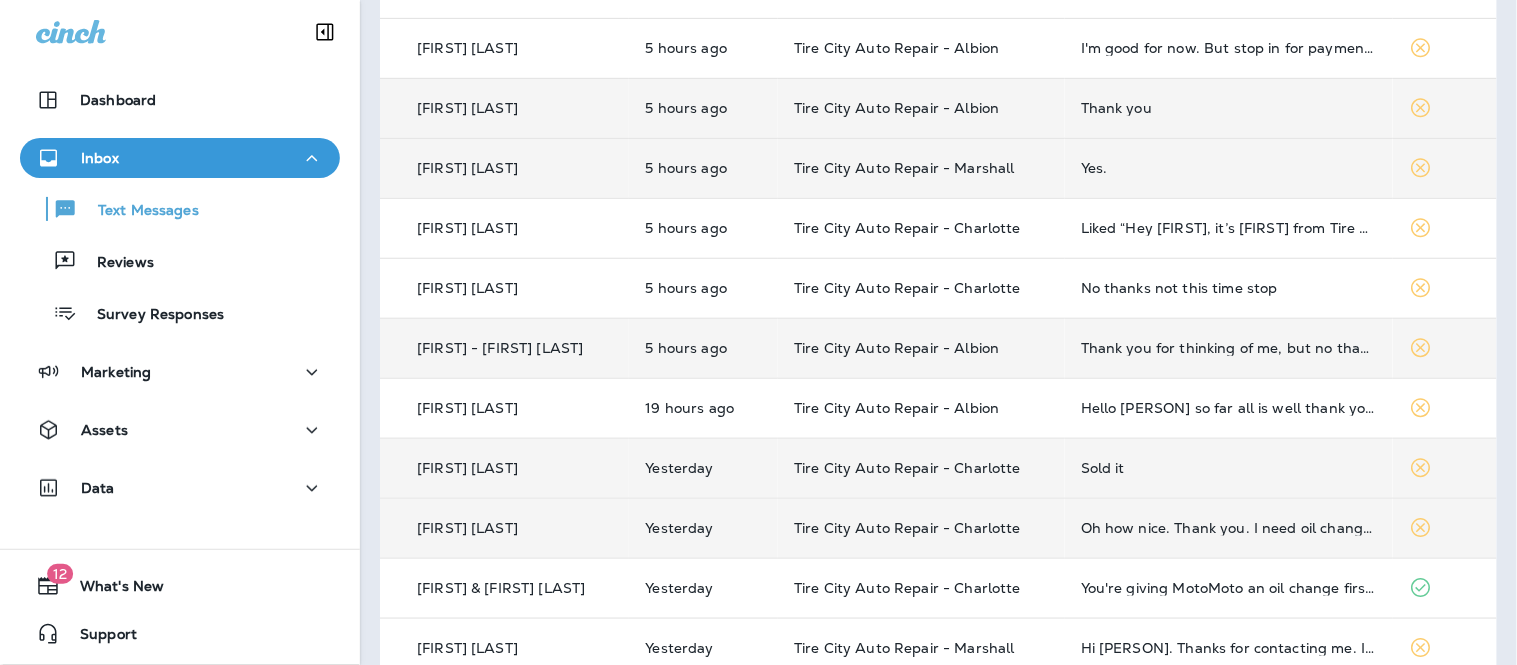 click on "Thank you" at bounding box center [1229, 108] 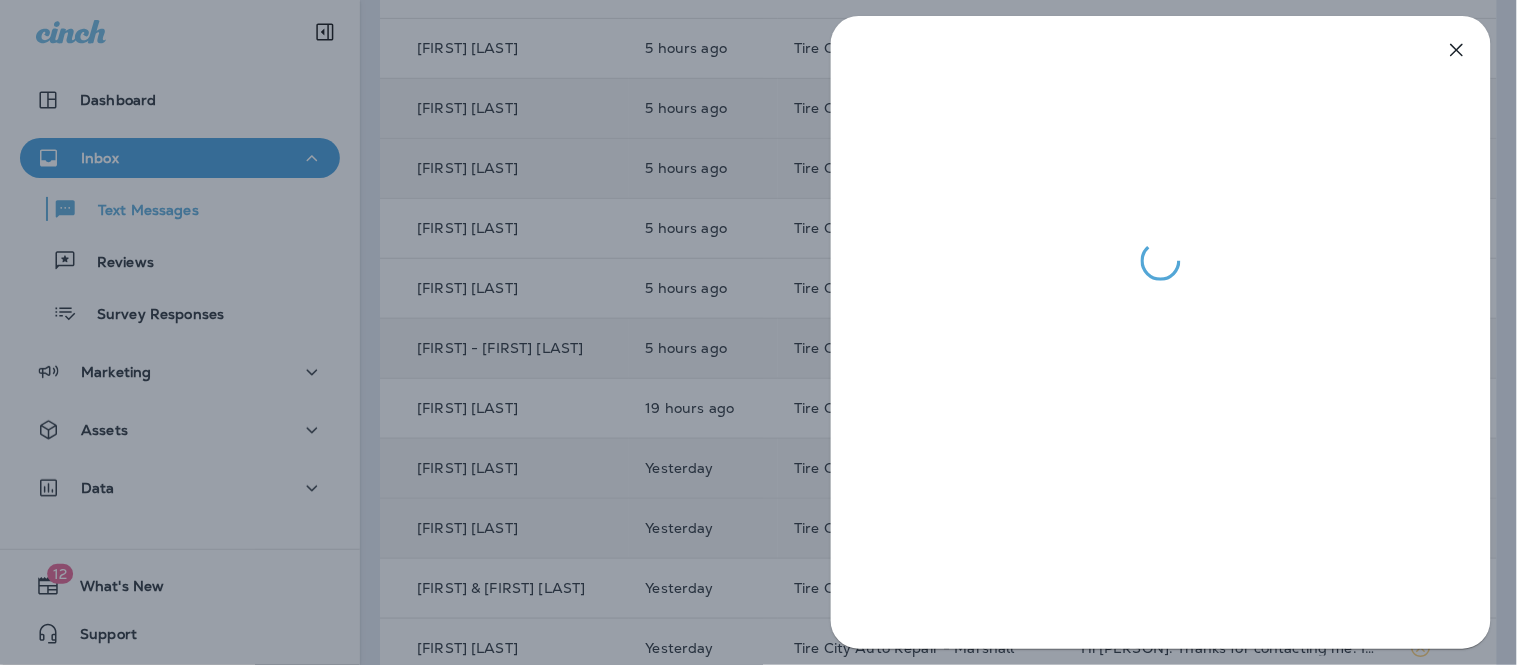 click 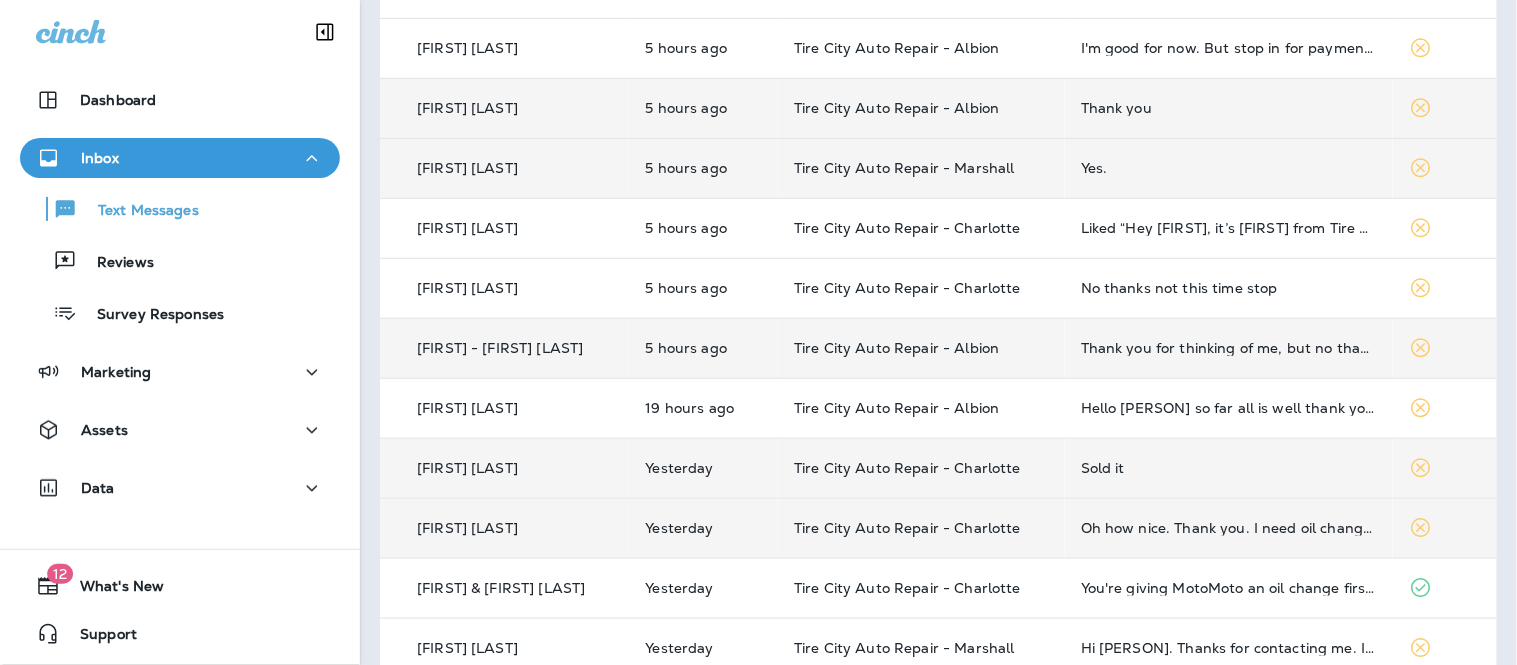 click on "Thank you" at bounding box center [1229, 108] 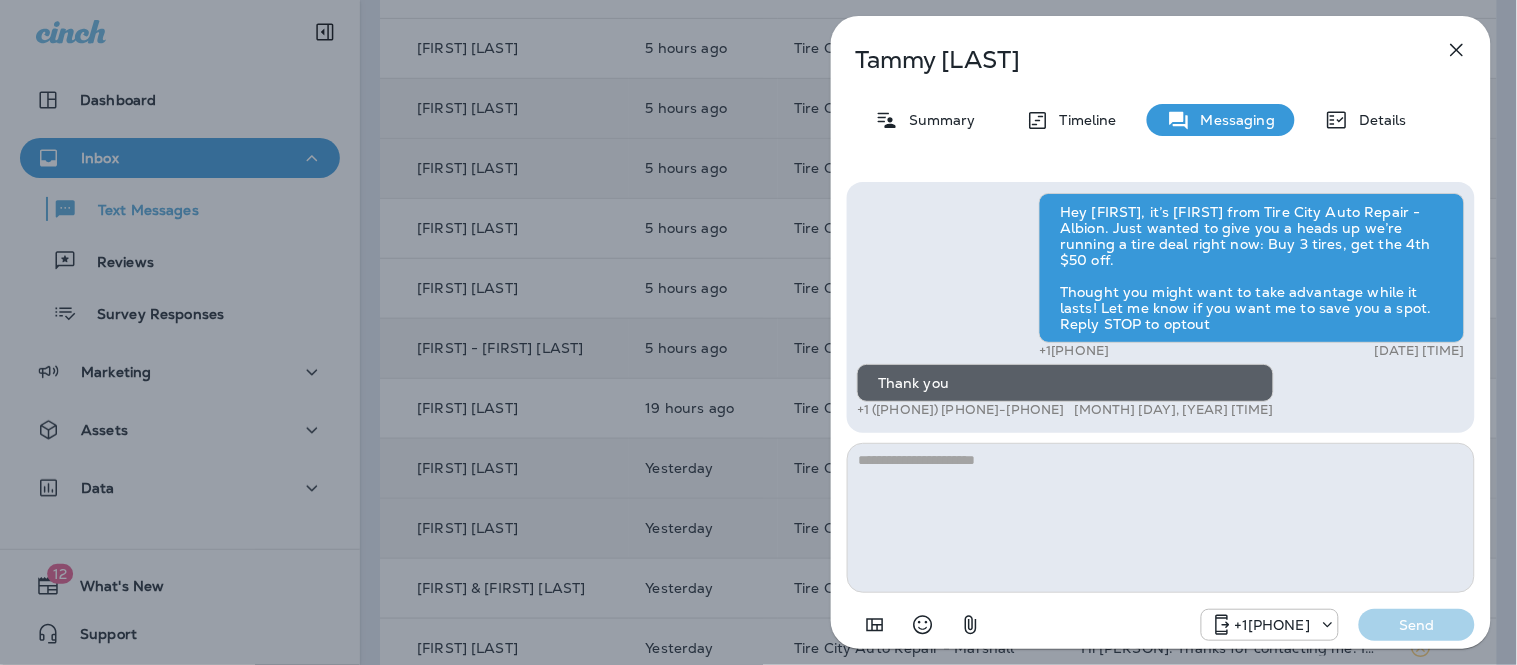click at bounding box center (1161, 518) 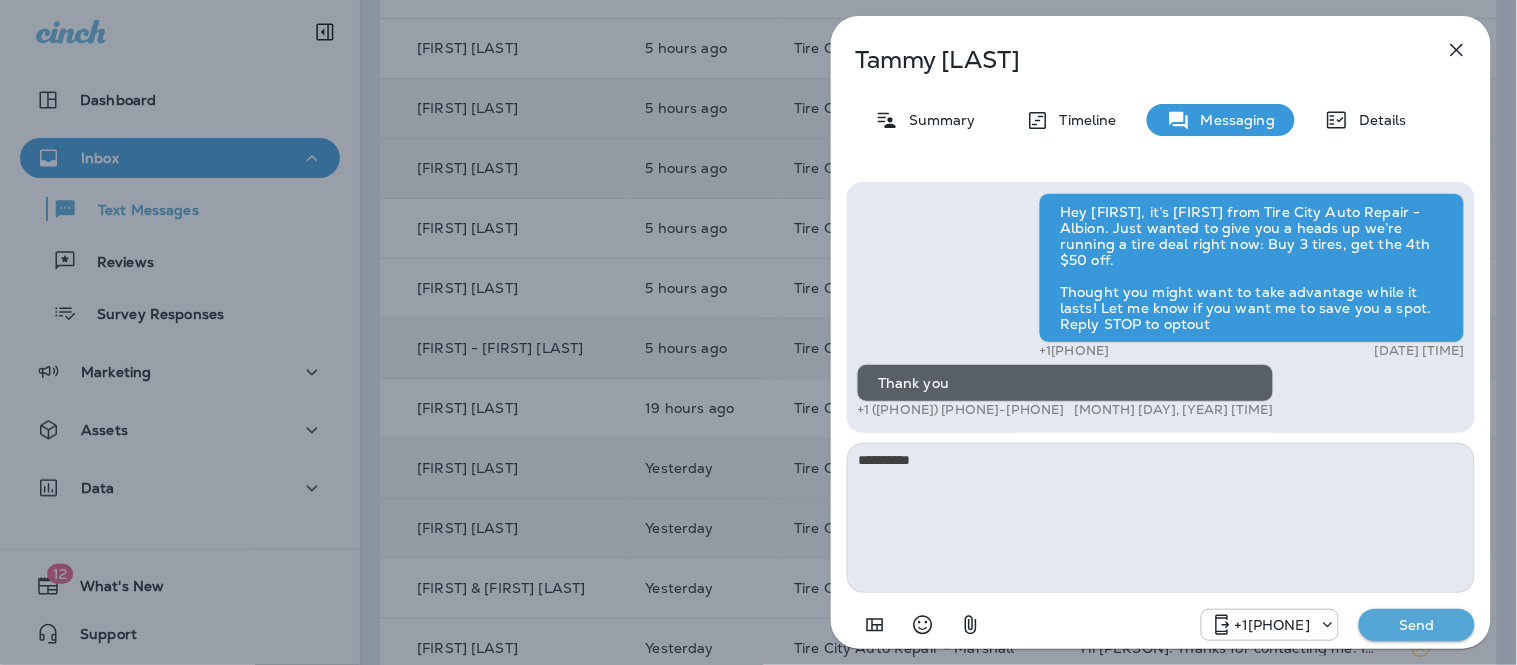 type on "**********" 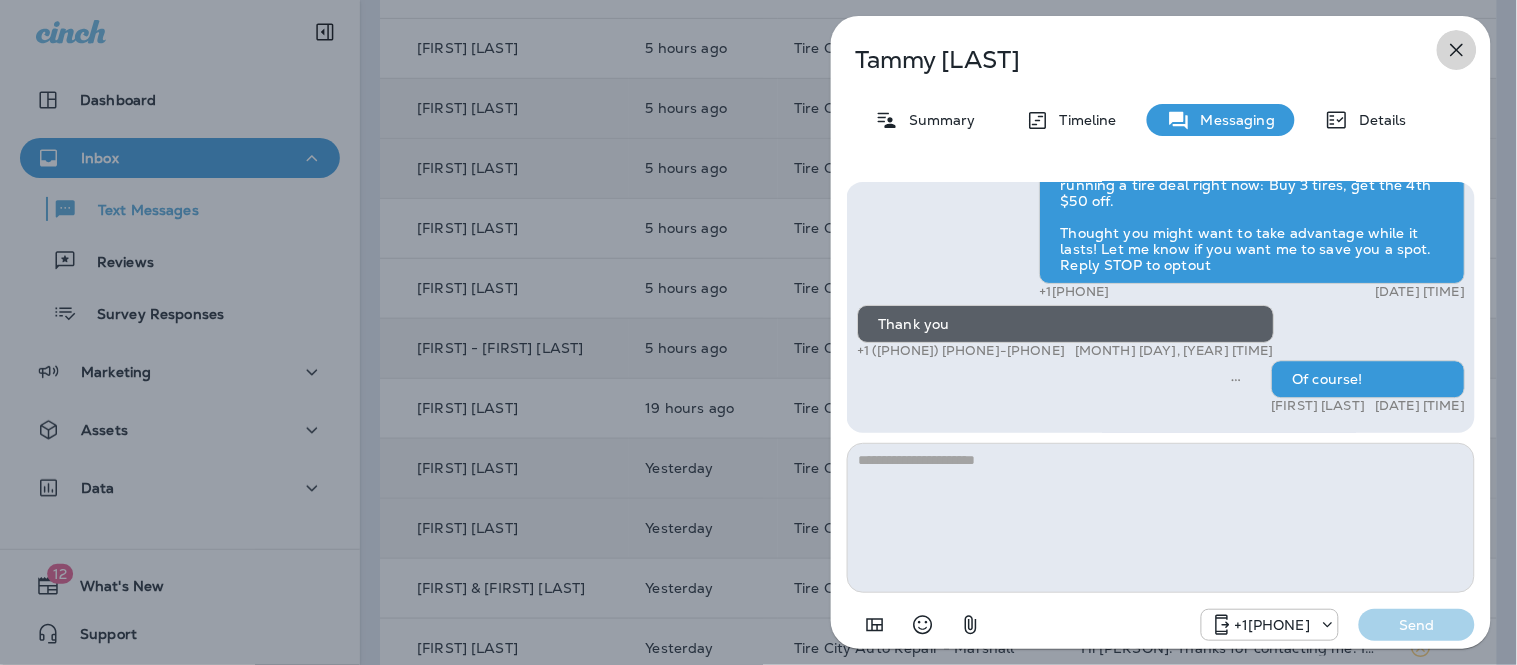 click 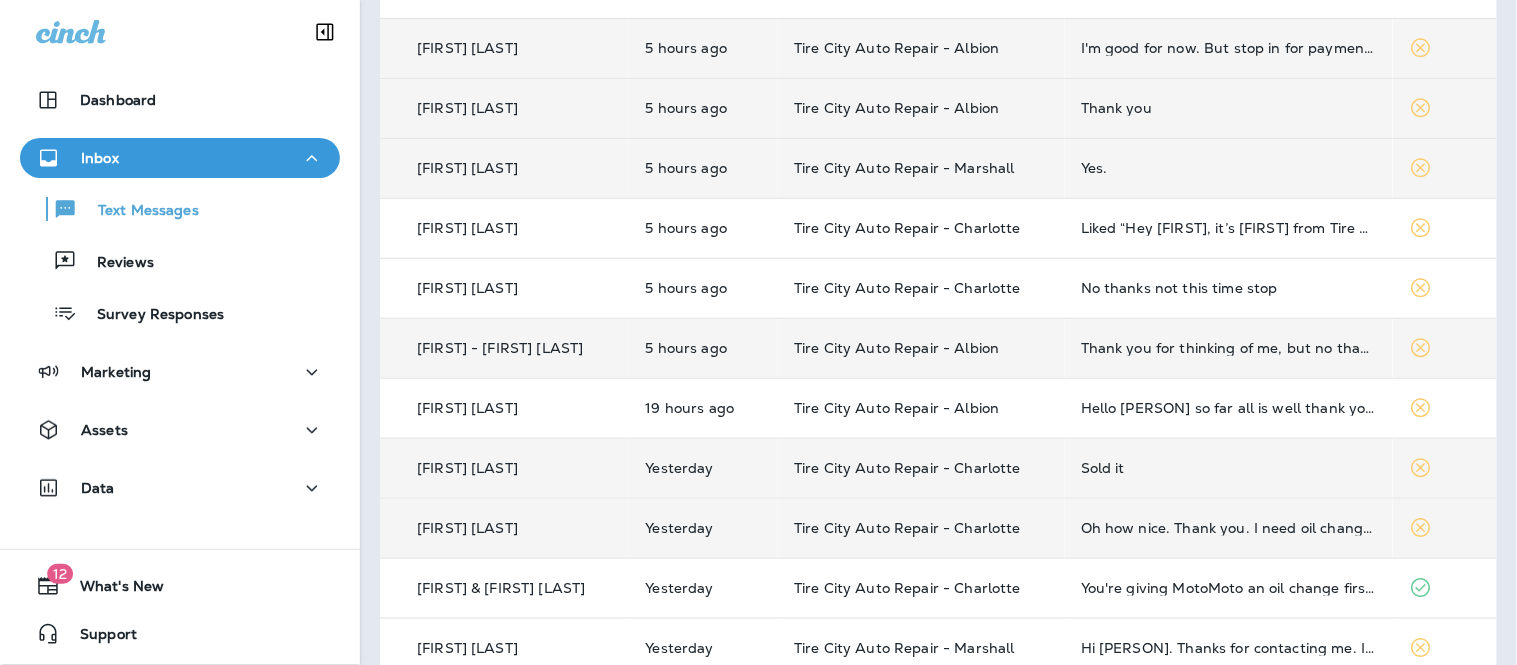 click on "I'm good for now.
But stop in for payment tomorrow. Thanks" at bounding box center [1229, 48] 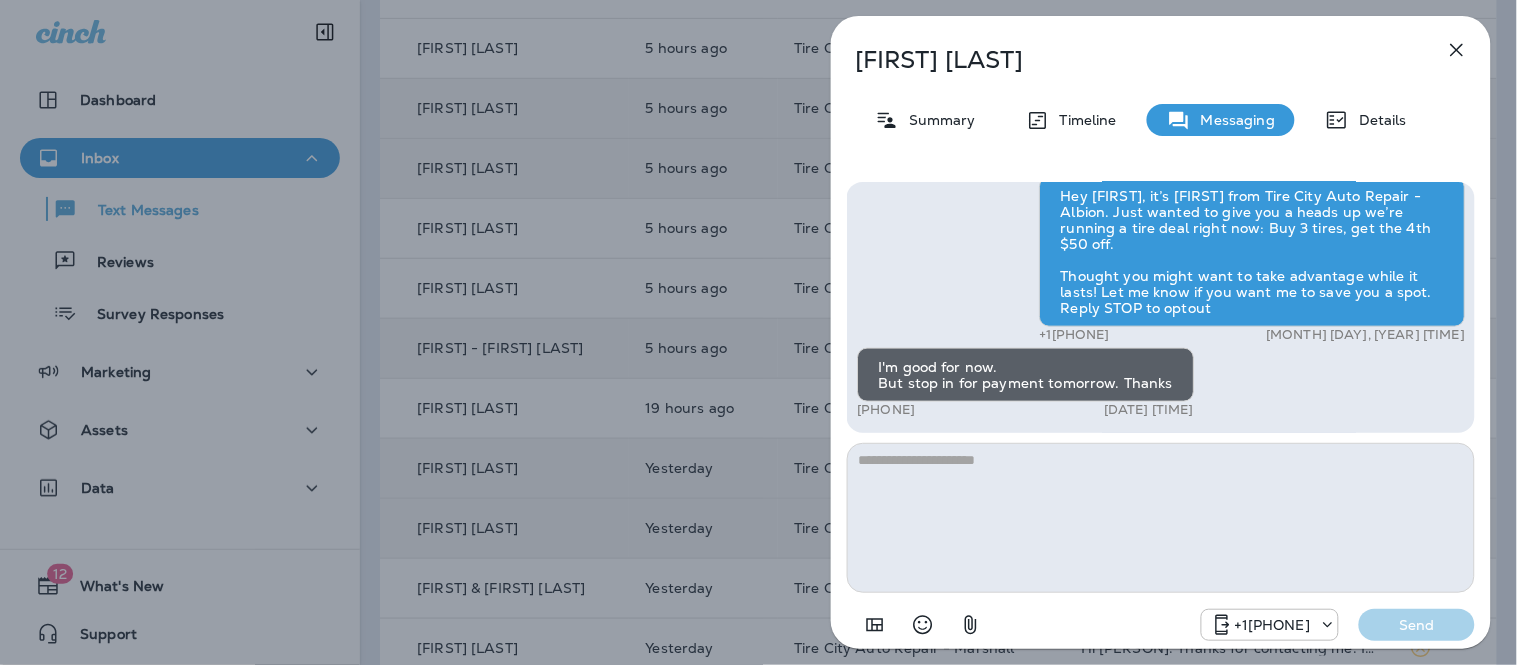 click at bounding box center (1161, 518) 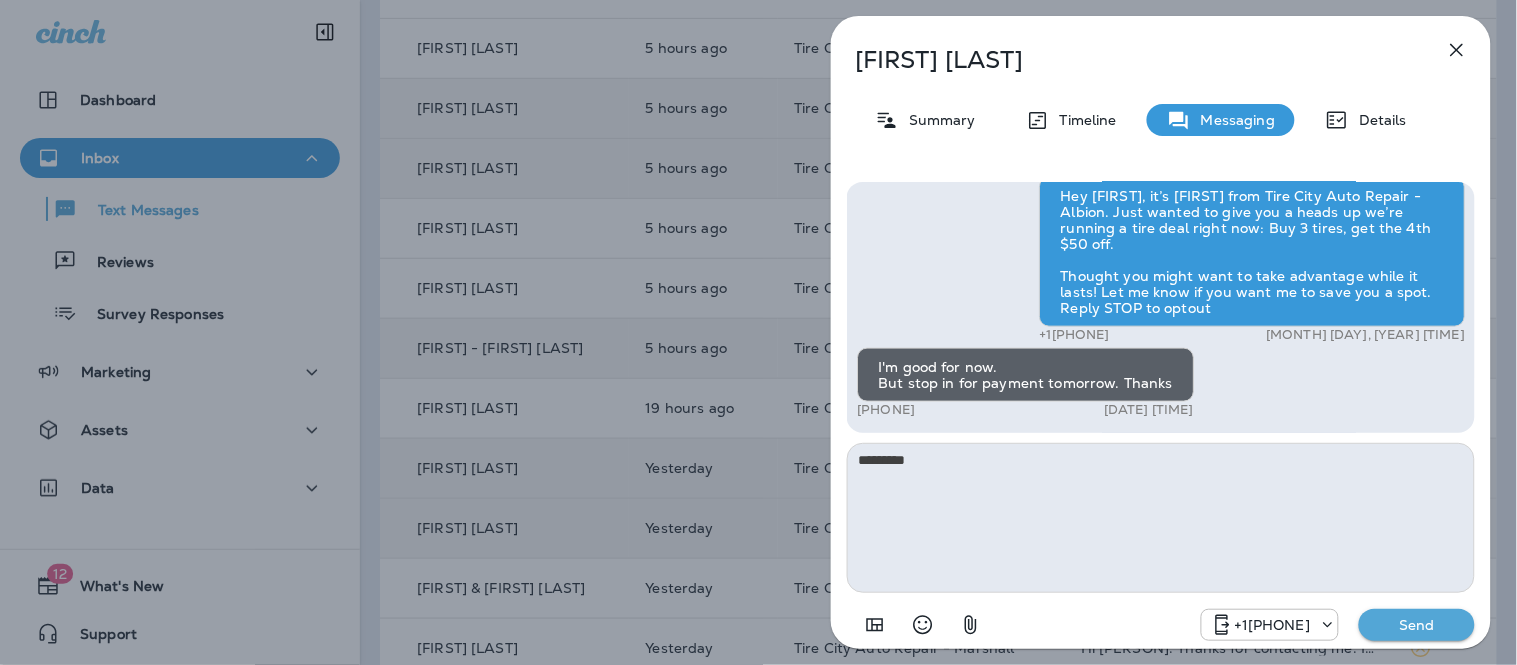 type on "*********" 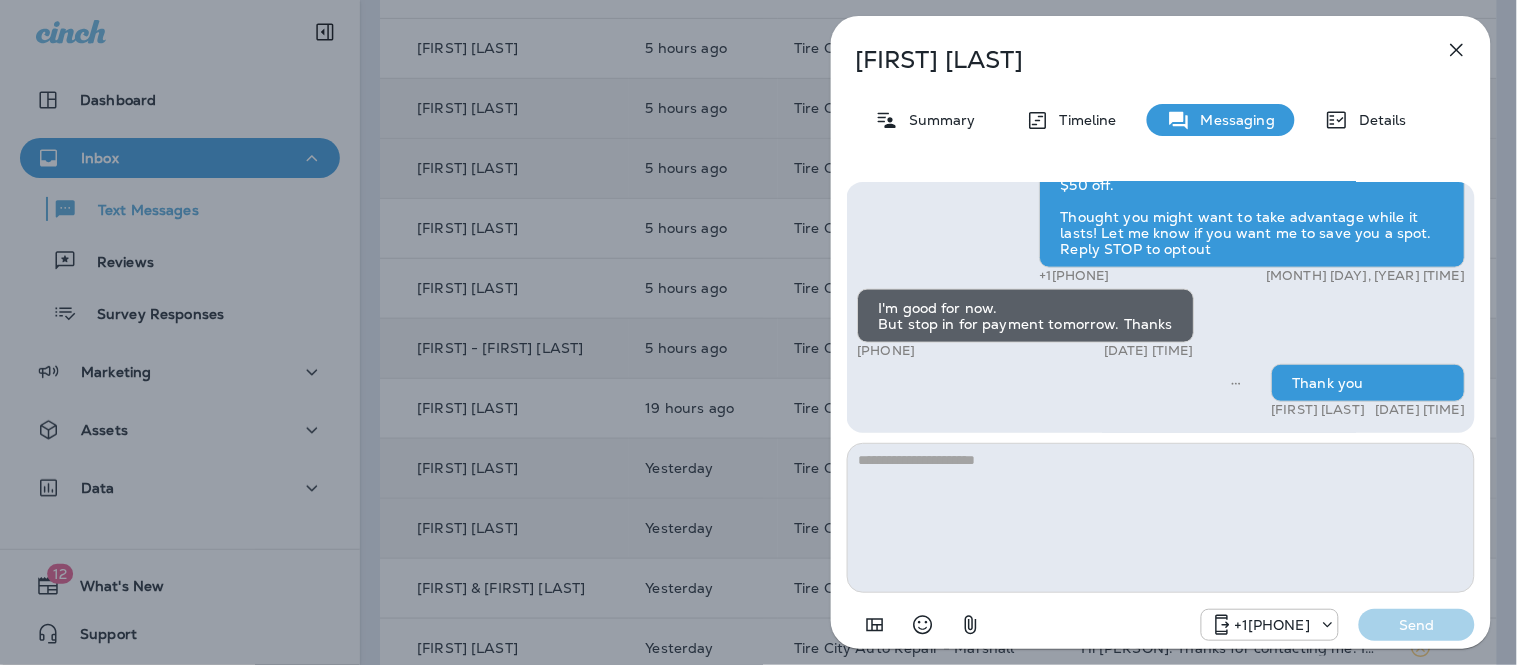click at bounding box center (1457, 50) 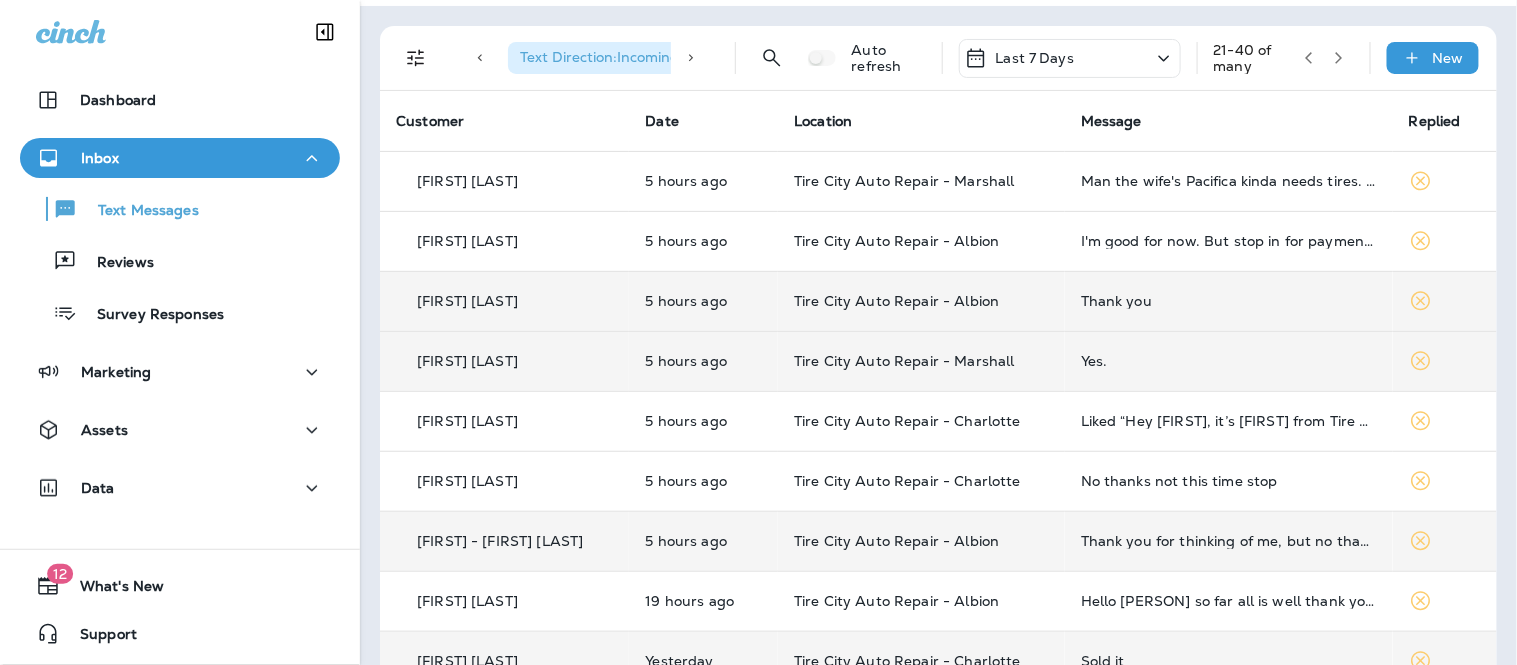 scroll, scrollTop: 35, scrollLeft: 0, axis: vertical 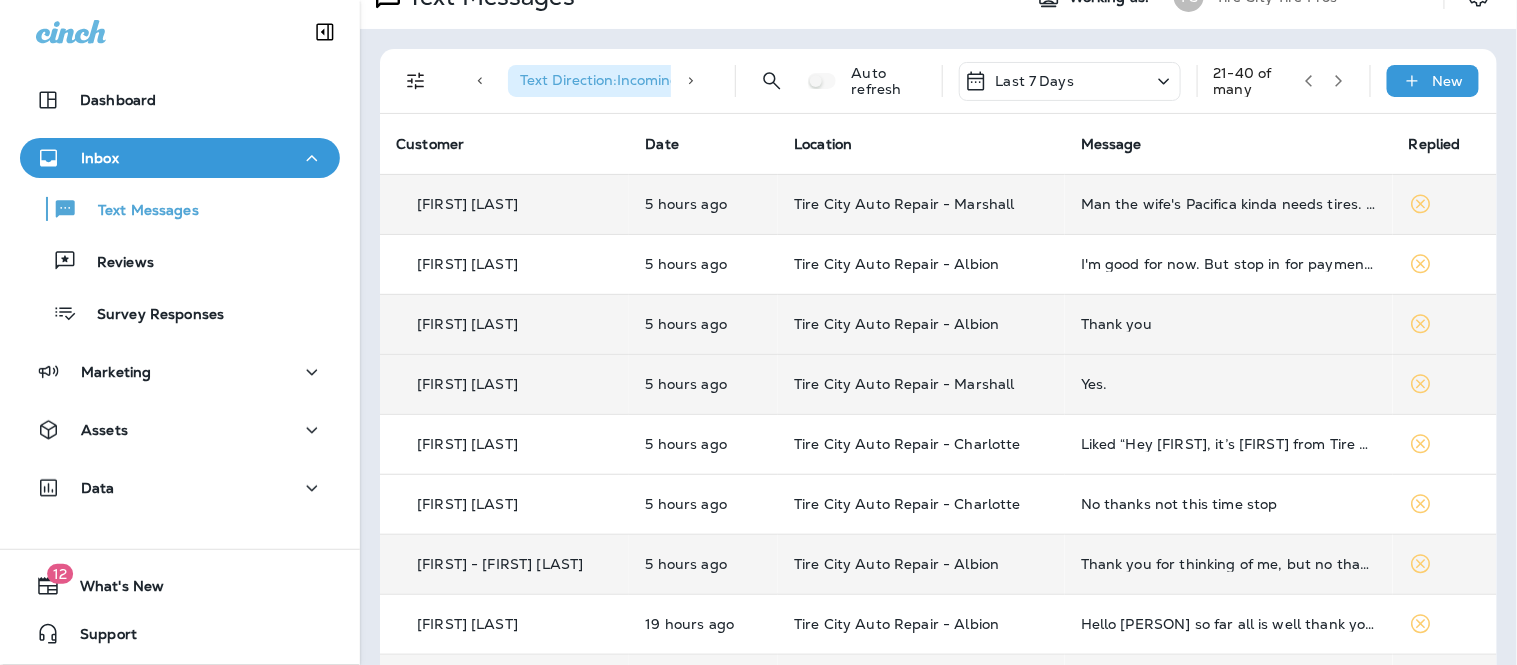 click on "Man the wife's Pacifica kinda needs tires. I'm not home to see what size though. If you happen to know. Give me a quote for tires and to cut that thing off the bottom." at bounding box center [1229, 204] 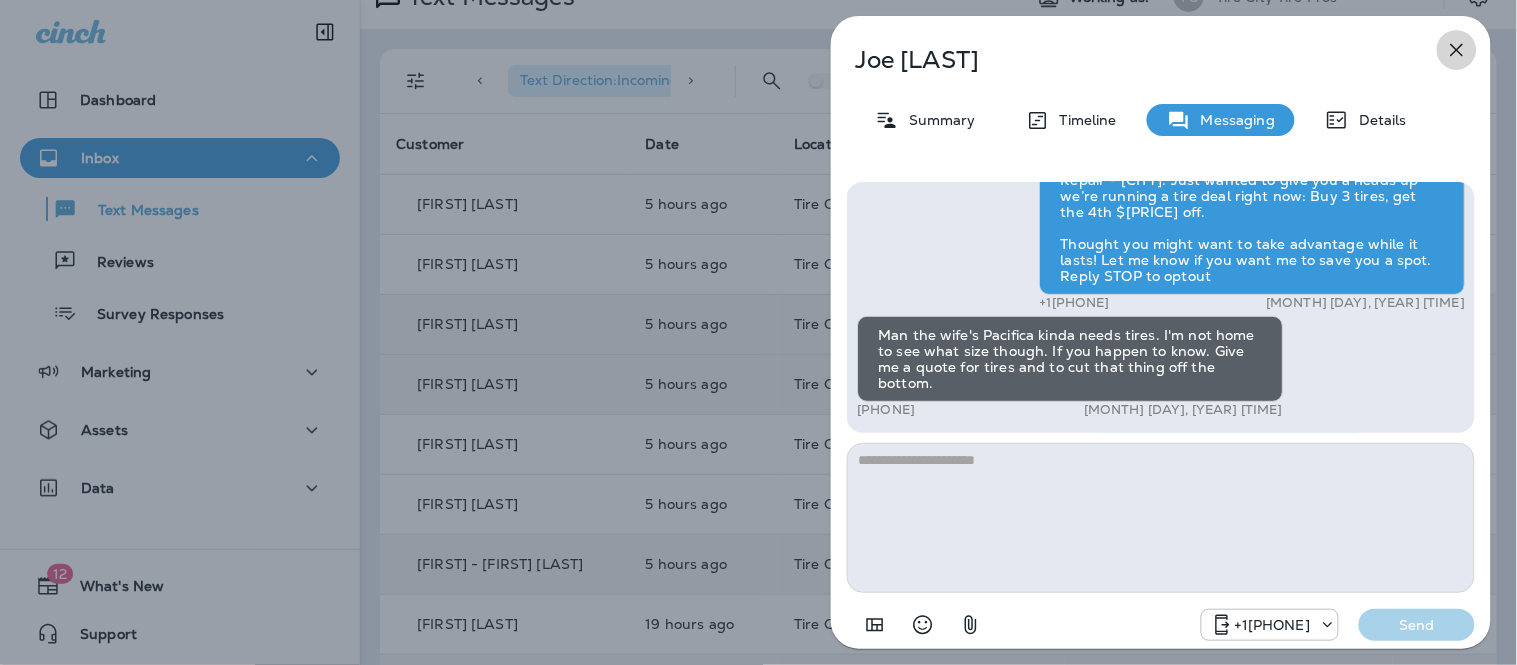 click 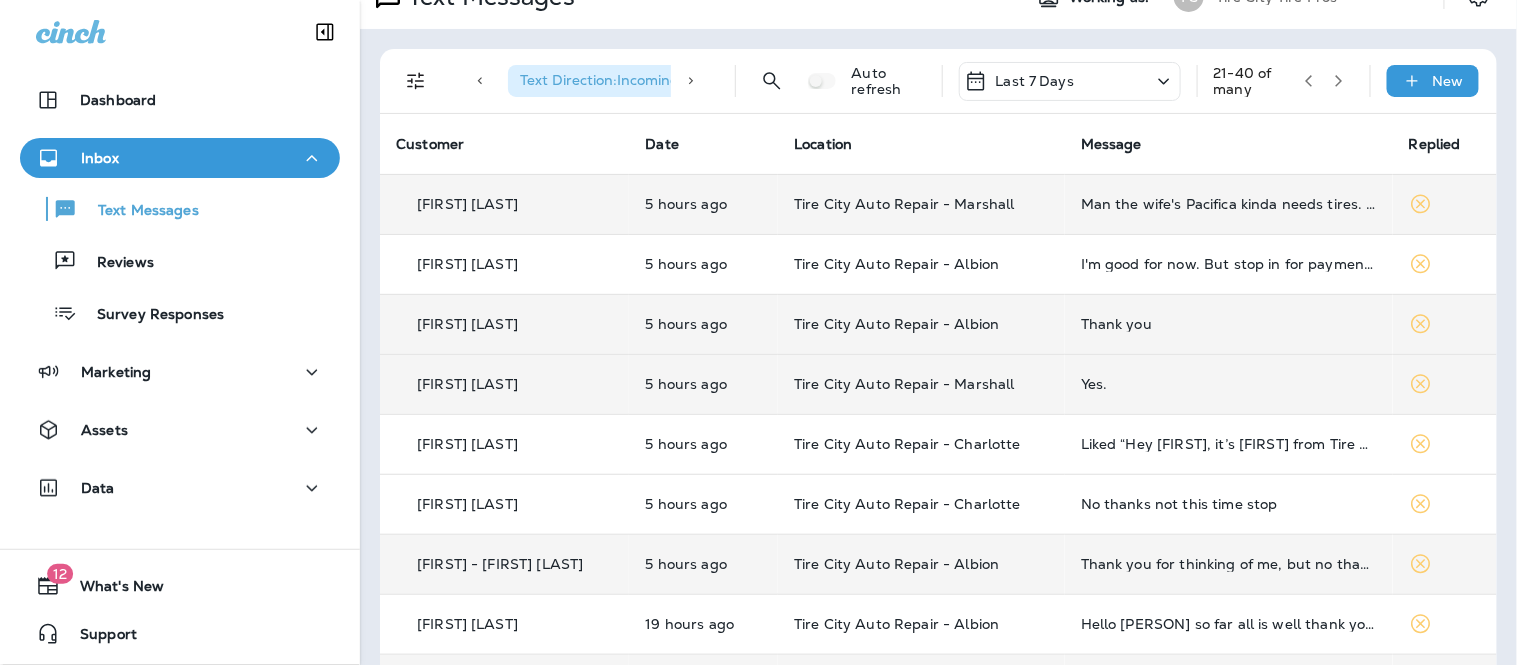 click on "Man the wife's Pacifica kinda needs tires. I'm not home to see what size though. If you happen to know. Give me a quote for tires and to cut that thing off the bottom." at bounding box center [1229, 204] 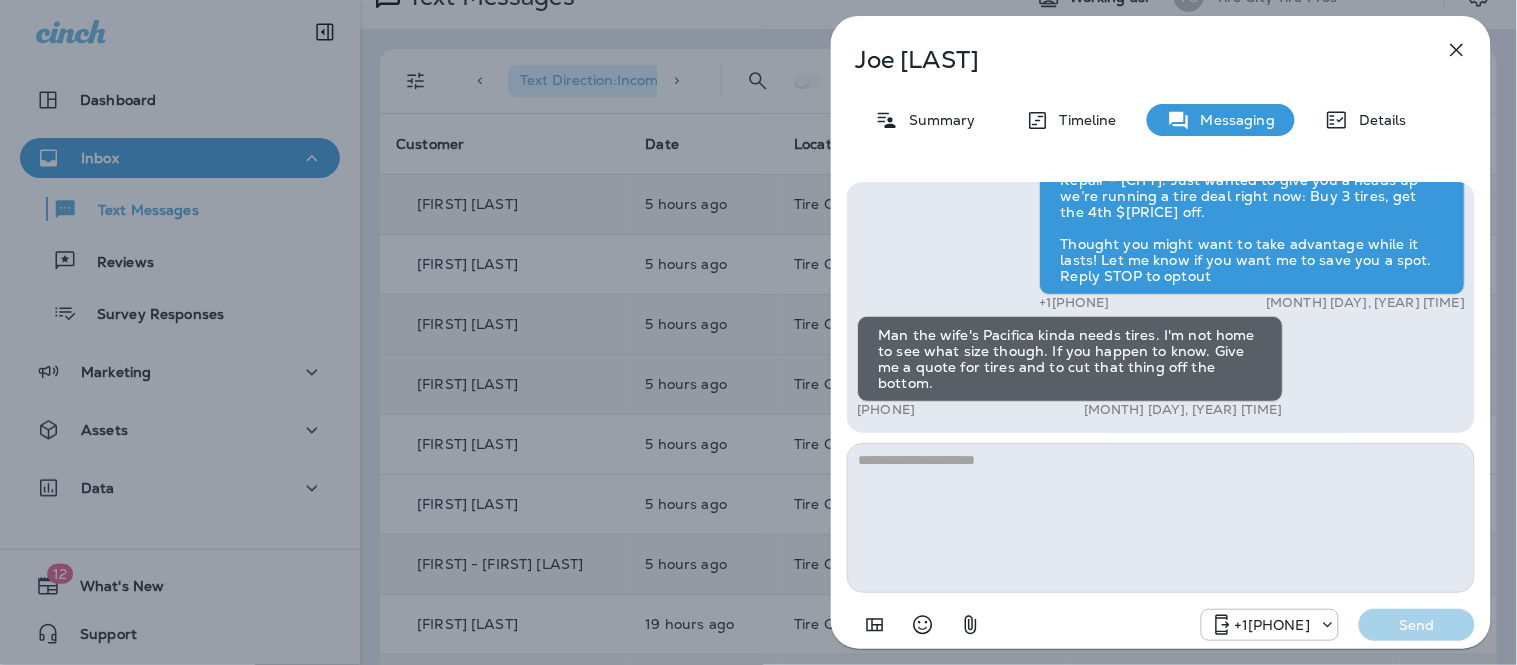 click at bounding box center (1161, 518) 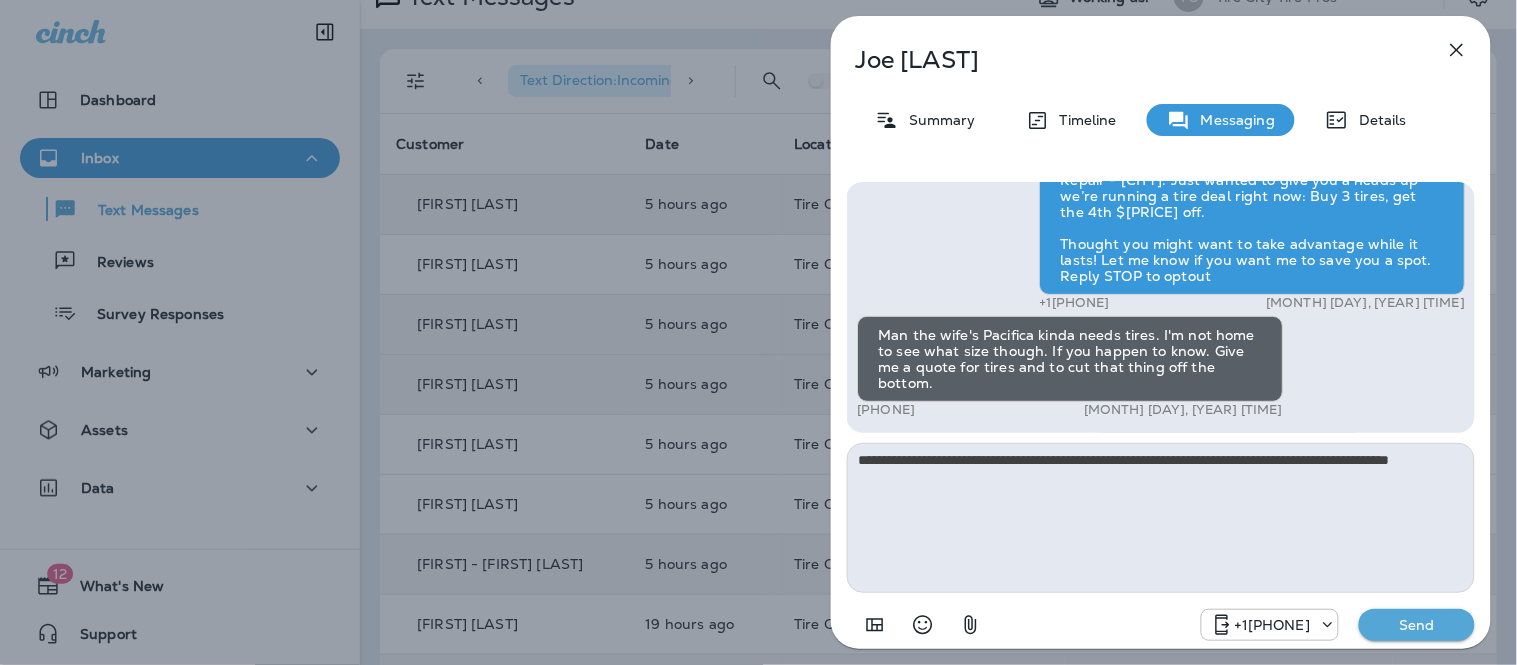 click on "**********" at bounding box center (1161, 518) 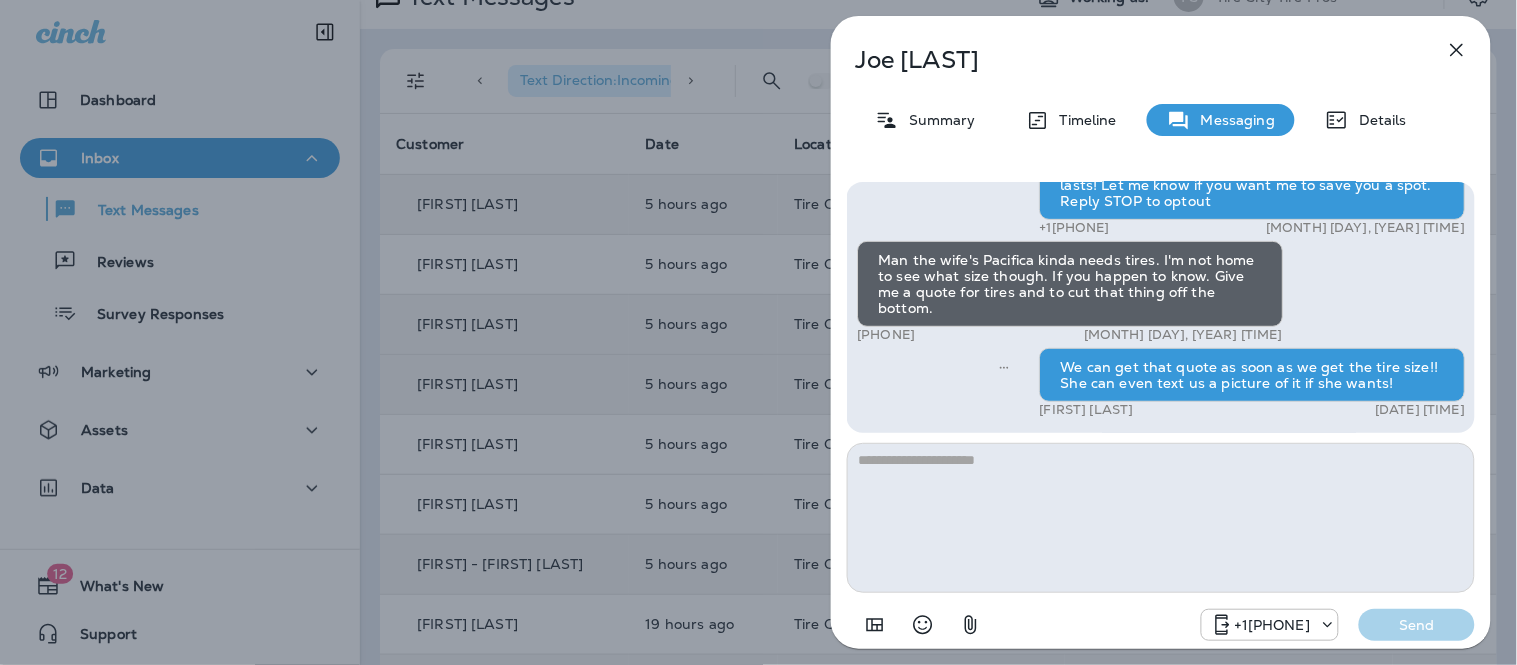 click 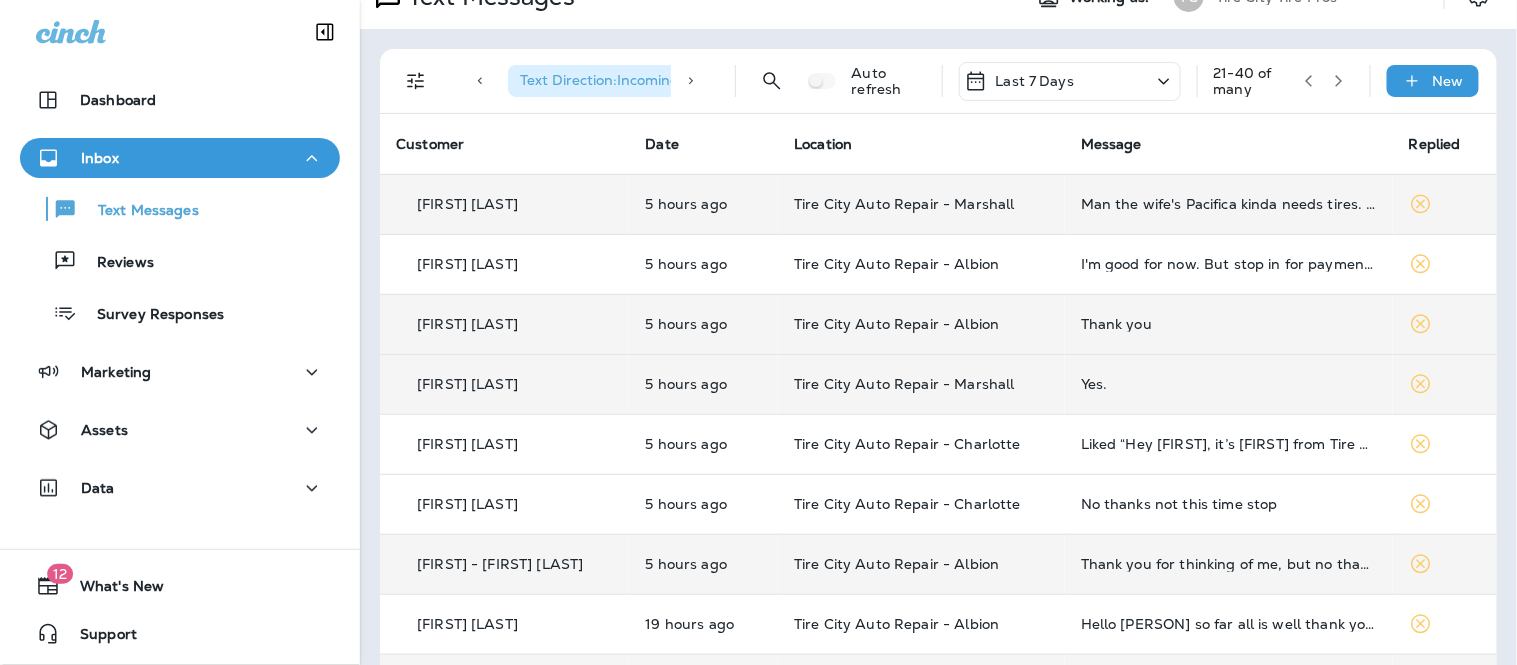 click 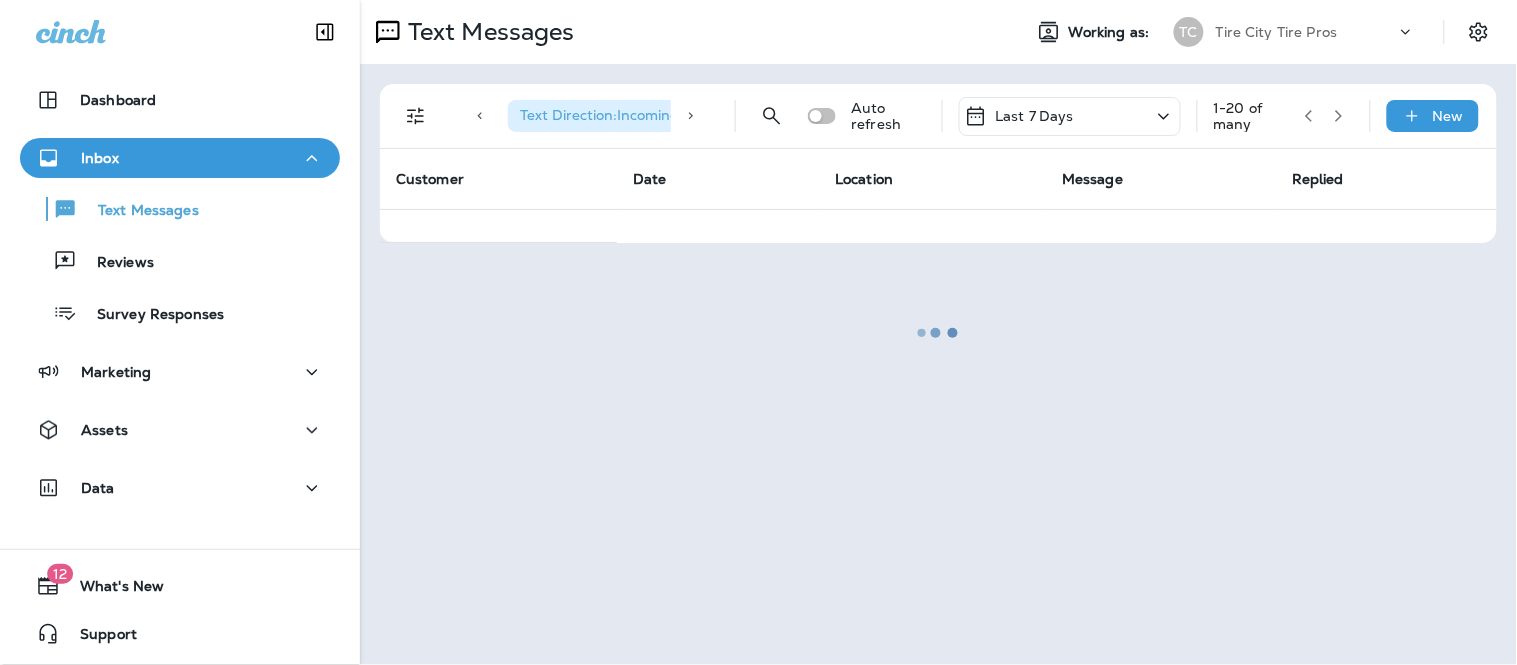 scroll, scrollTop: 0, scrollLeft: 0, axis: both 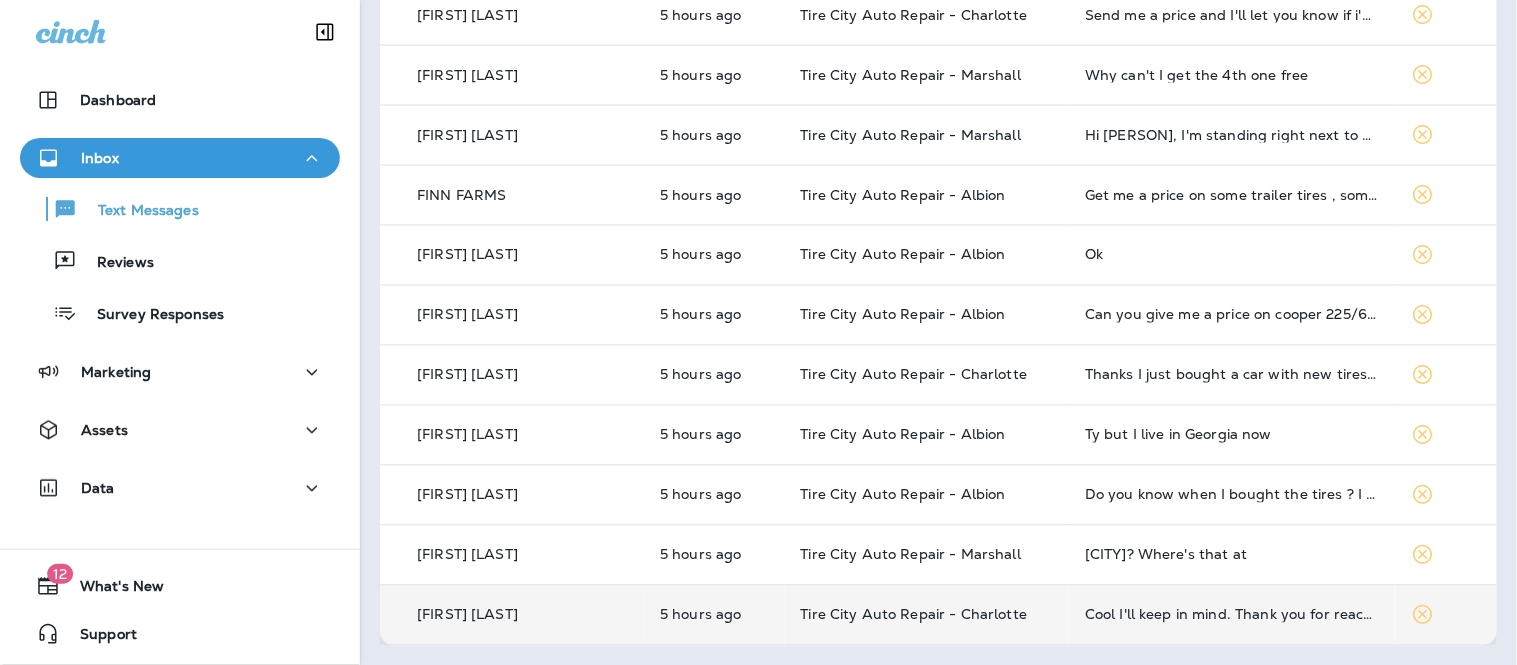 click on "Cool
I'll keep in mind.
Thank you for reaching out .
Have a great day Brother." at bounding box center (1232, 615) 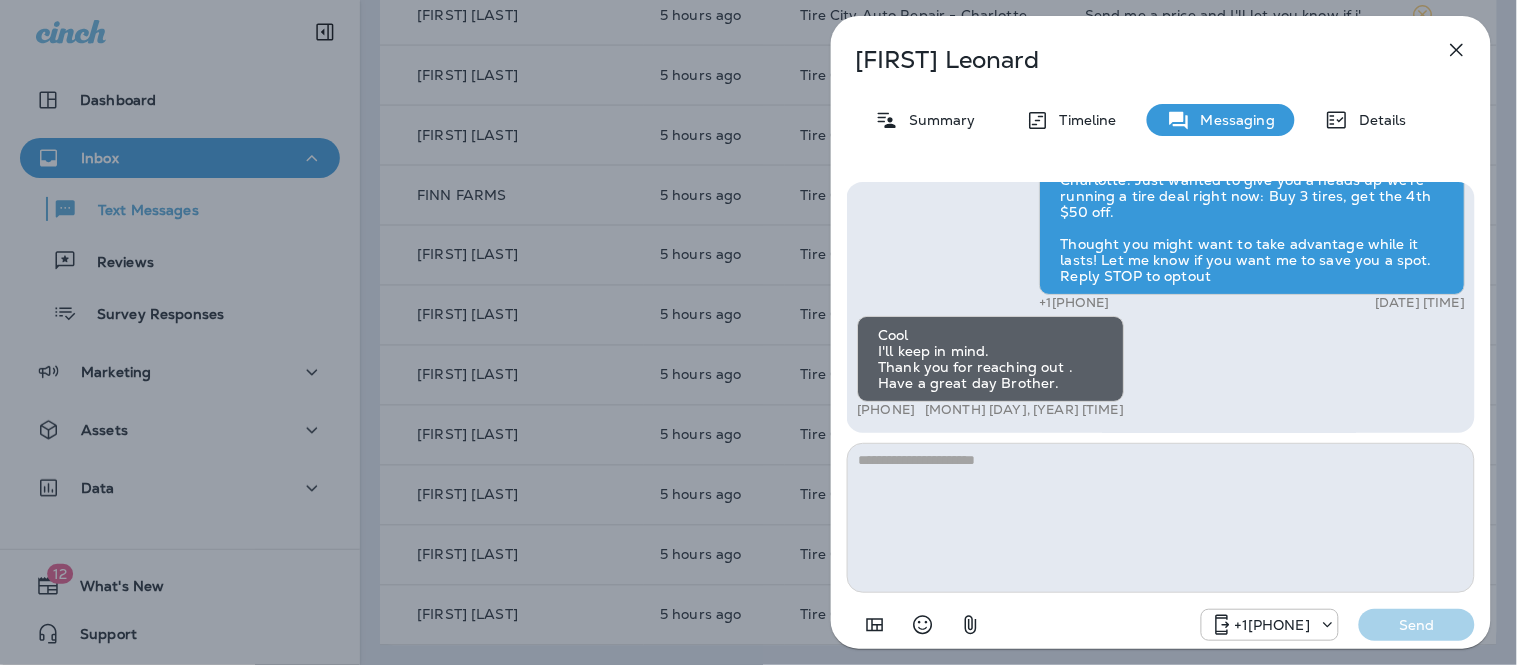 click at bounding box center (1161, 518) 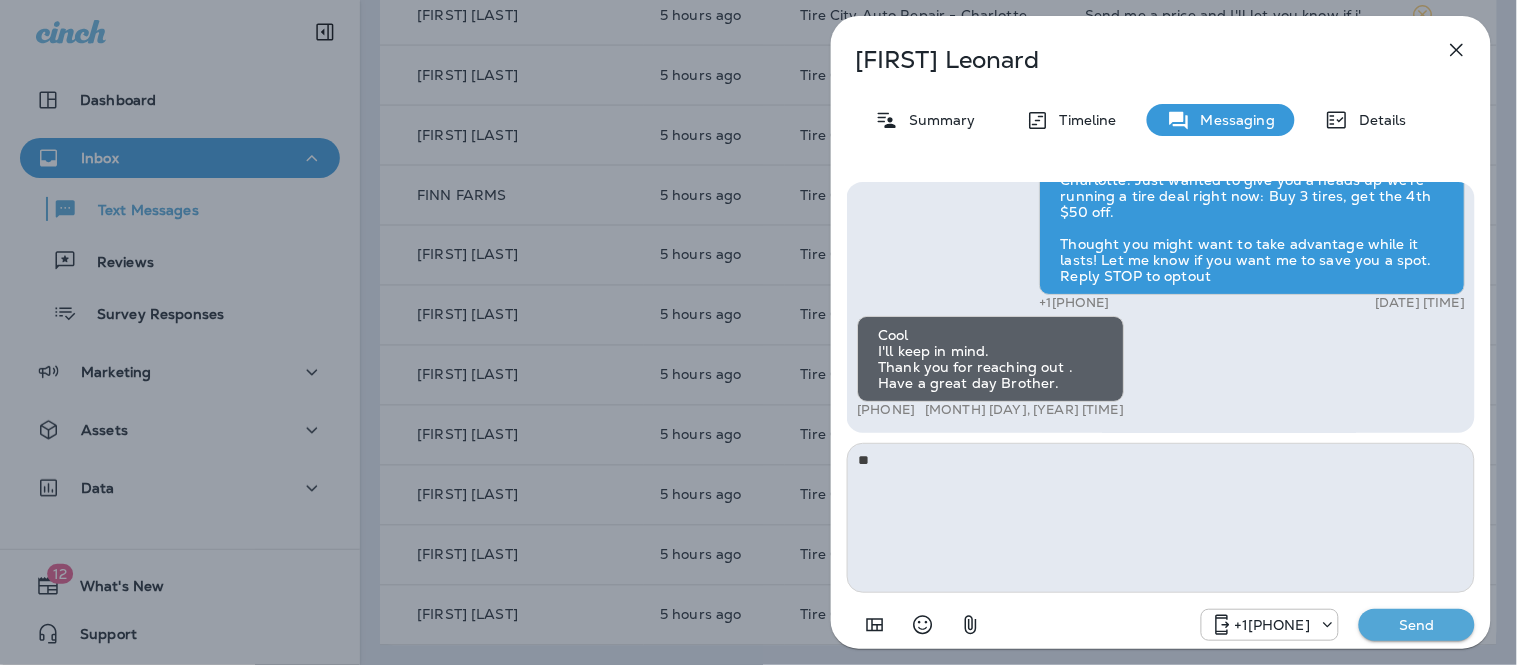 type on "*" 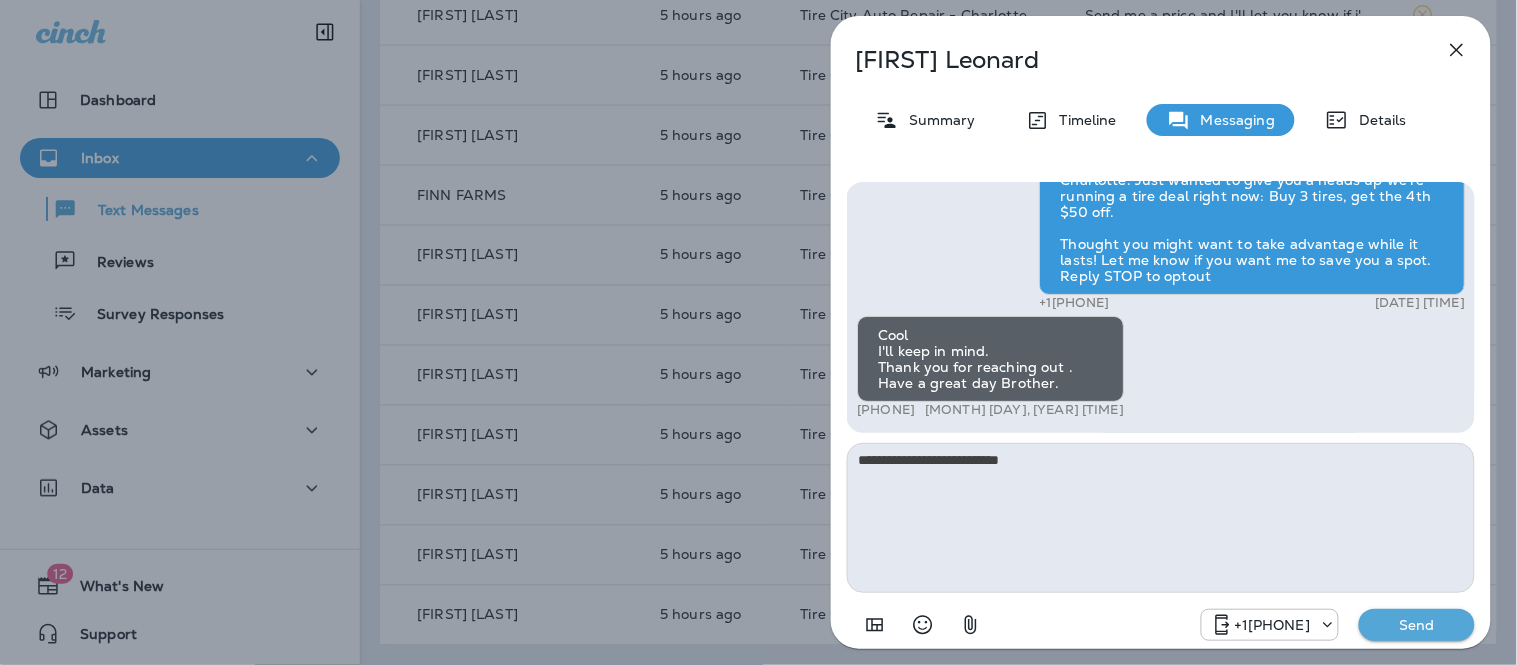 type on "**********" 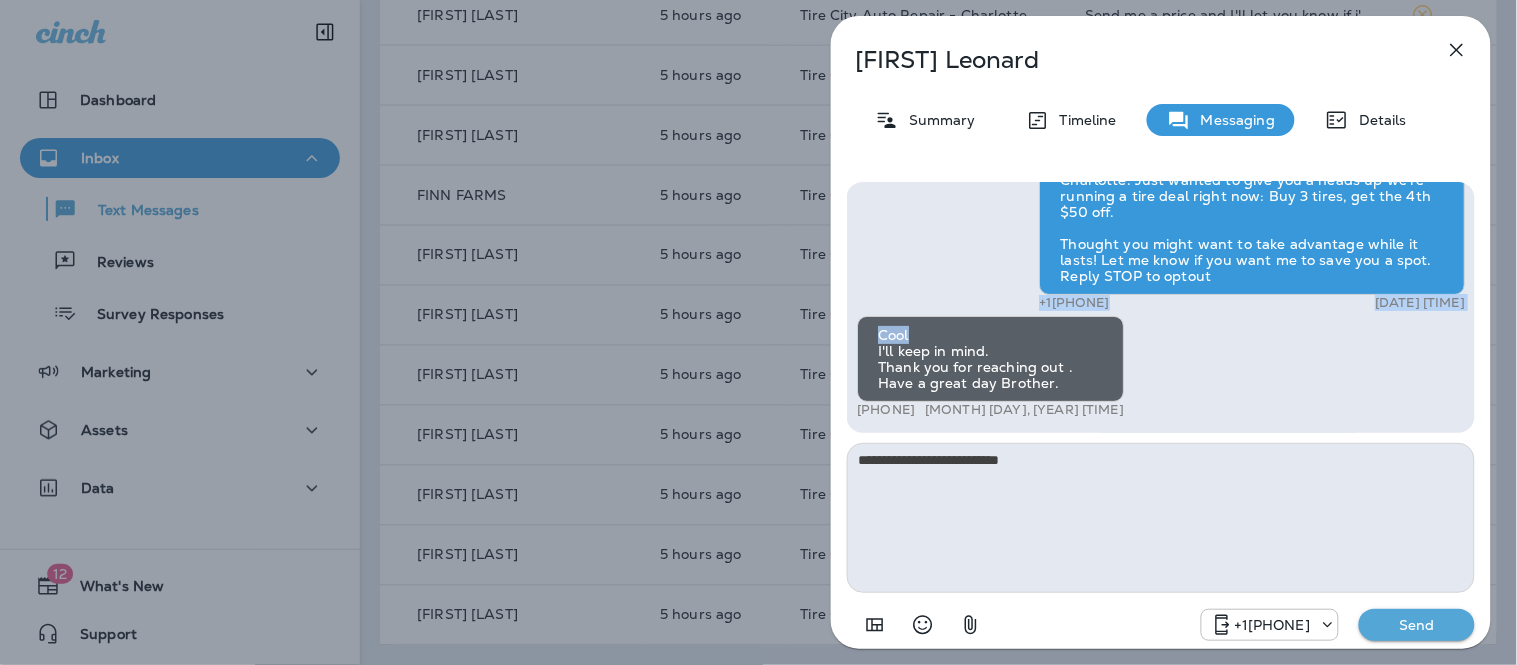 drag, startPoint x: 1470, startPoint y: 335, endPoint x: 1474, endPoint y: 287, distance: 48.166378 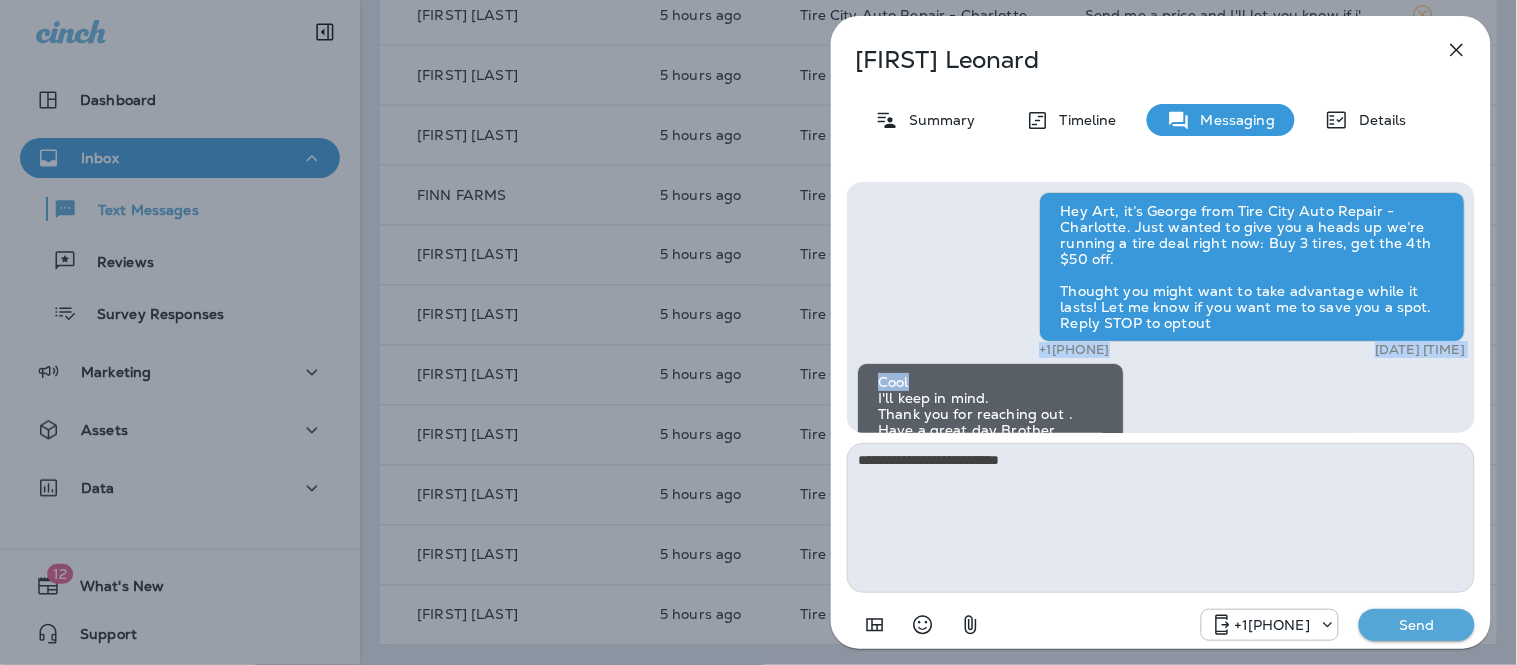 scroll, scrollTop: 0, scrollLeft: 0, axis: both 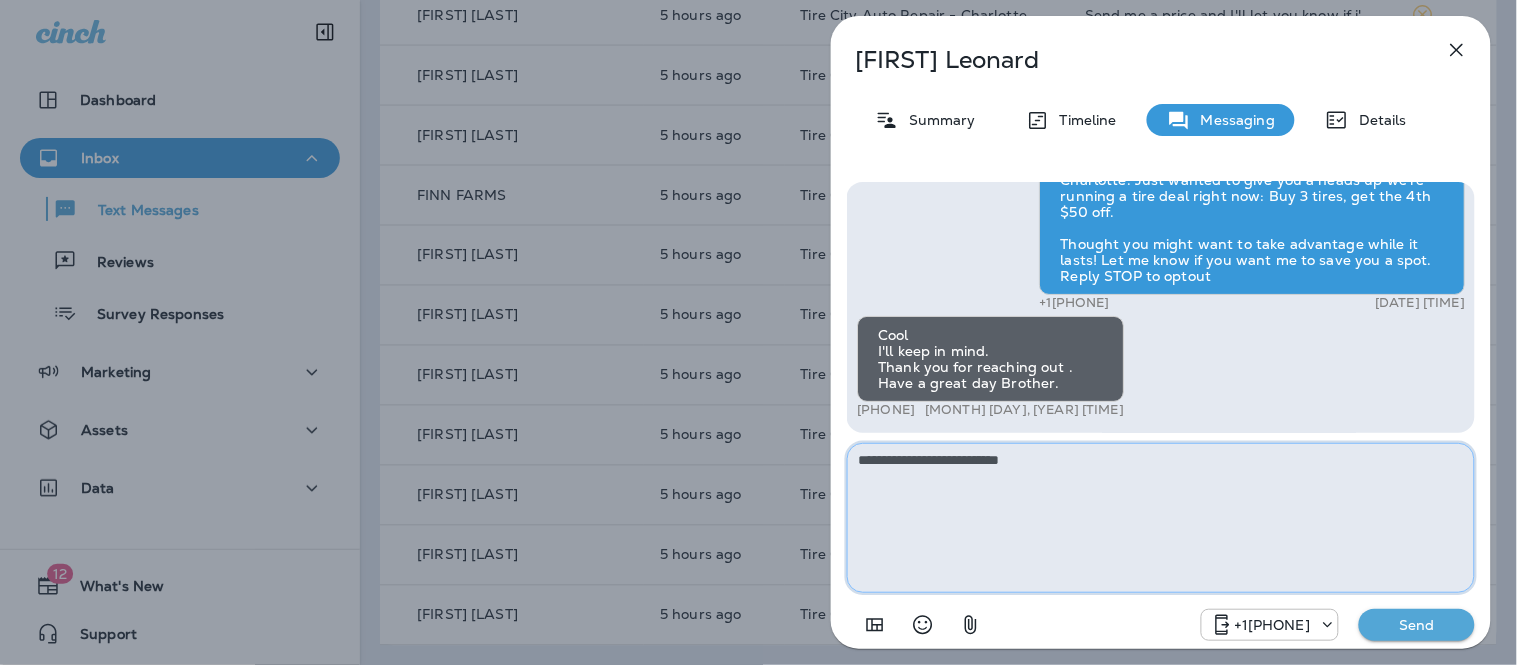 click on "**********" at bounding box center (1161, 518) 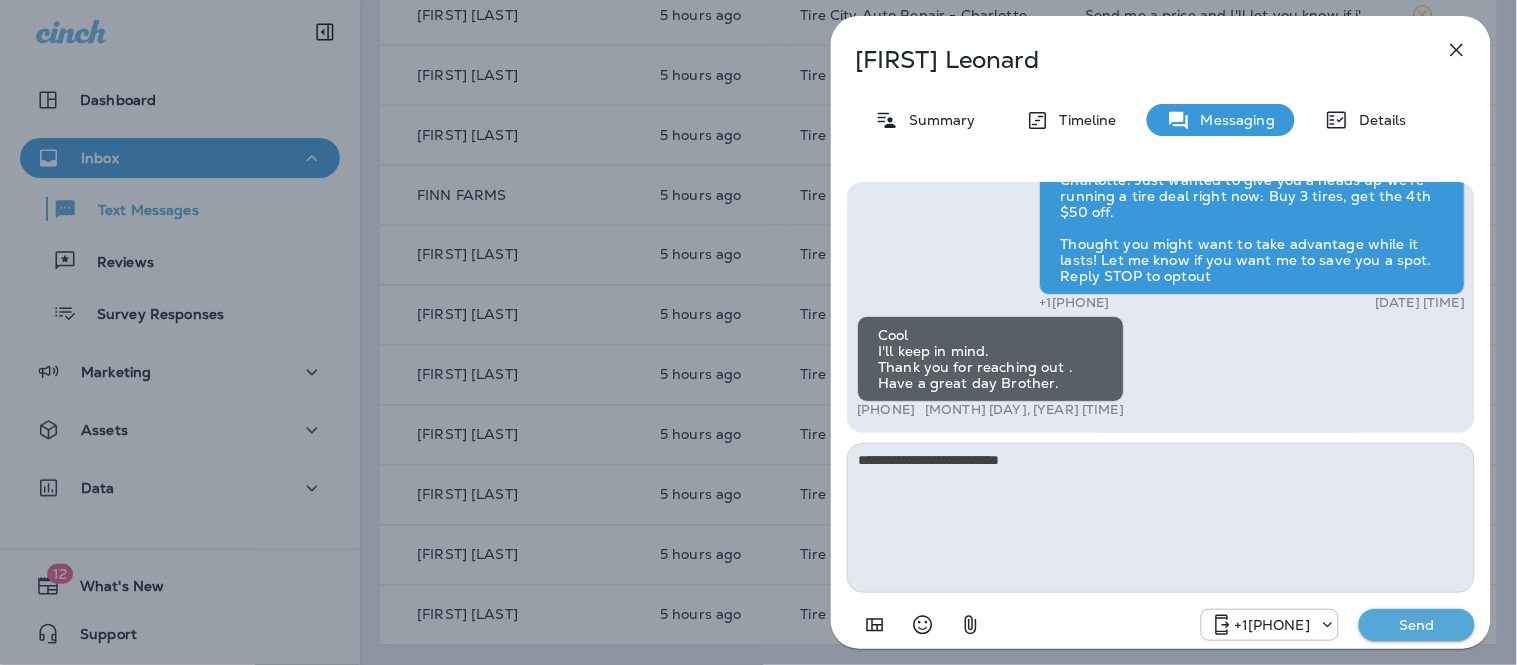 click on "Send" at bounding box center [1417, 625] 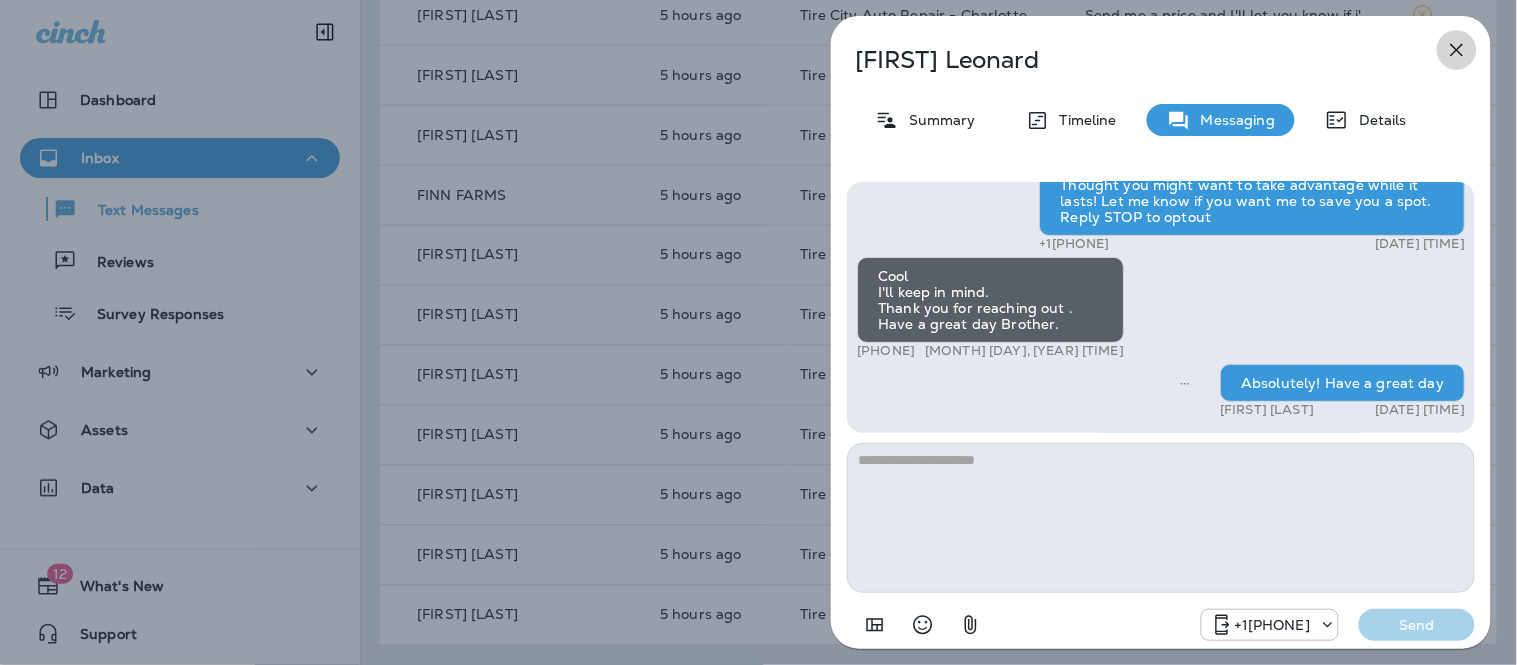 click 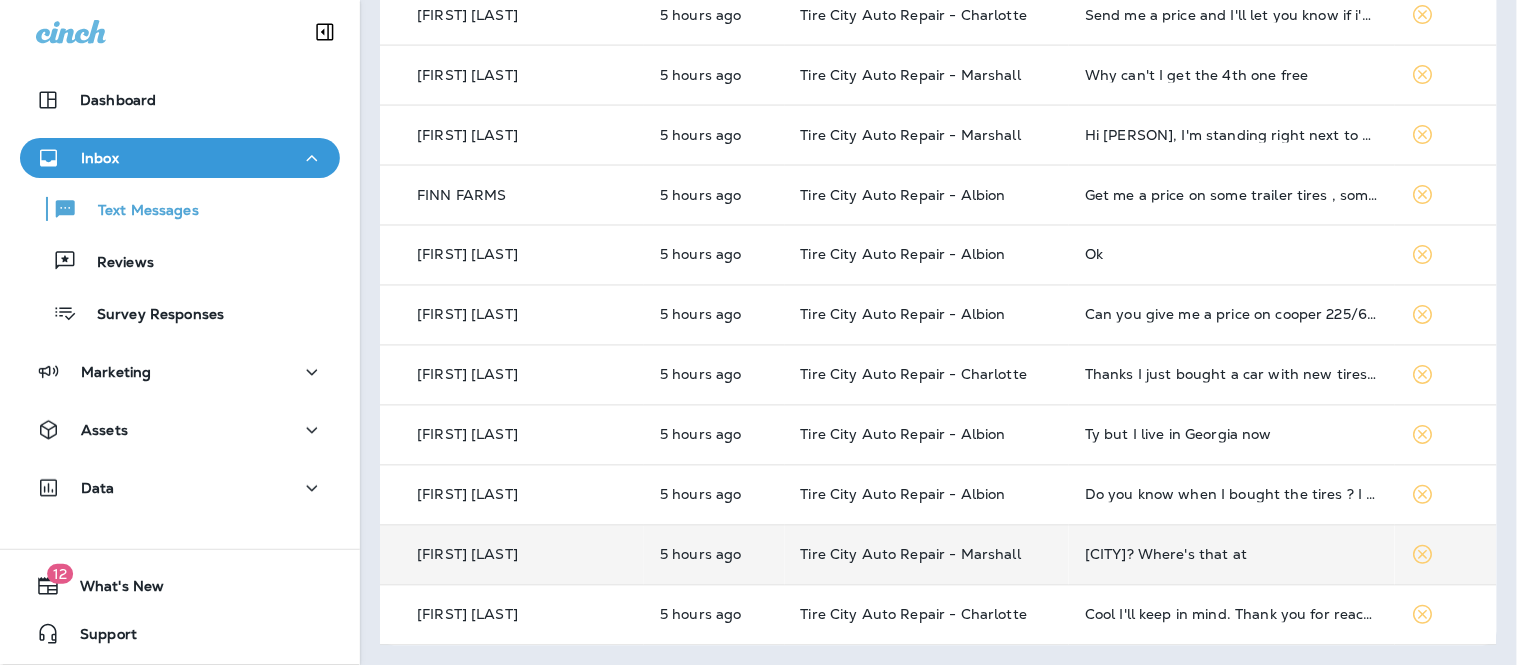 click on "[CITY]? Where's that at" at bounding box center [1232, 555] 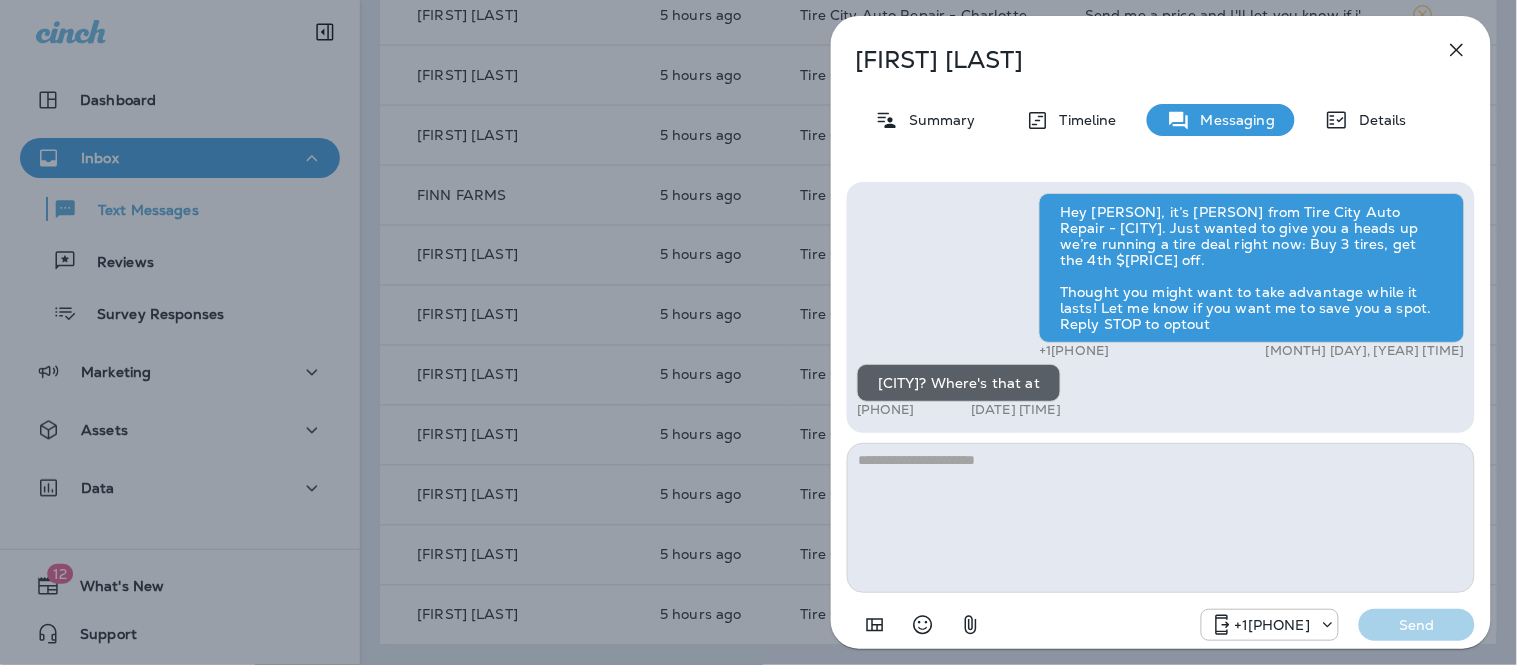 click at bounding box center (1161, 518) 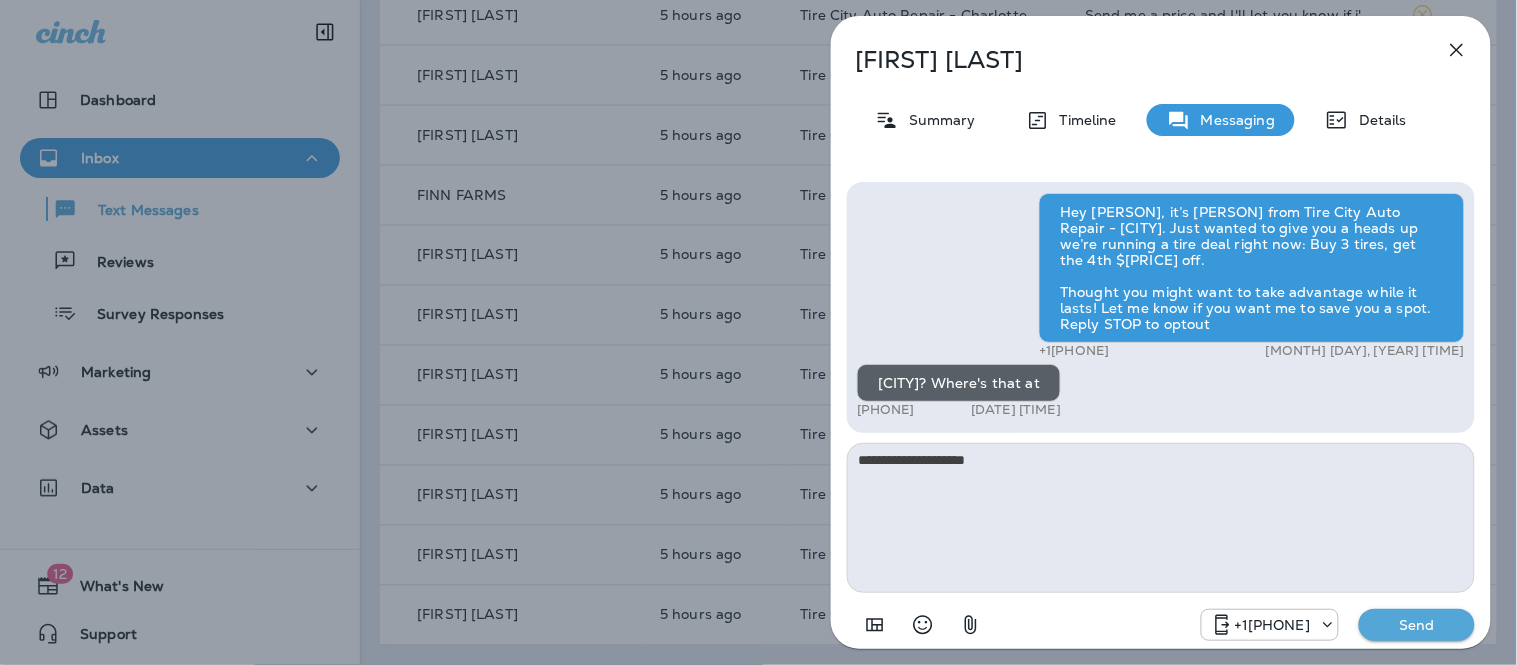 type on "**********" 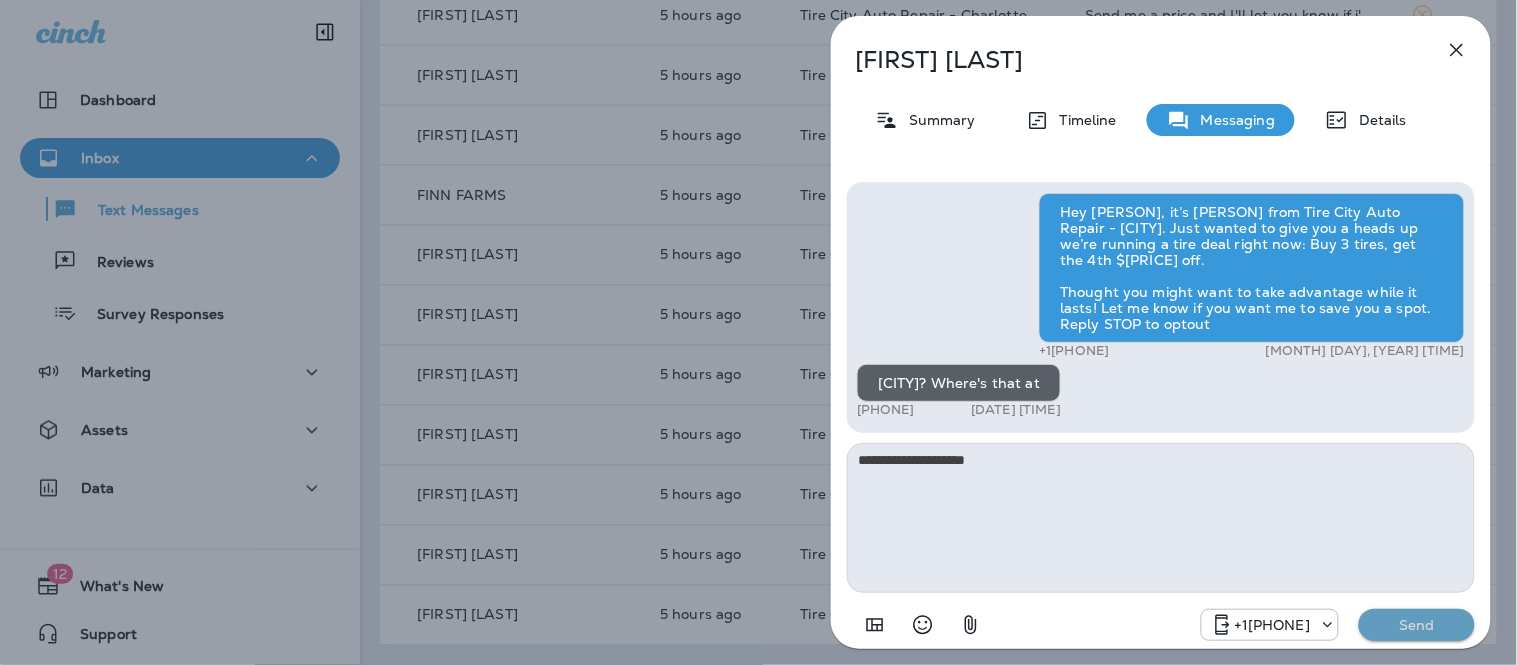 click on "Send" at bounding box center [1417, 625] 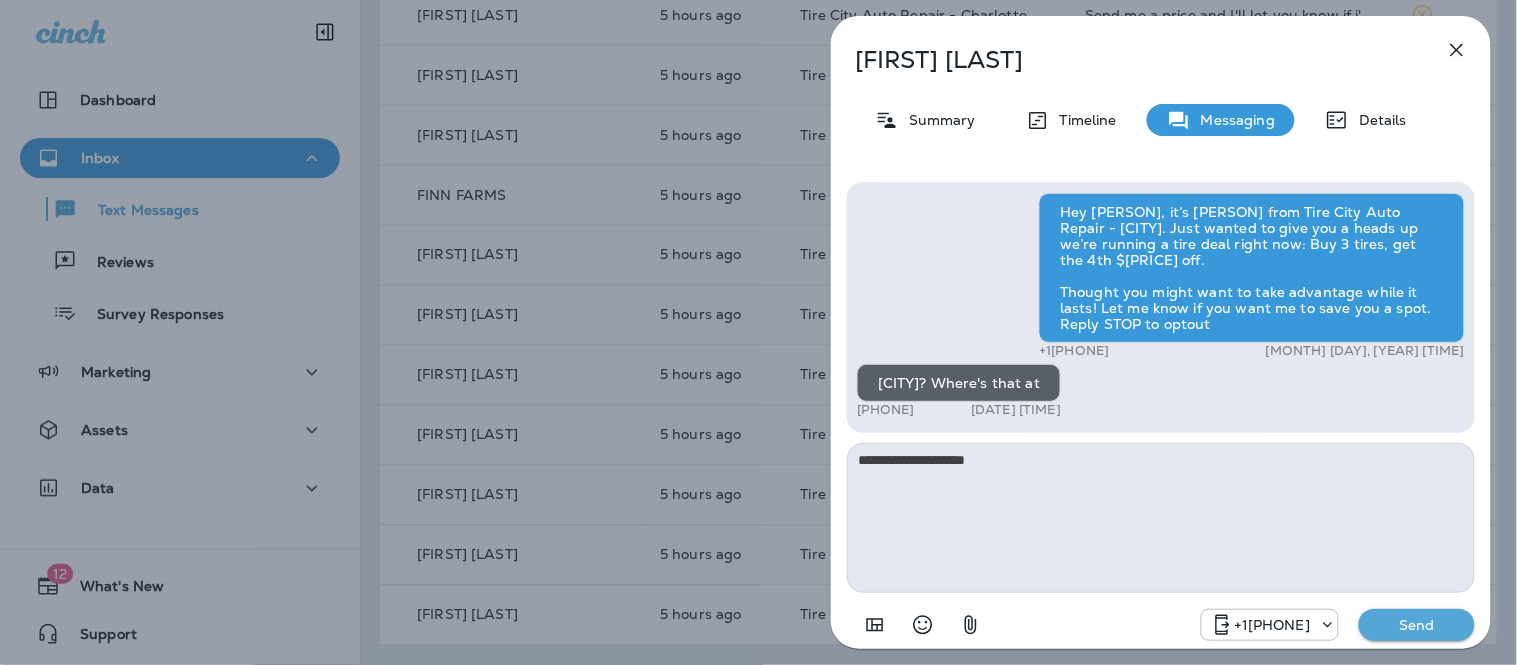 type 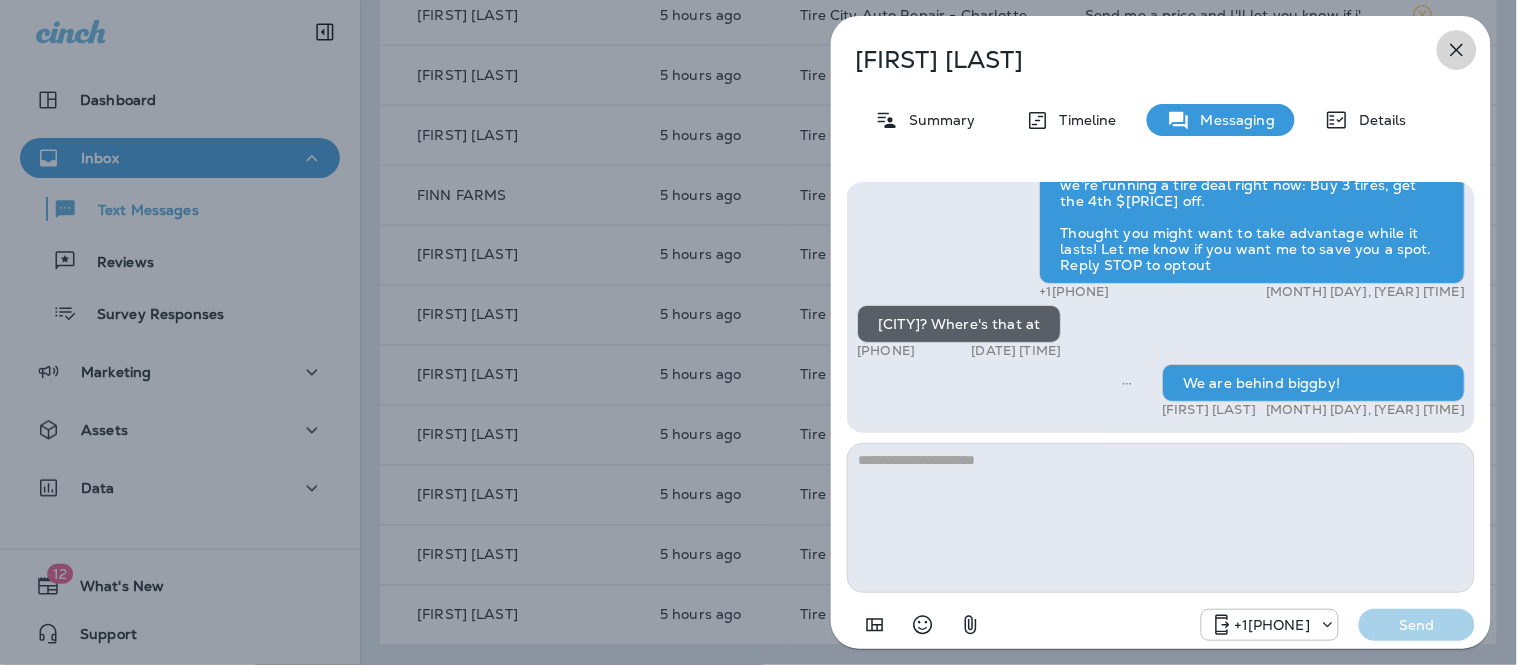 click at bounding box center (1457, 50) 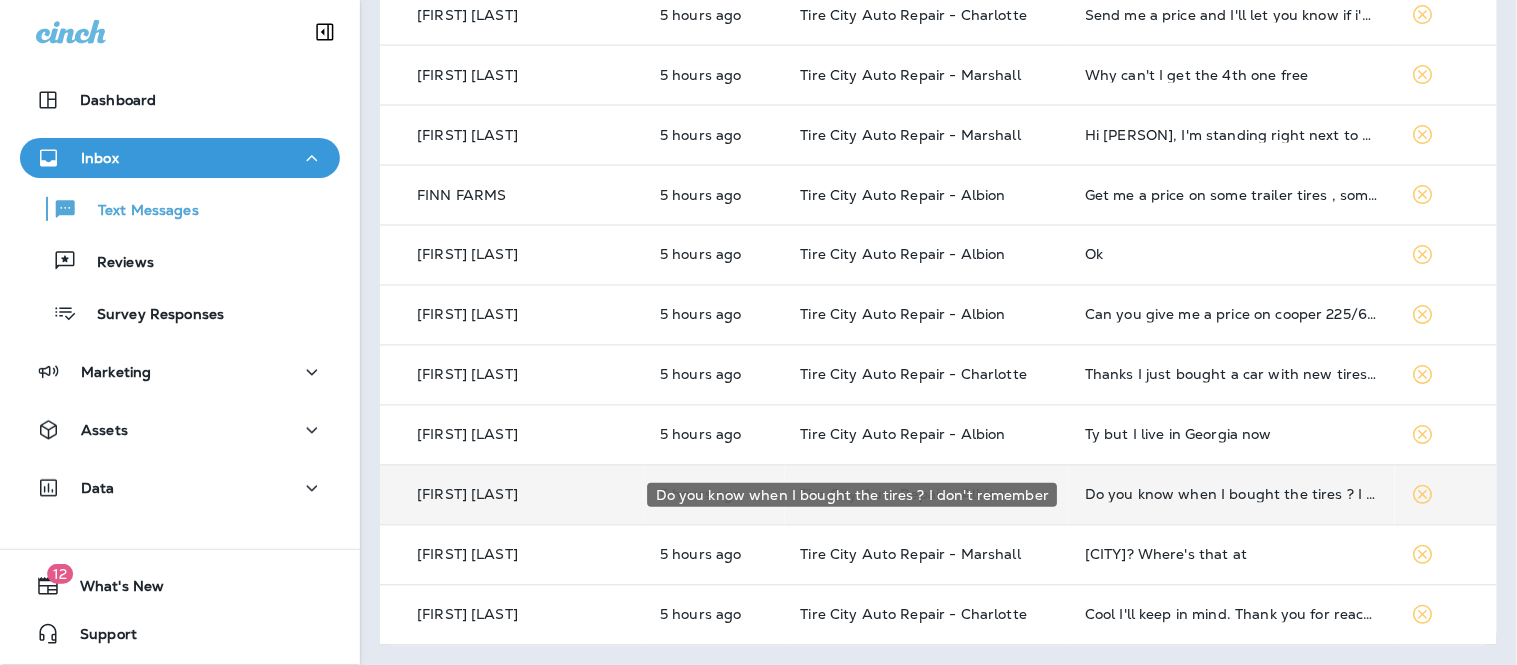 click on "Do you know when I bought the tires ? I don't remember" at bounding box center [1232, 495] 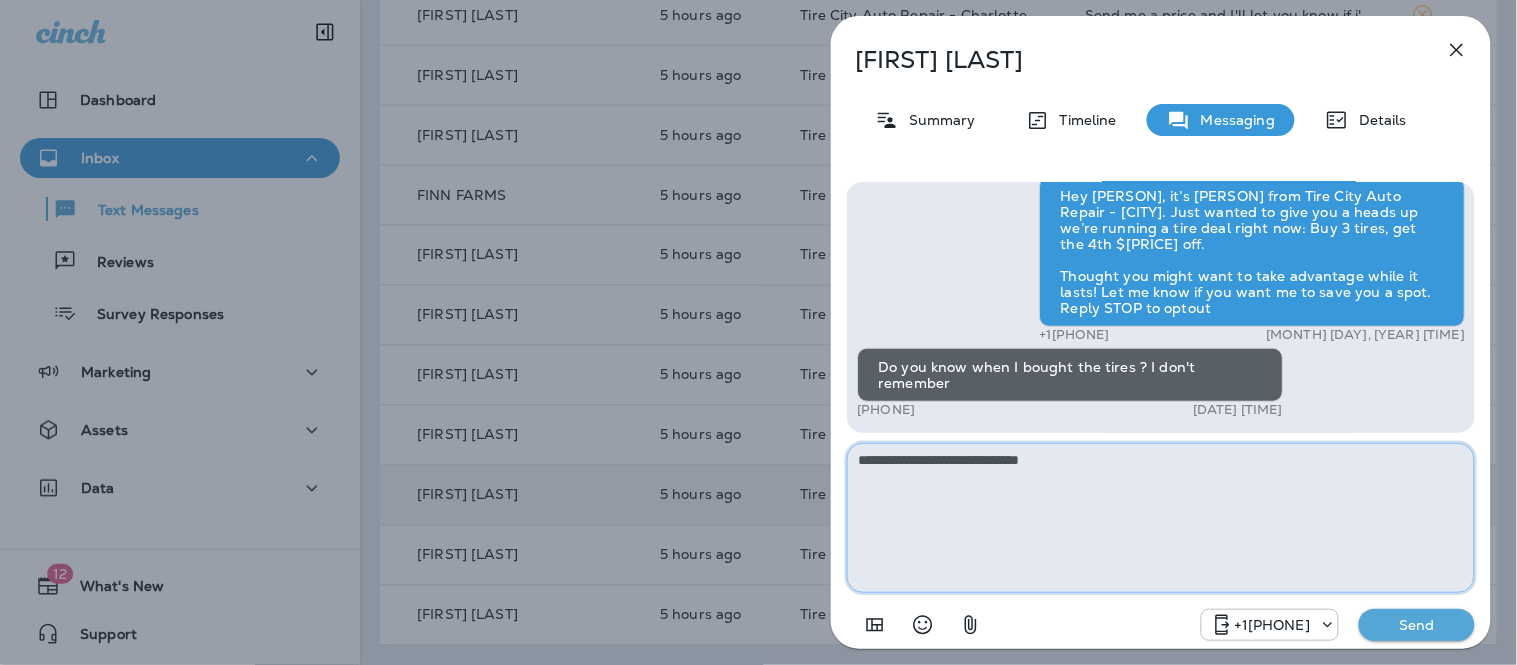 click on "**********" at bounding box center [1161, 518] 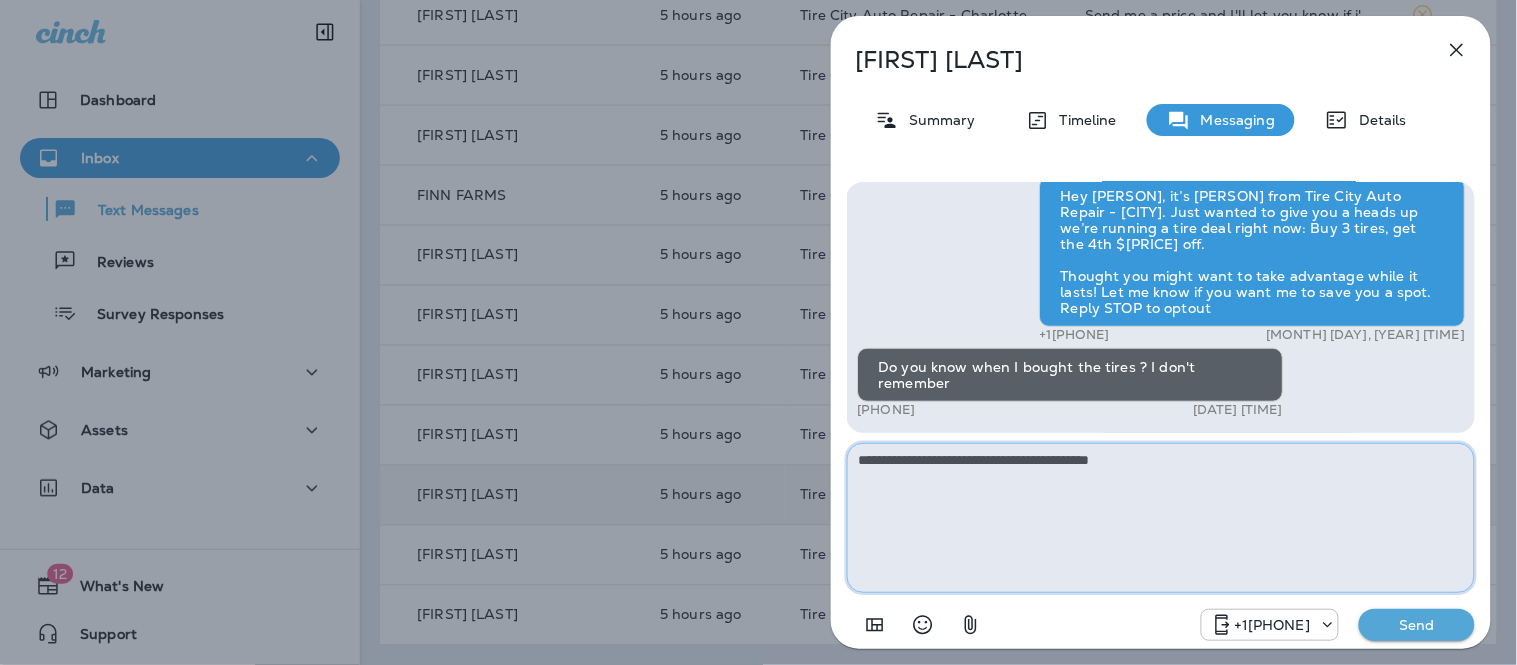 drag, startPoint x: 1123, startPoint y: 457, endPoint x: 1023, endPoint y: 461, distance: 100.07997 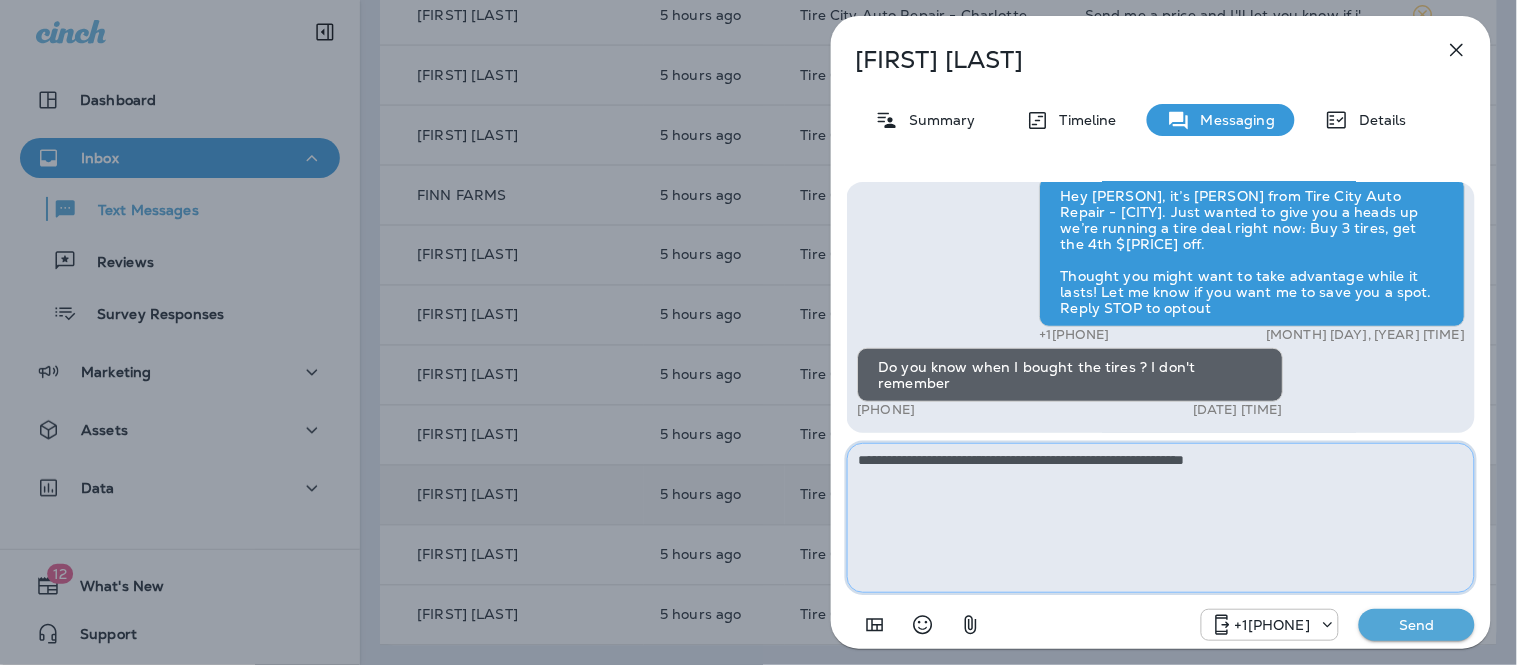 type on "**********" 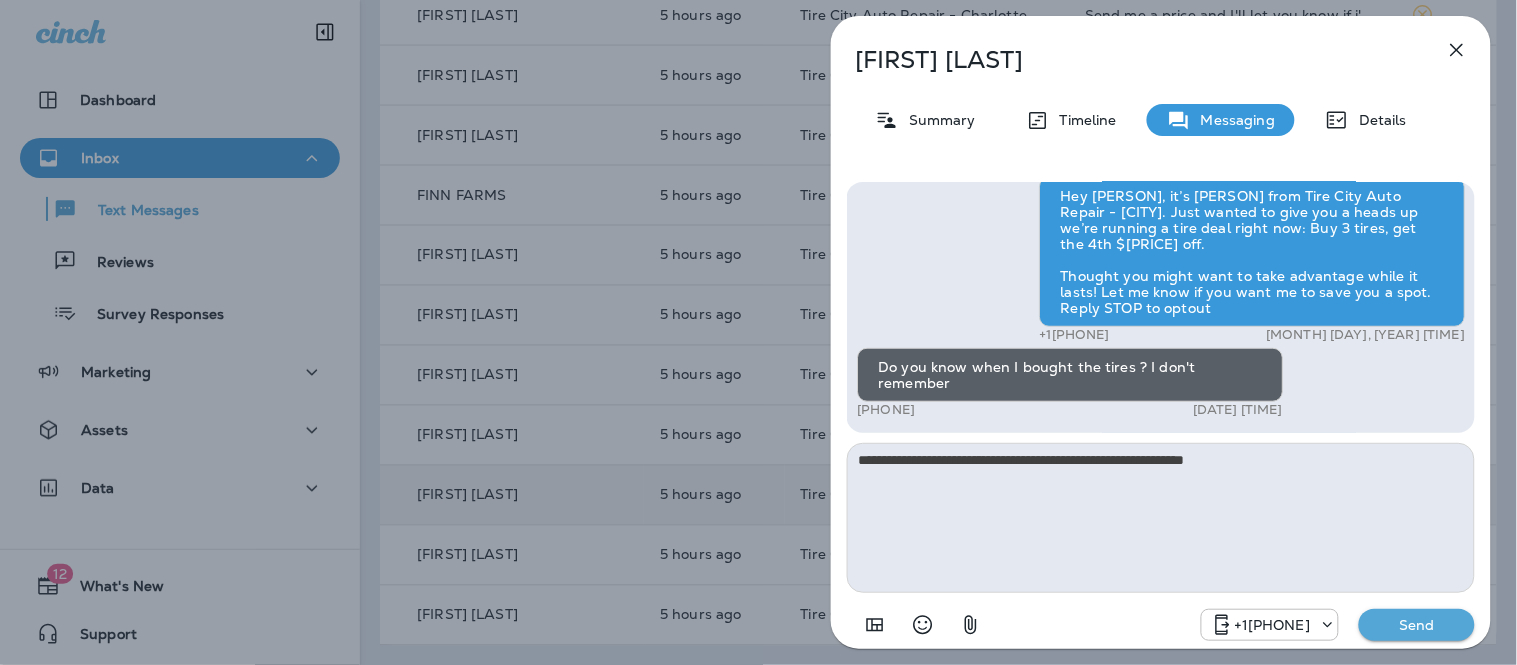 click on "Send" at bounding box center (1417, 625) 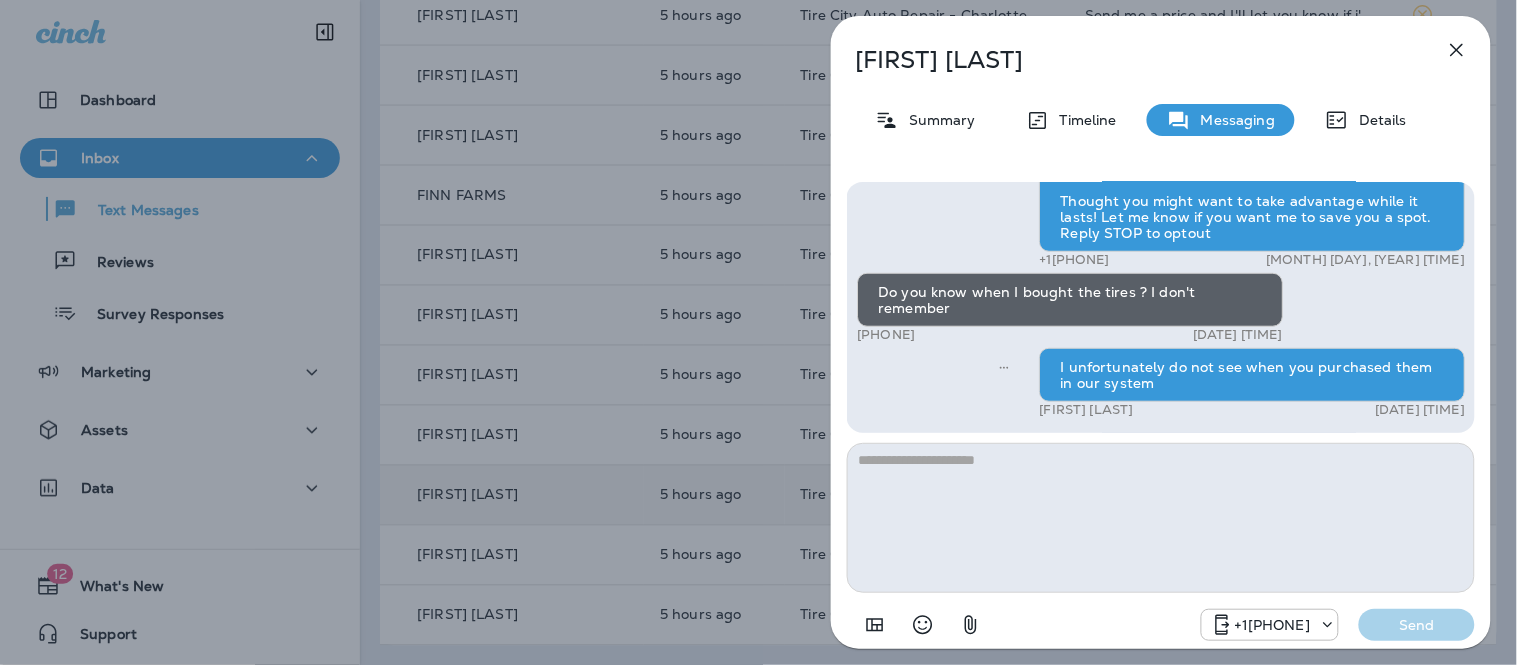 click 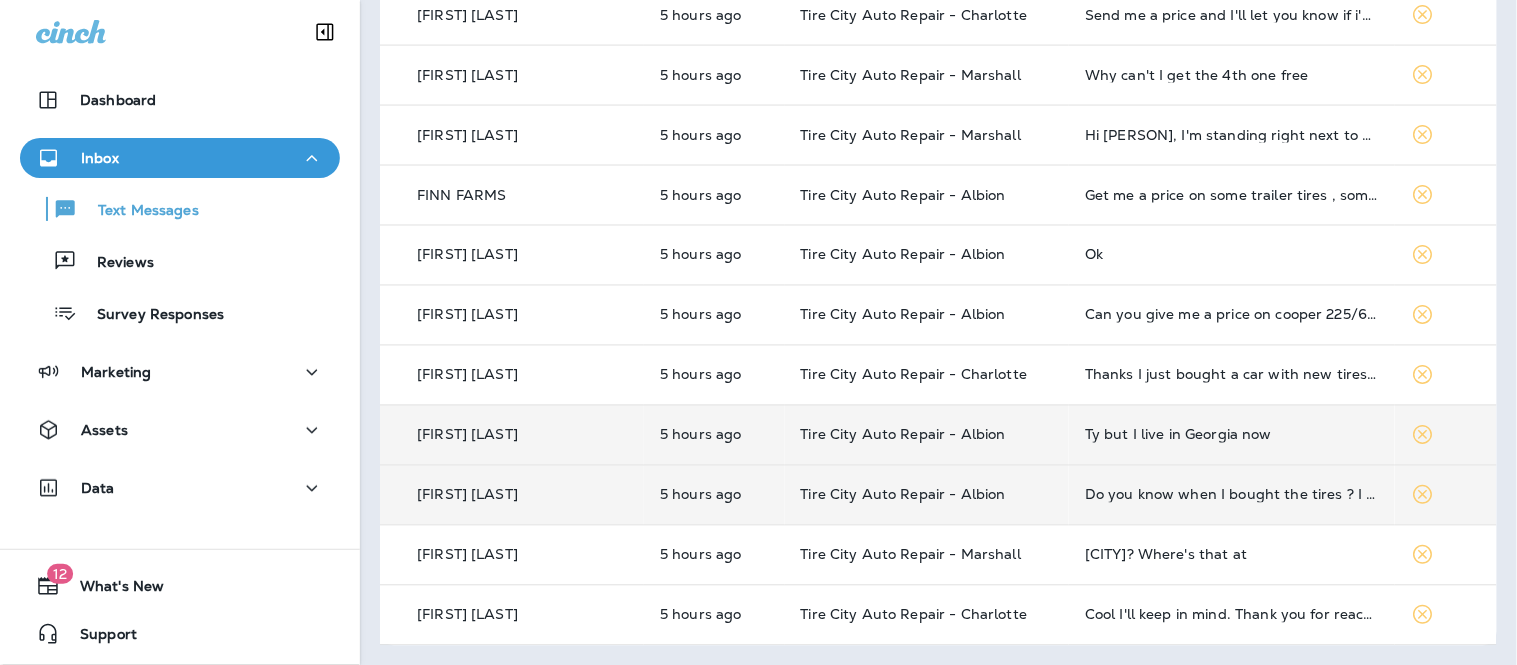 click on "Ty but I live in Georgia now" at bounding box center (1232, 435) 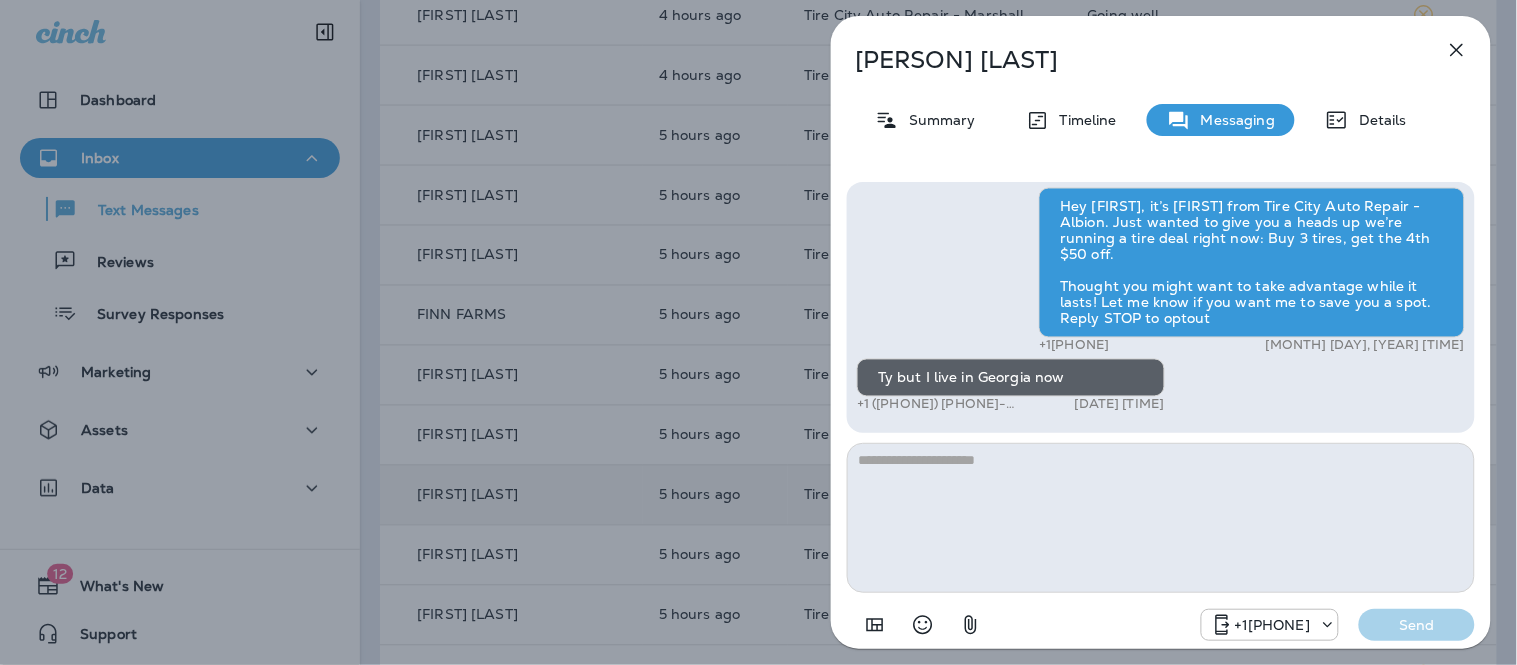 click at bounding box center (1161, 518) 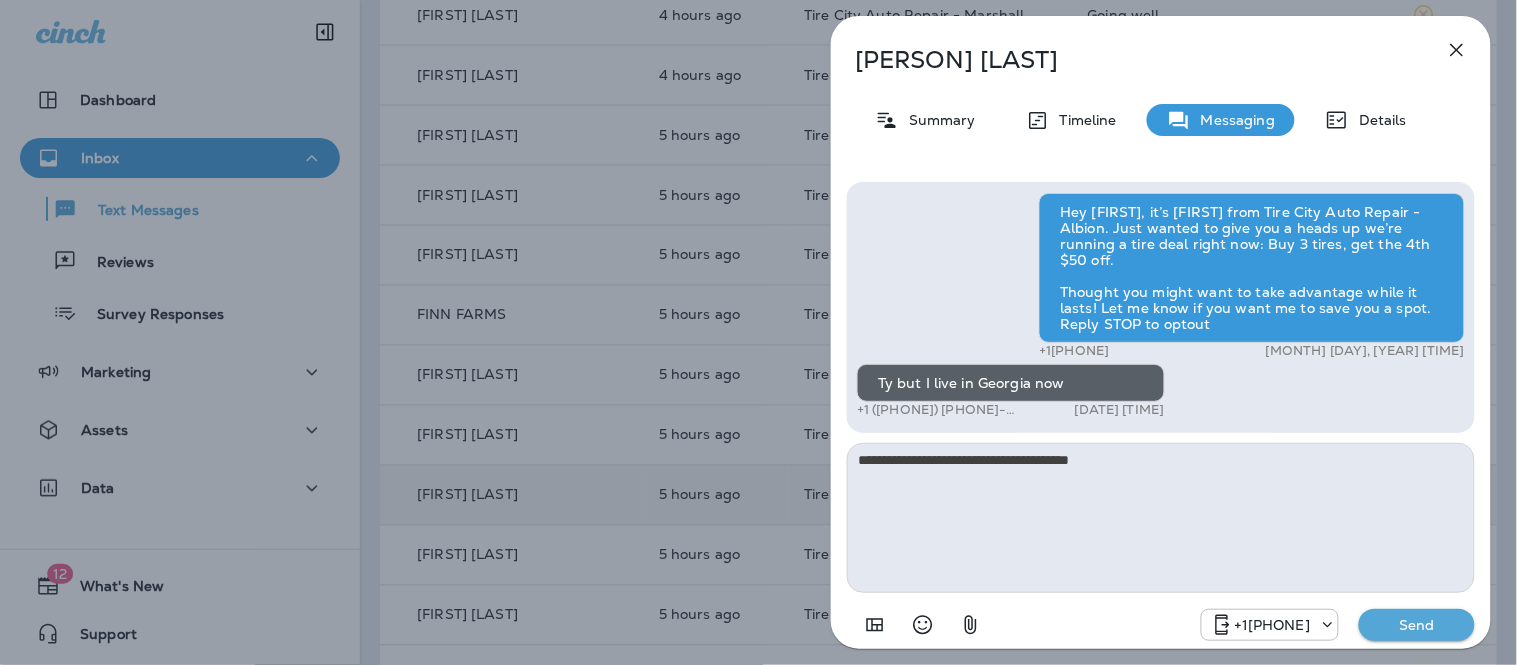 type on "**********" 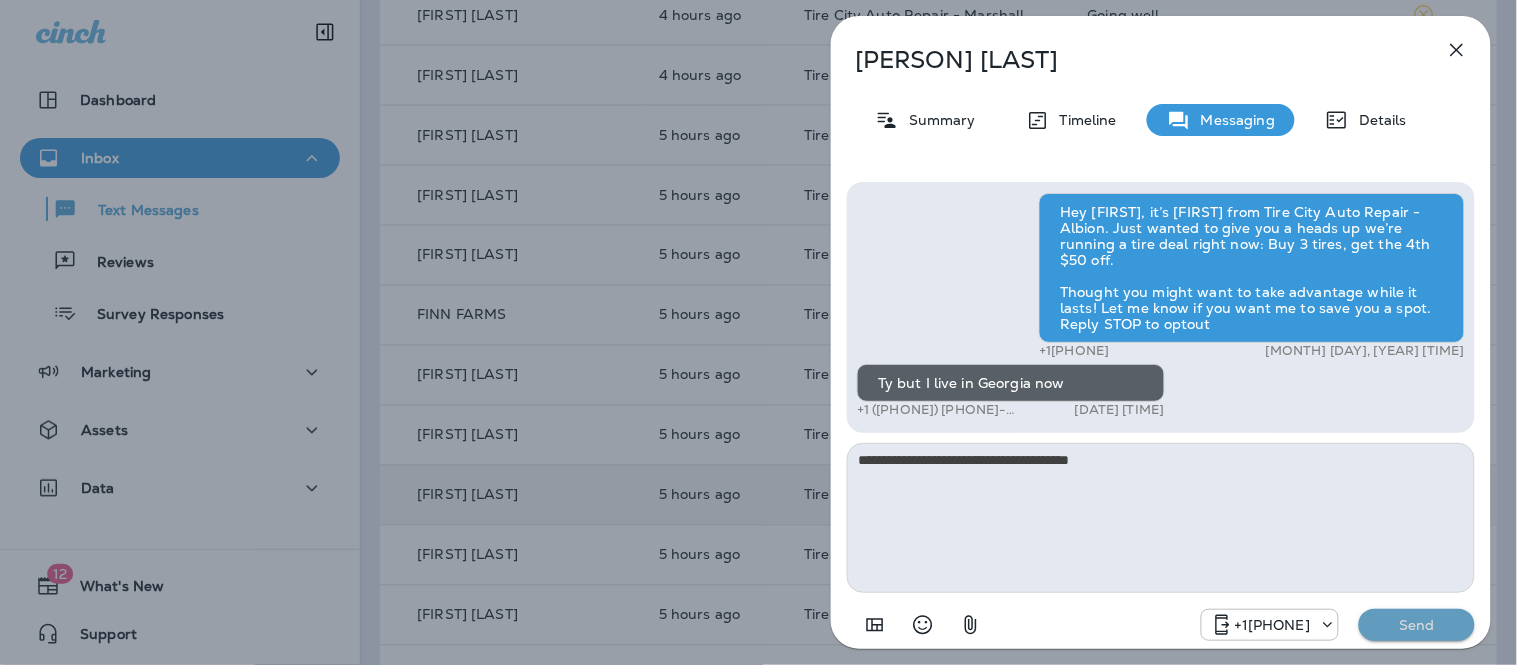 click on "Send" at bounding box center [1417, 625] 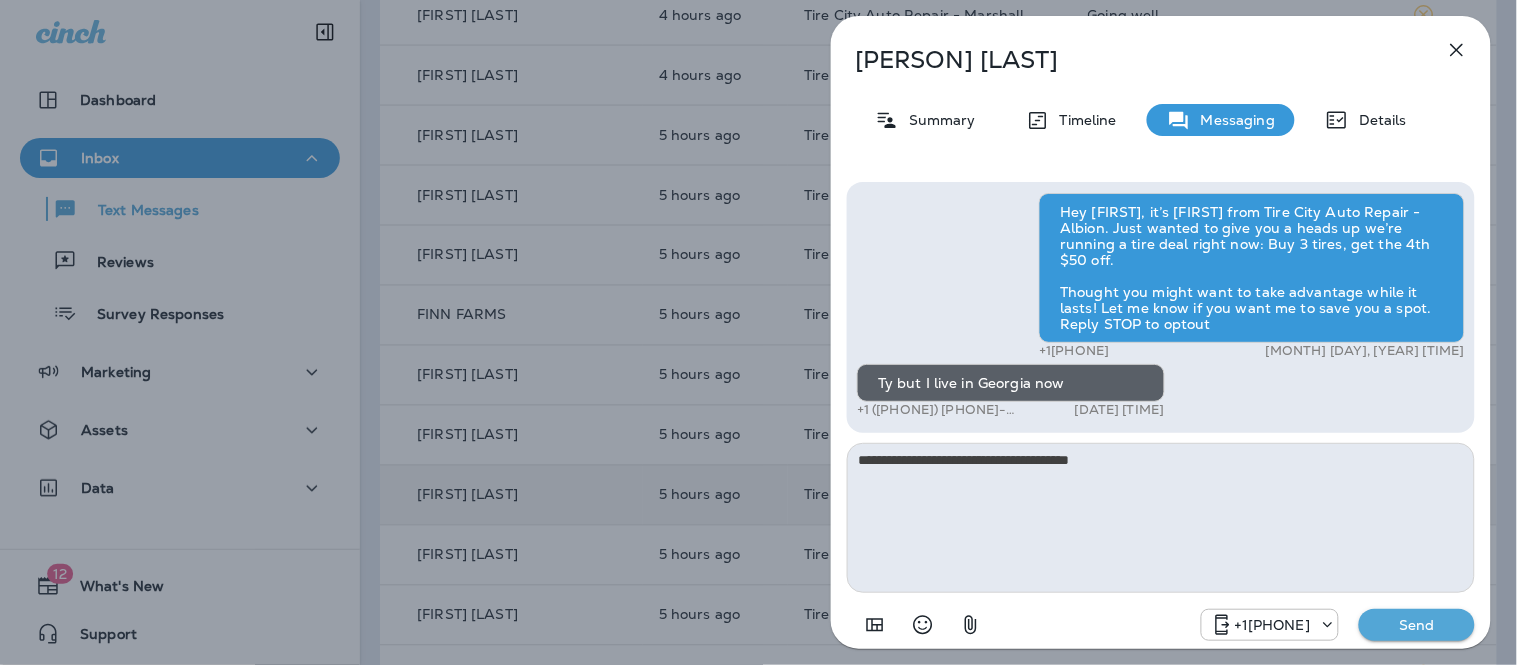 type 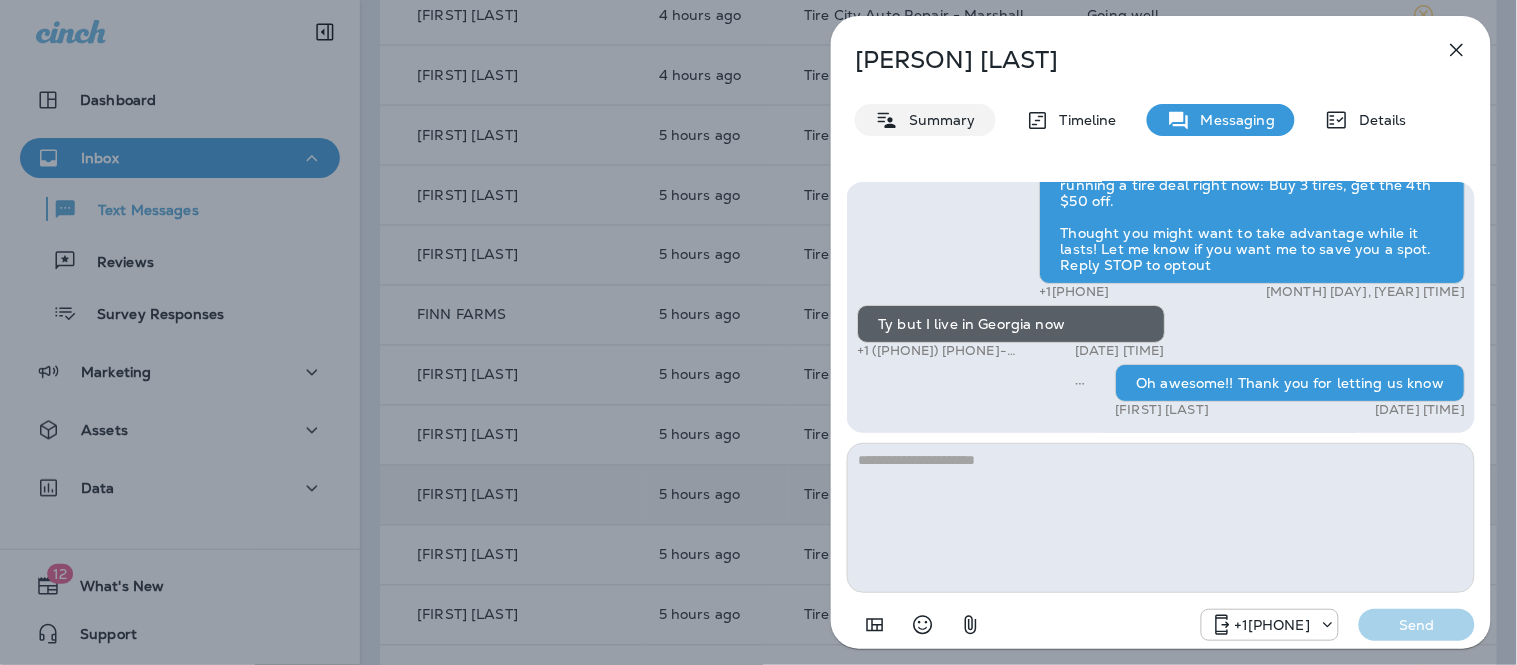 click on "Summary" at bounding box center (937, 120) 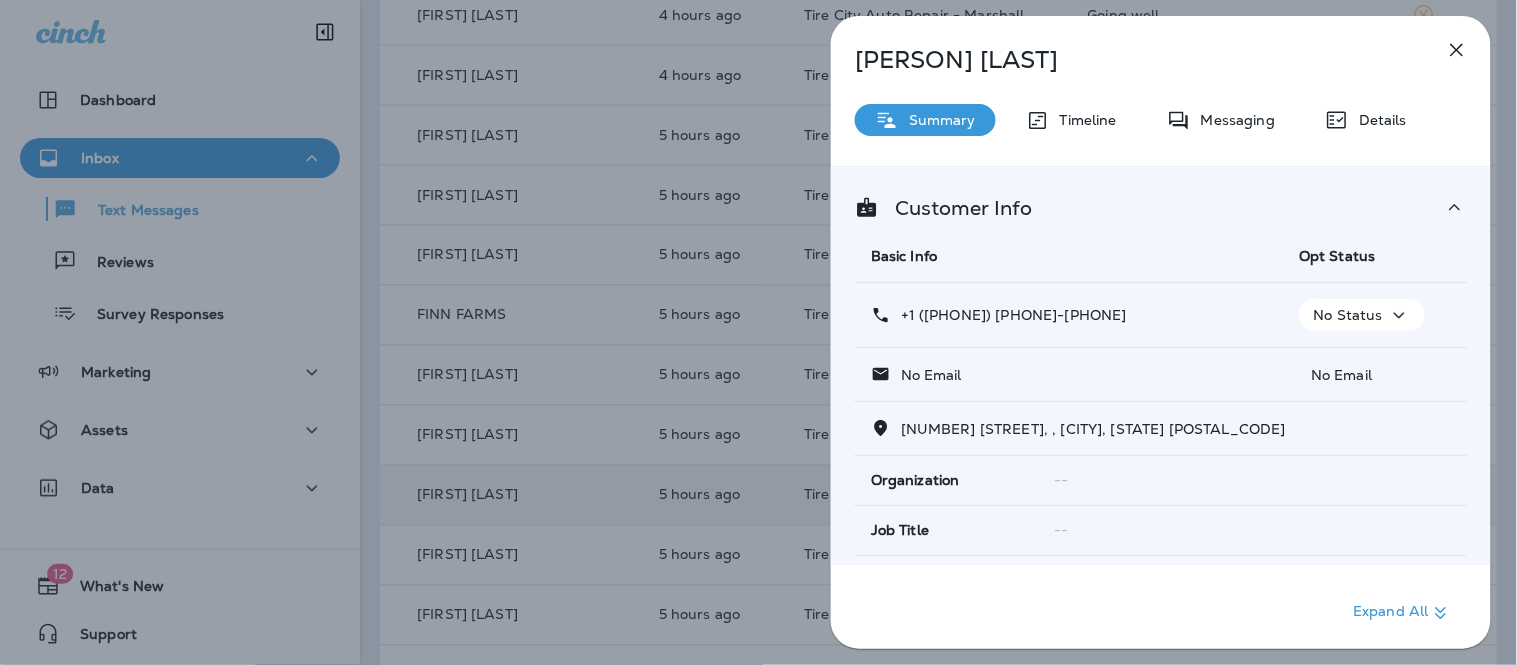 click 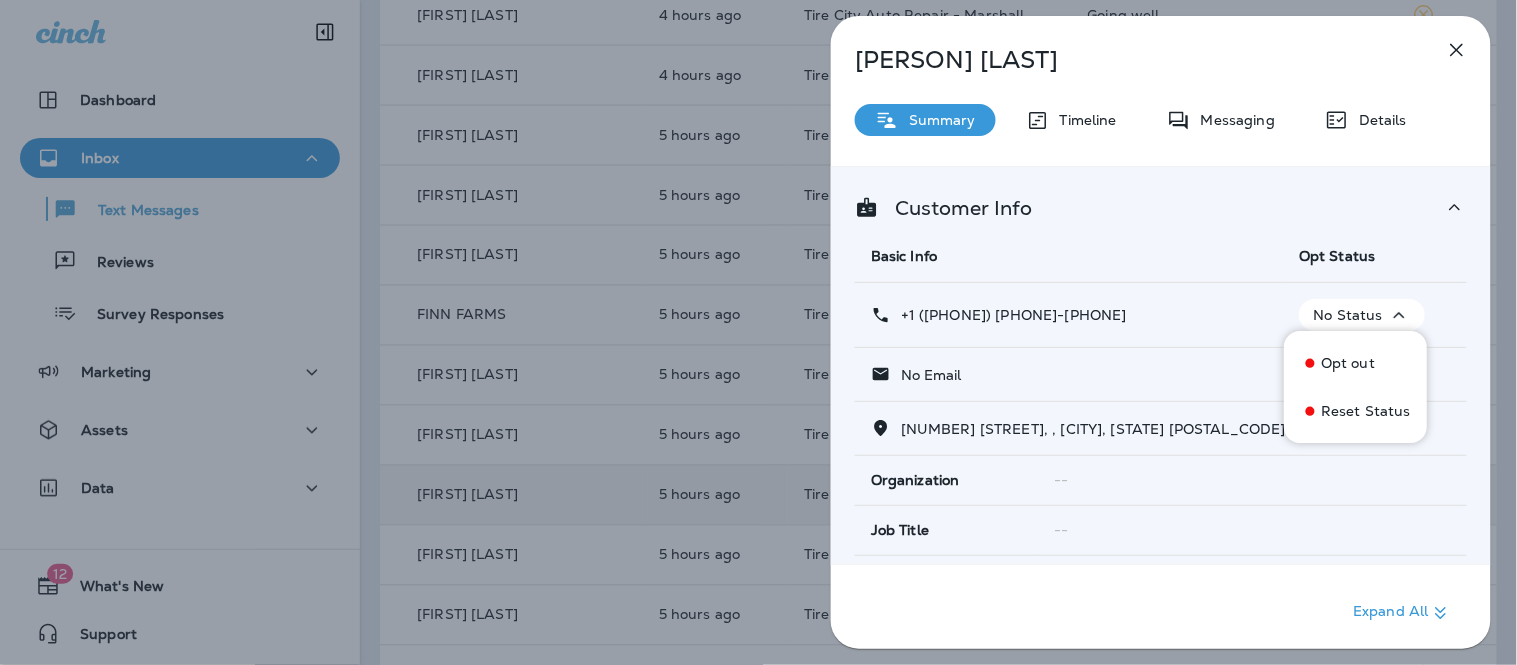 click on "Opt out" at bounding box center [1348, 363] 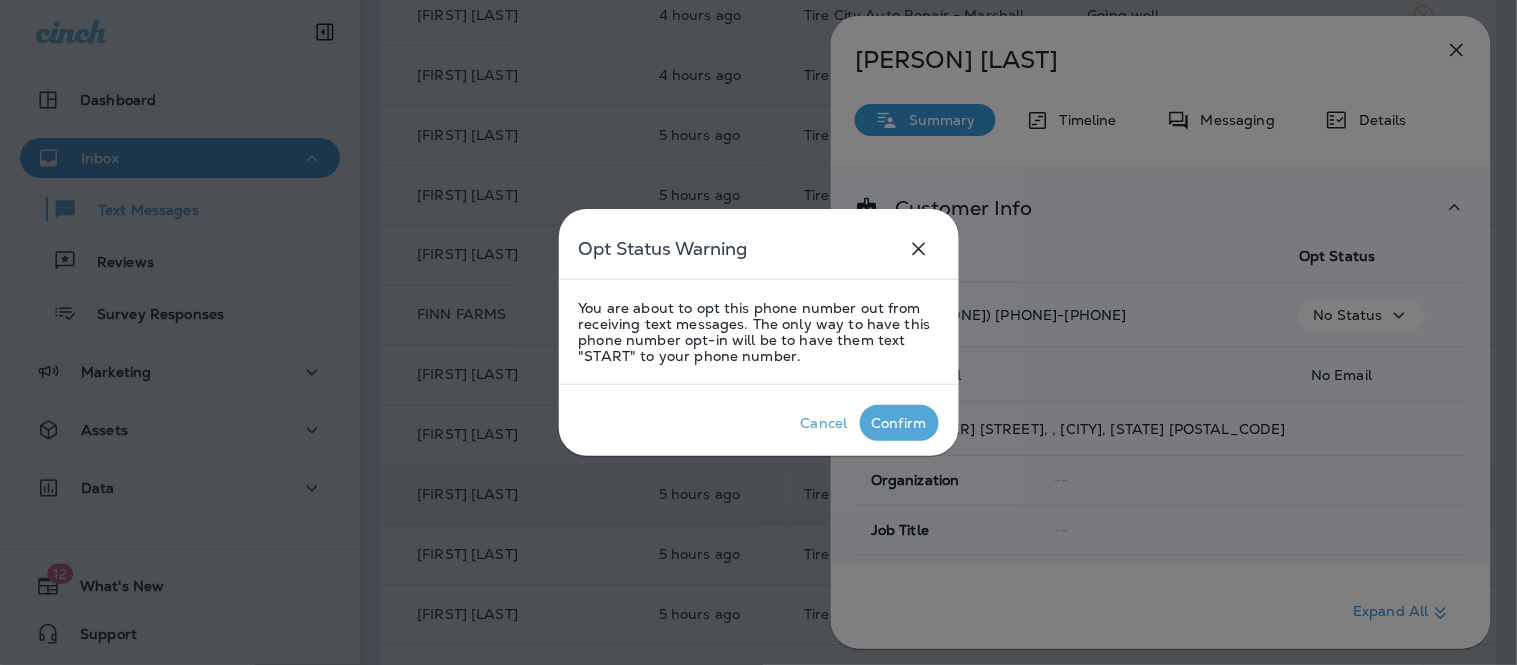 click on "Confirm" at bounding box center (899, 423) 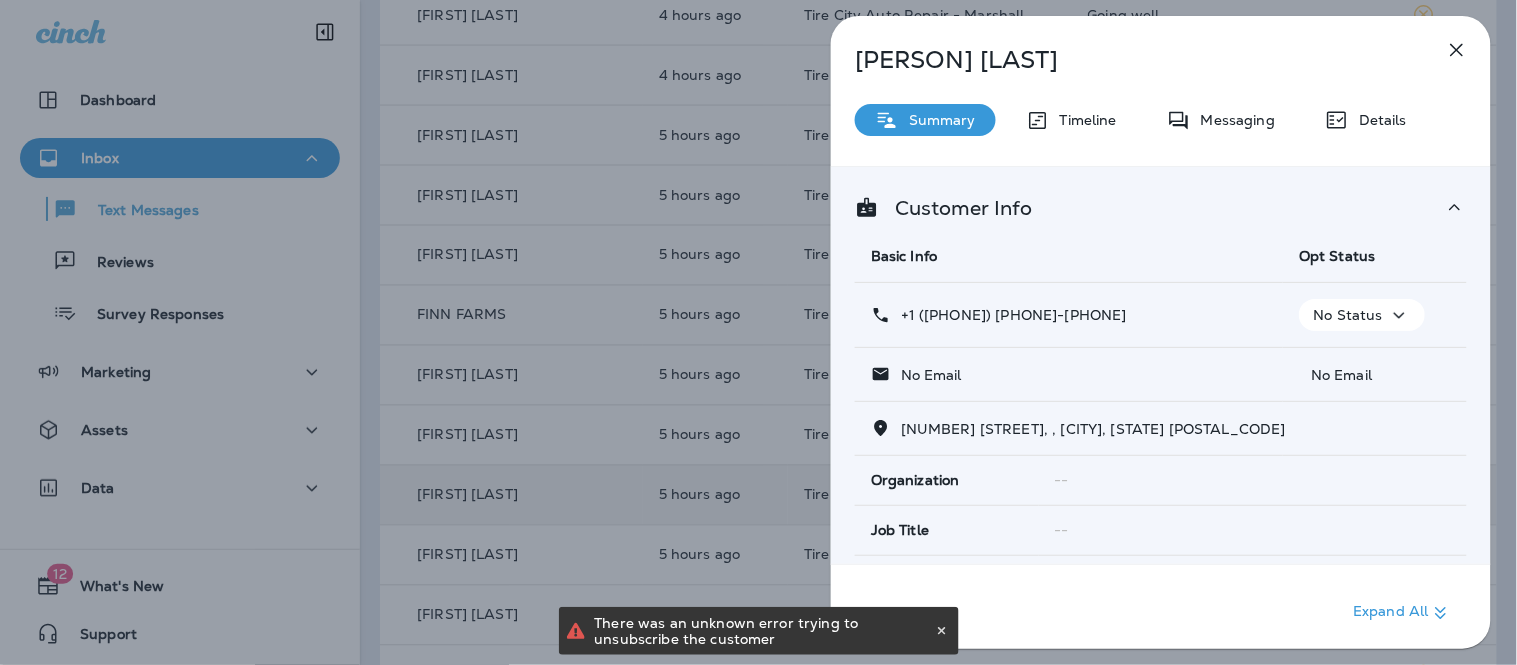 click 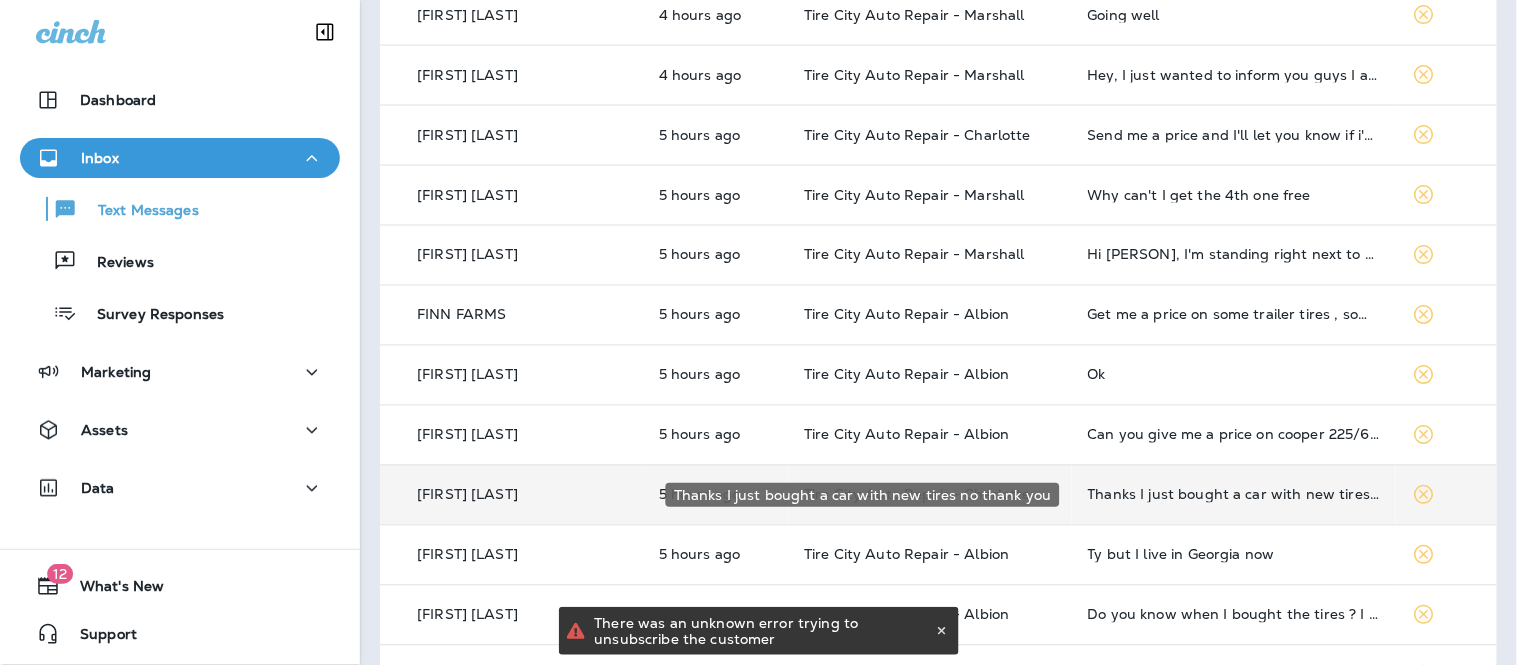 click on "Thanks I just bought a car with new tires no thank you" at bounding box center (1234, 495) 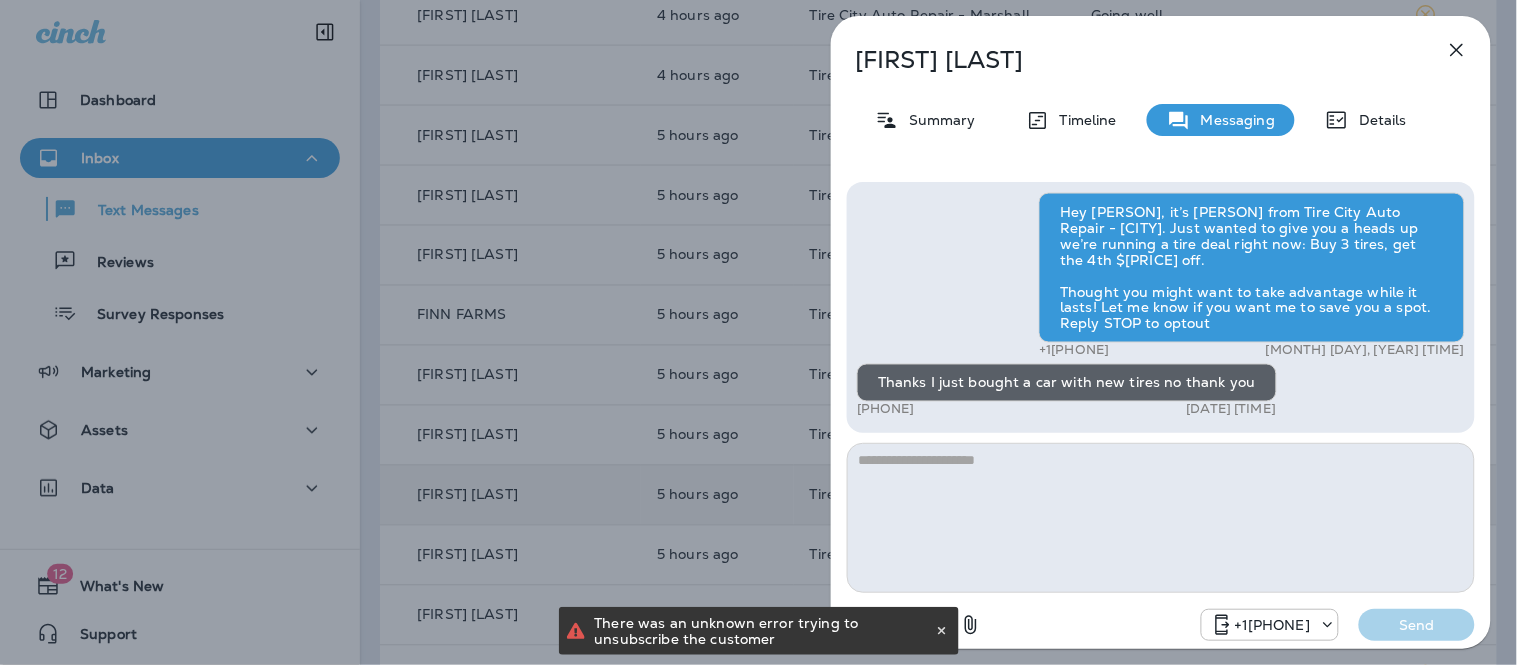 click at bounding box center [1161, 518] 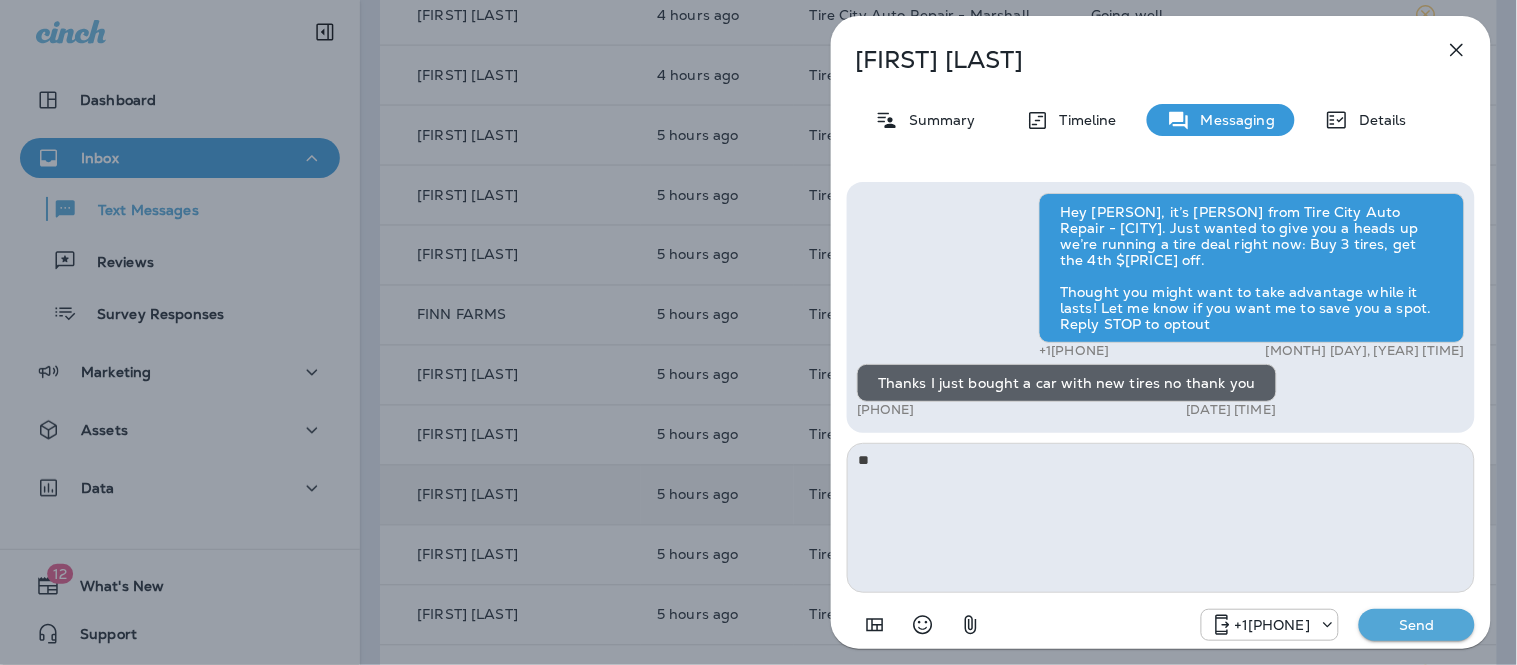 type on "*" 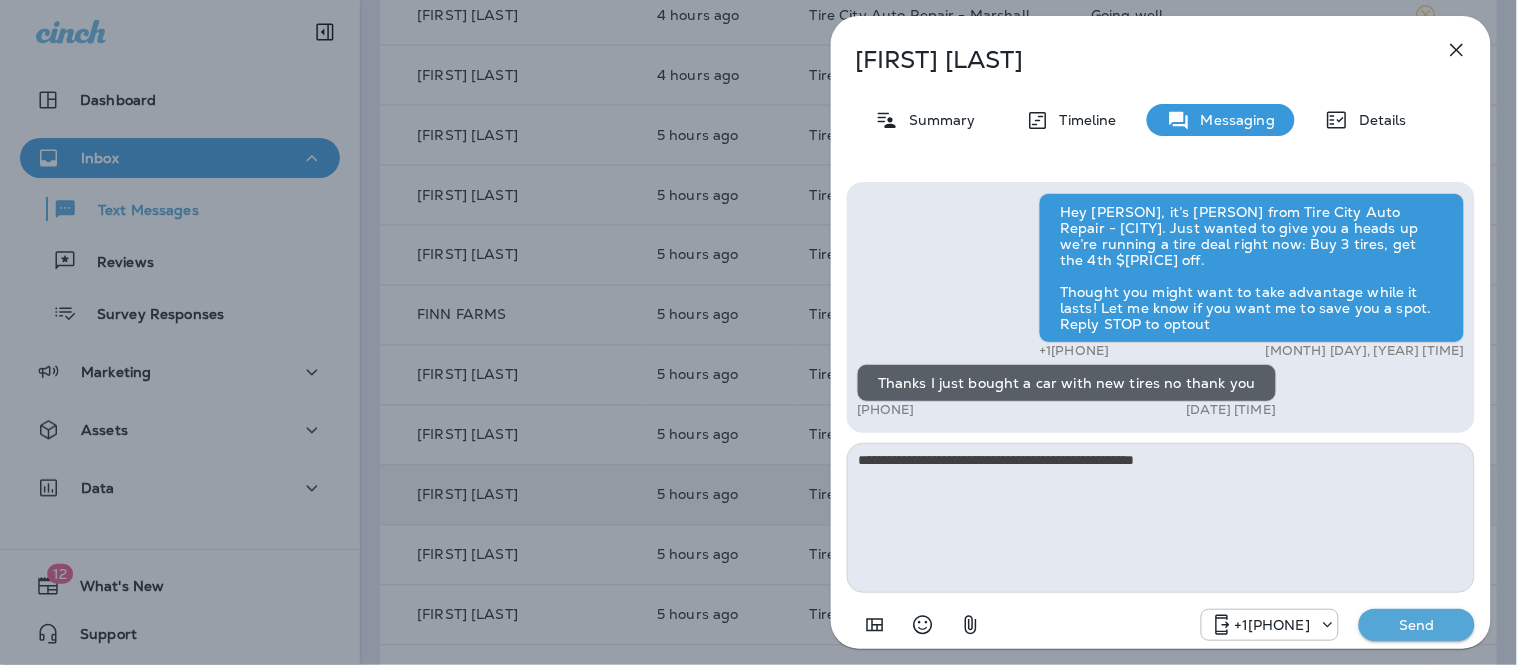 type on "**********" 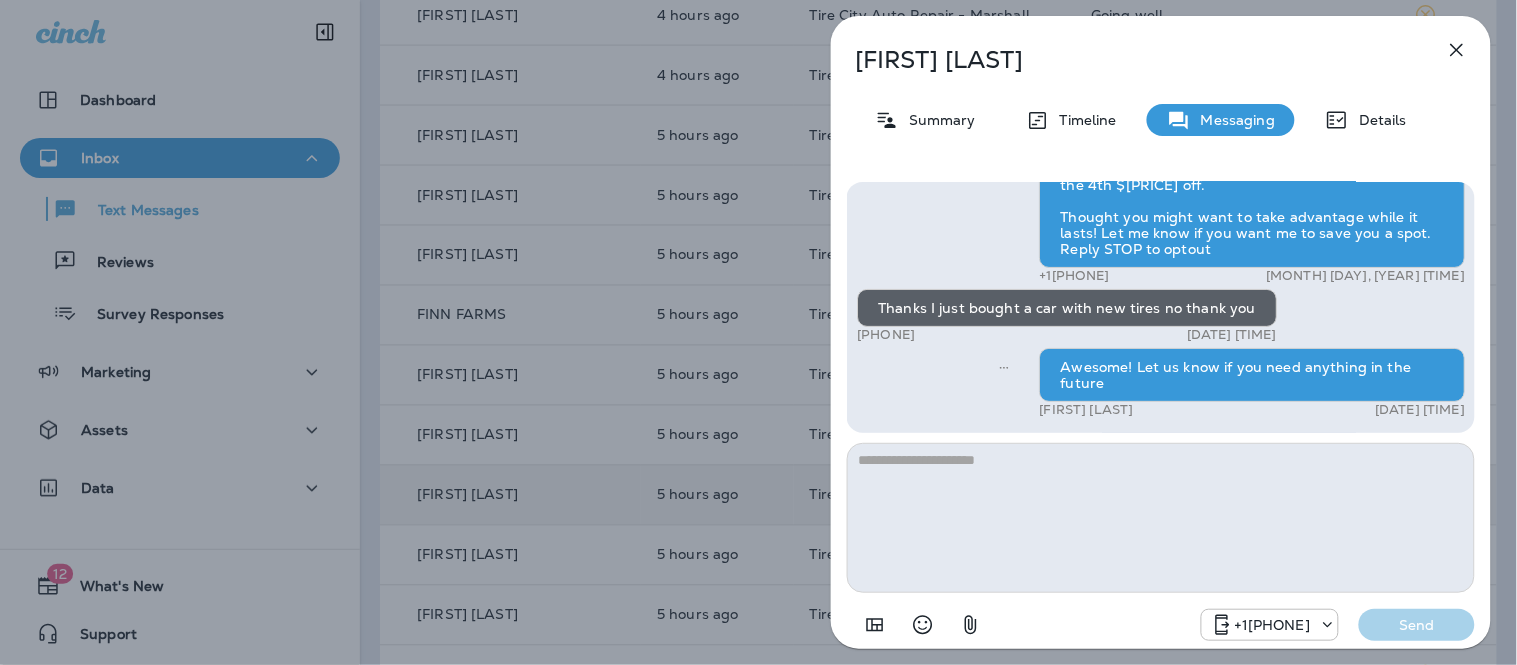 click 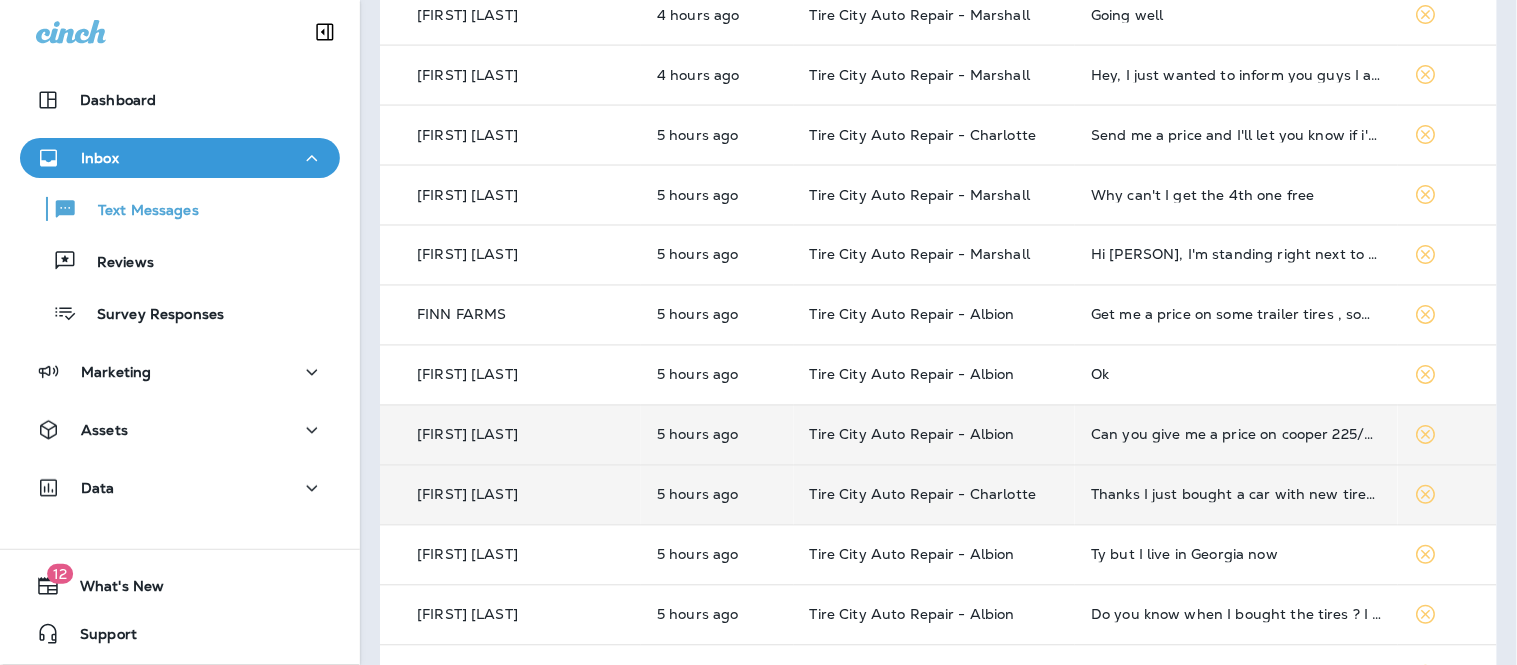 click on "Can you give me a price on cooper 225/65/R17" at bounding box center (1236, 435) 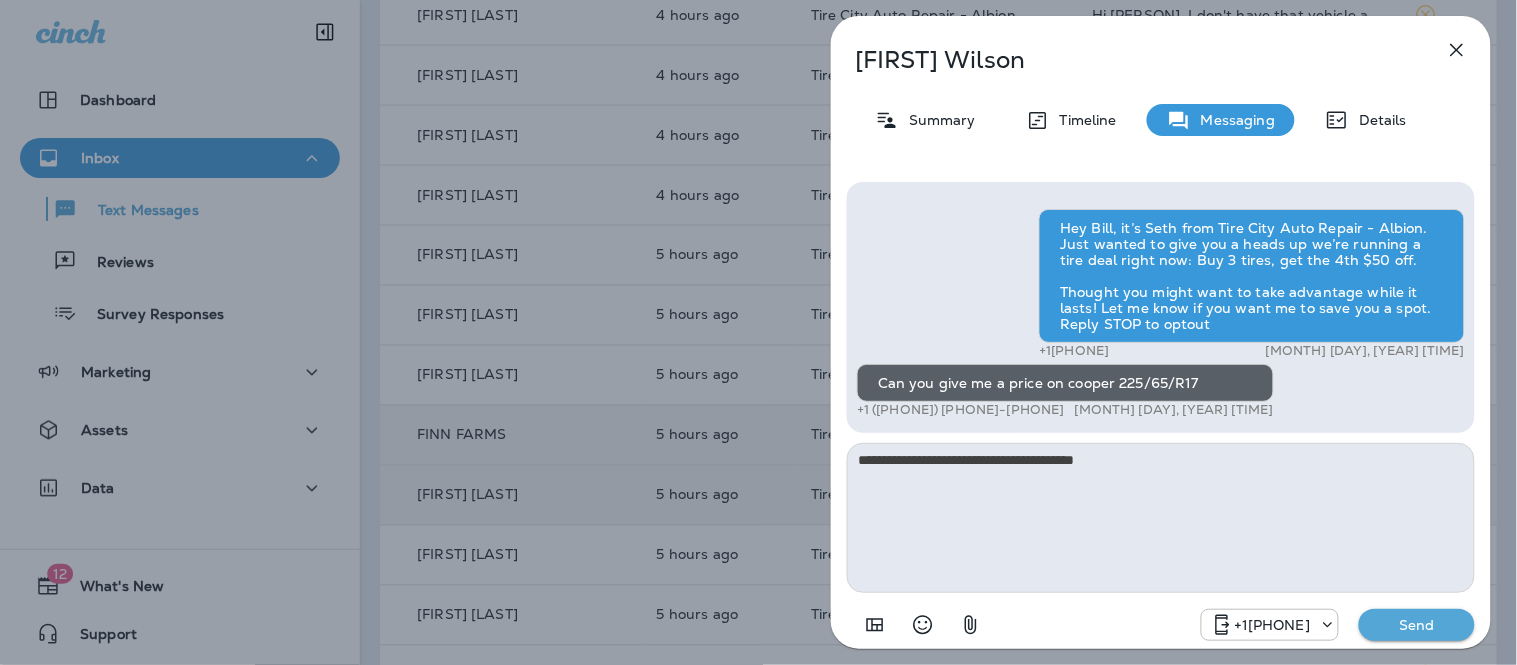 type on "**********" 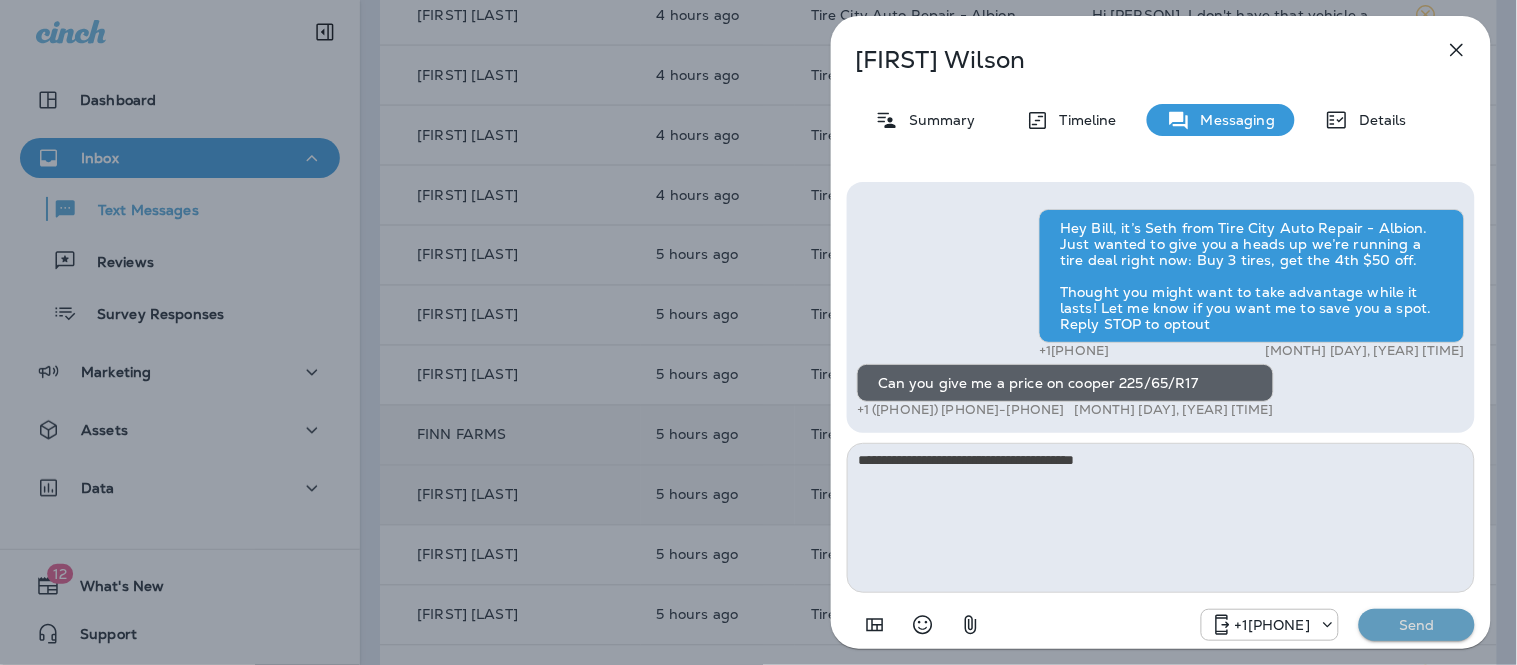 click on "Send" at bounding box center [1417, 625] 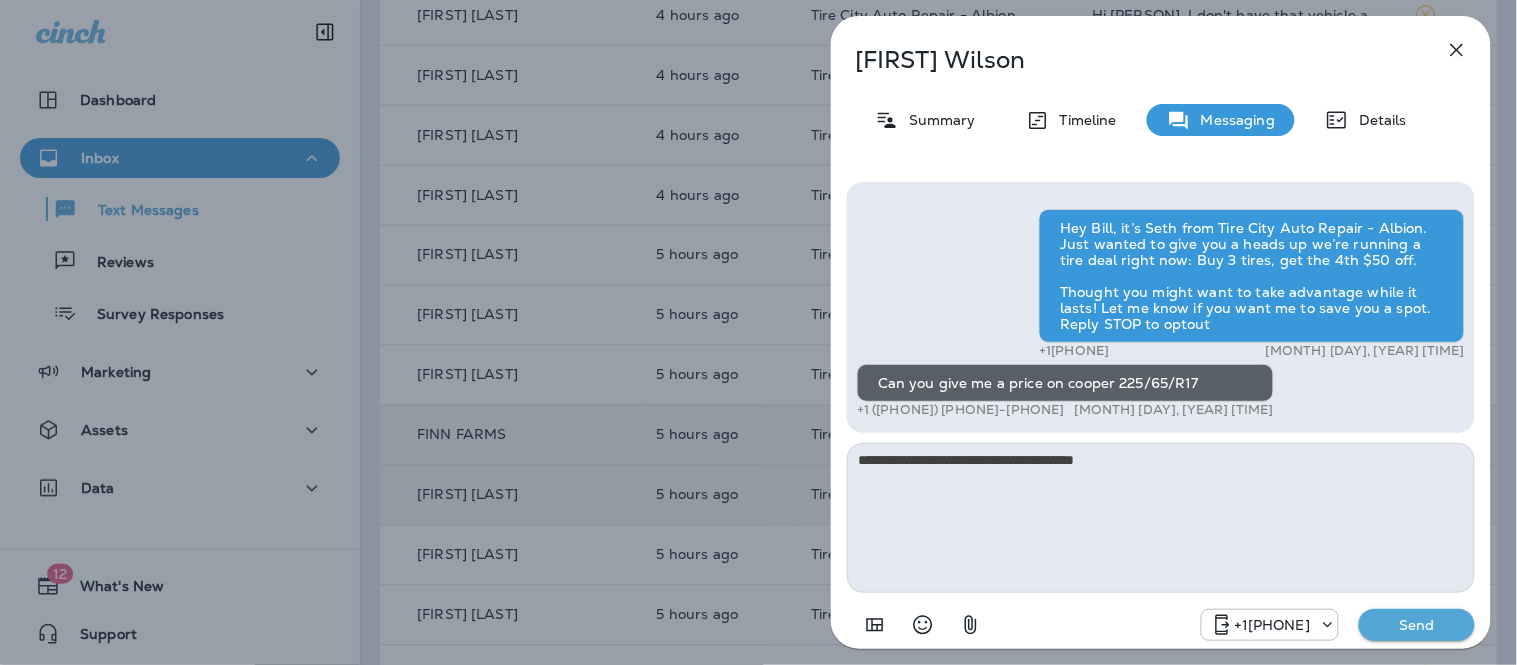 type 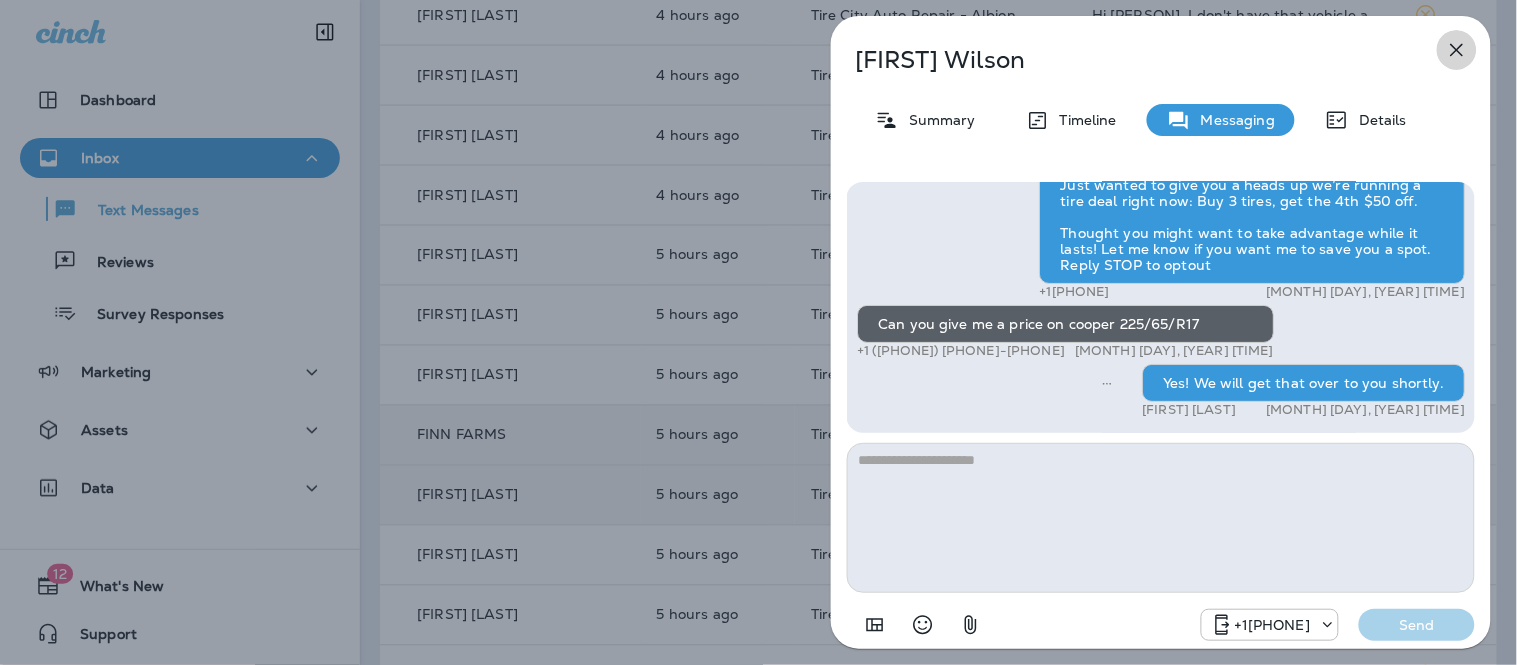 click at bounding box center (1457, 50) 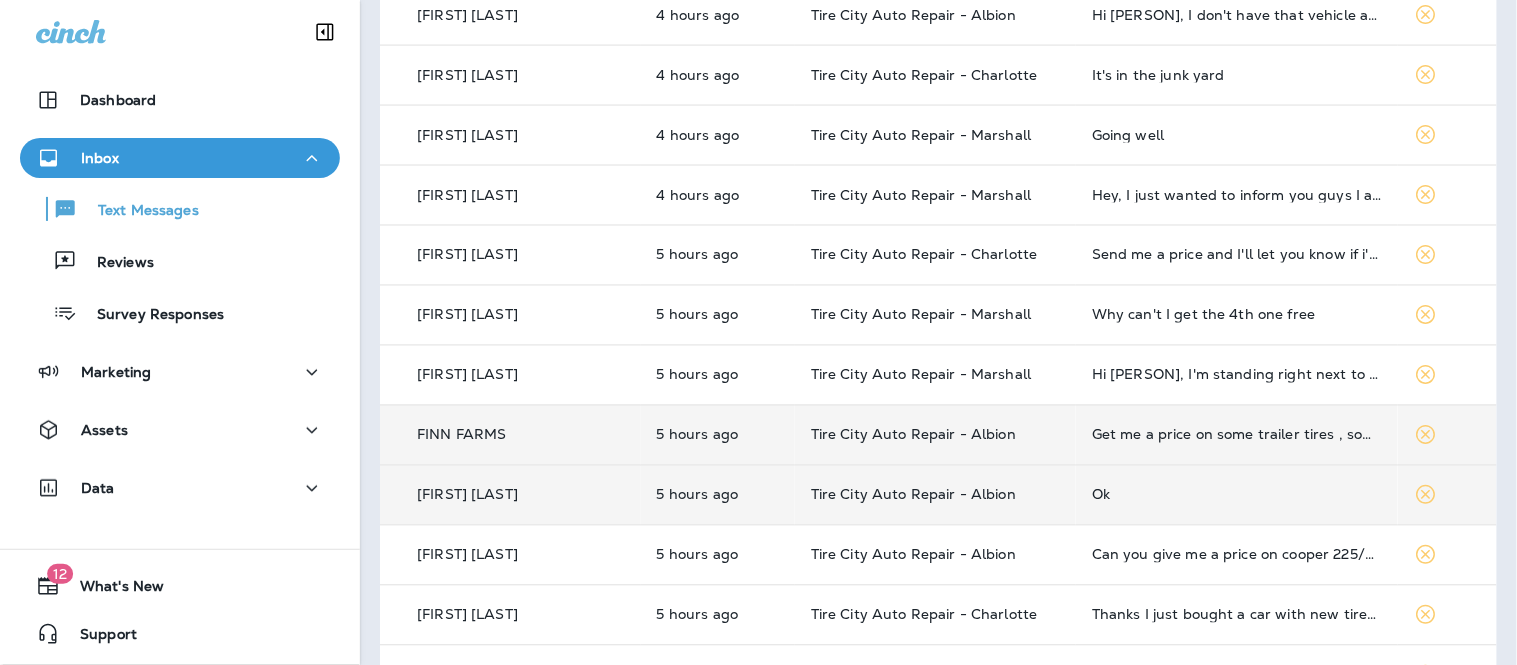 click on "Tire City Auto Repair - Albion" at bounding box center (935, 495) 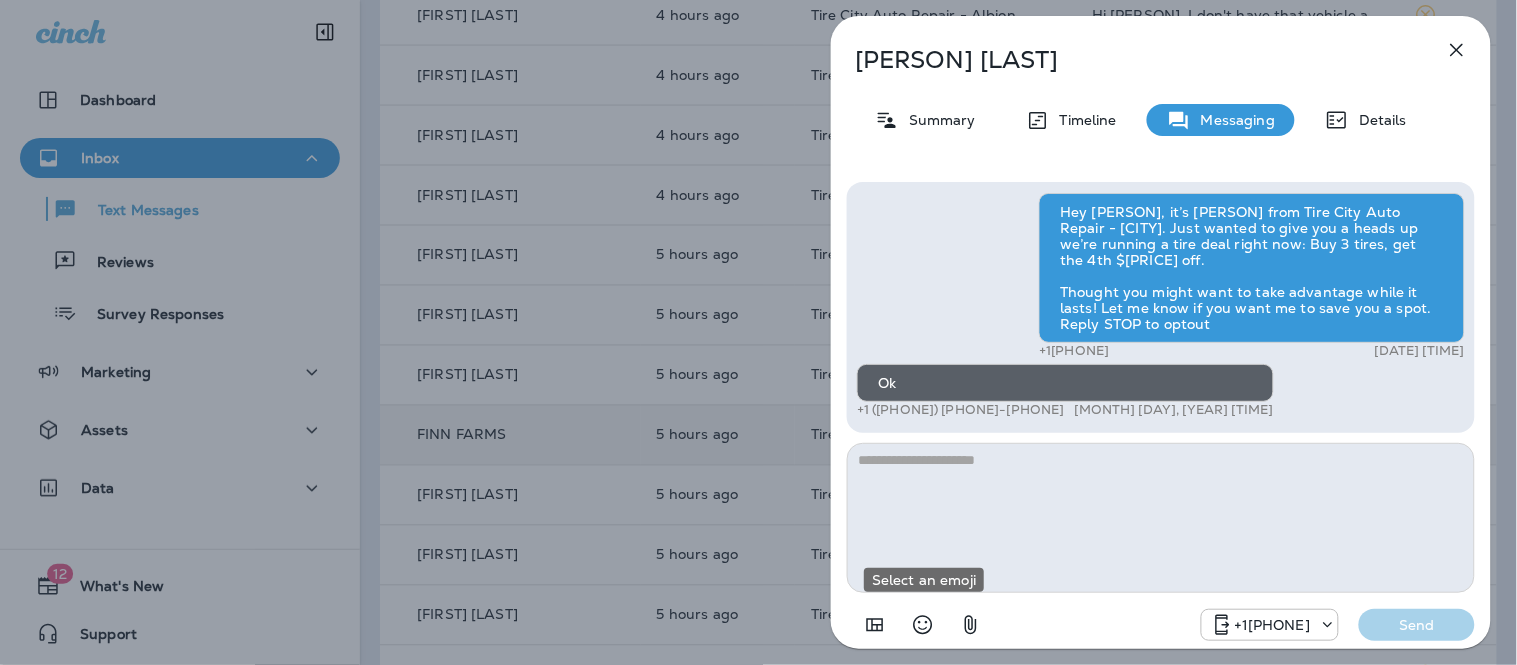 click at bounding box center (923, 625) 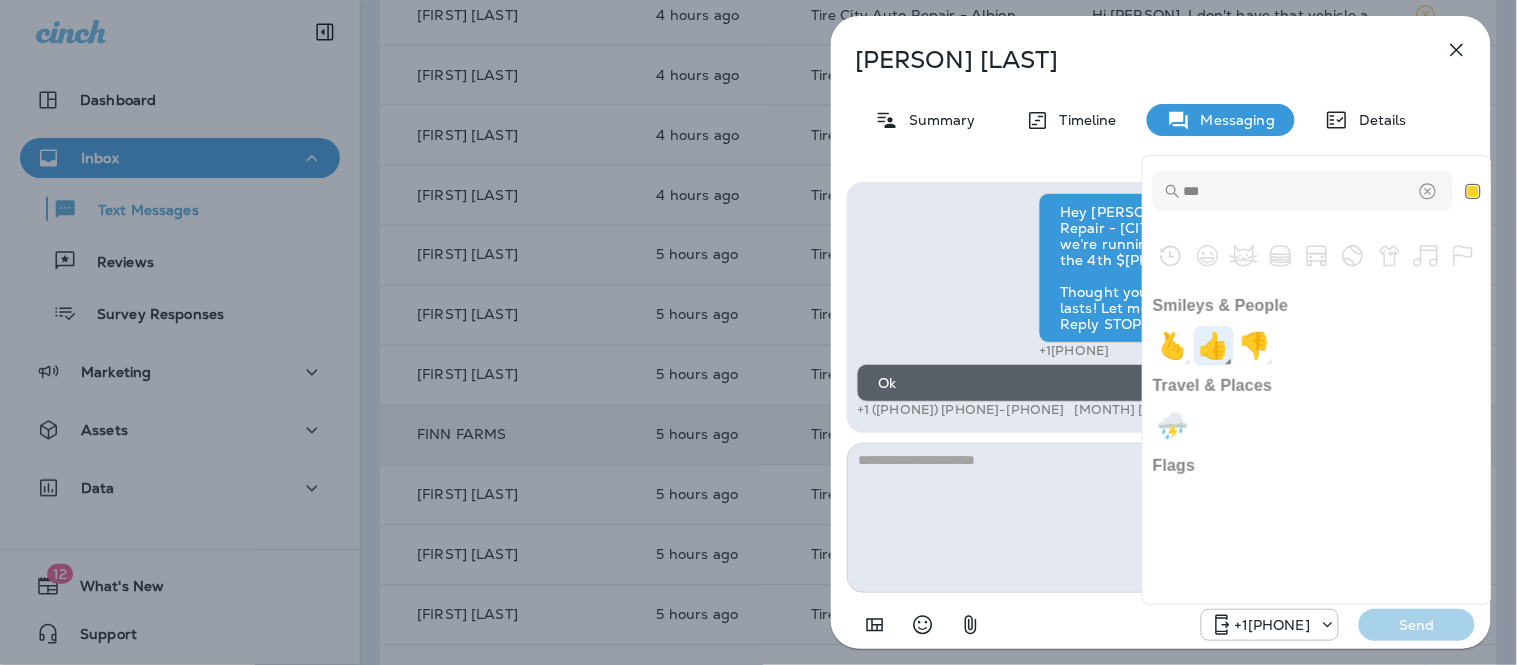 type on "***" 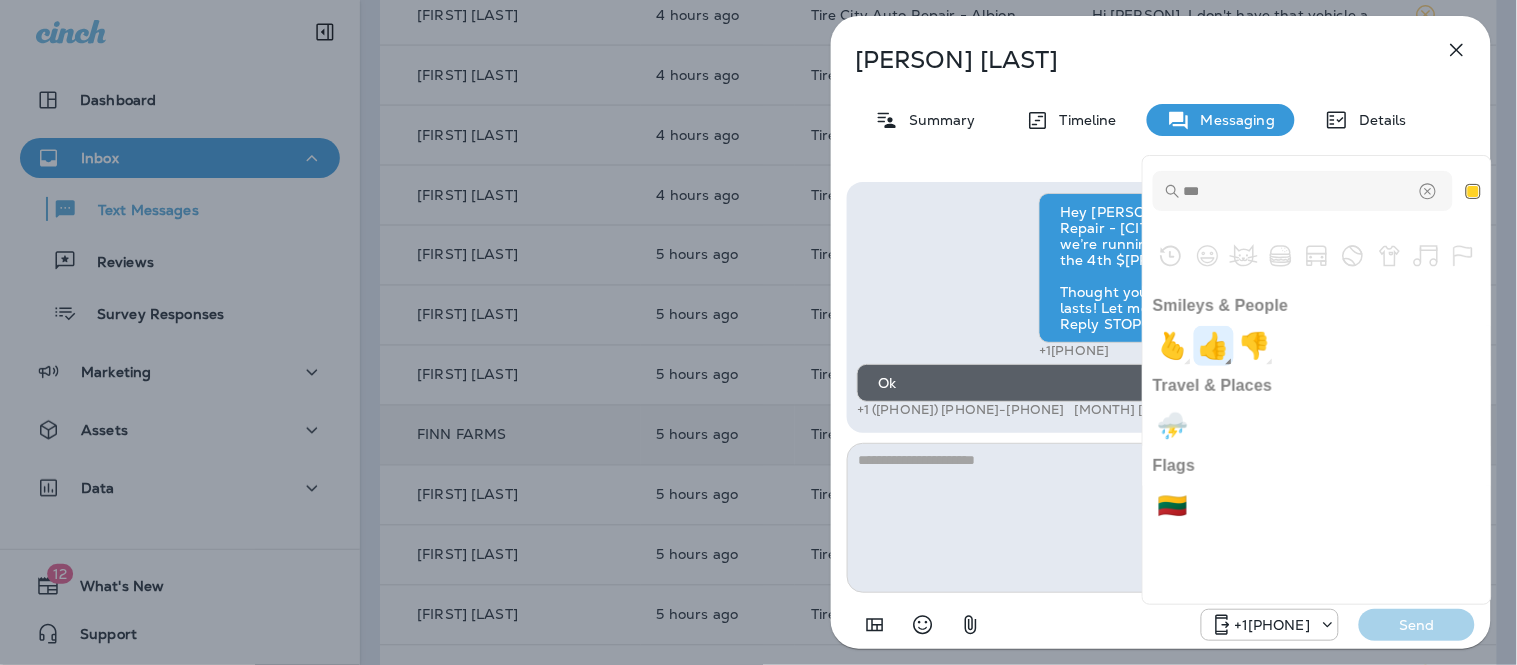click at bounding box center [1214, 346] 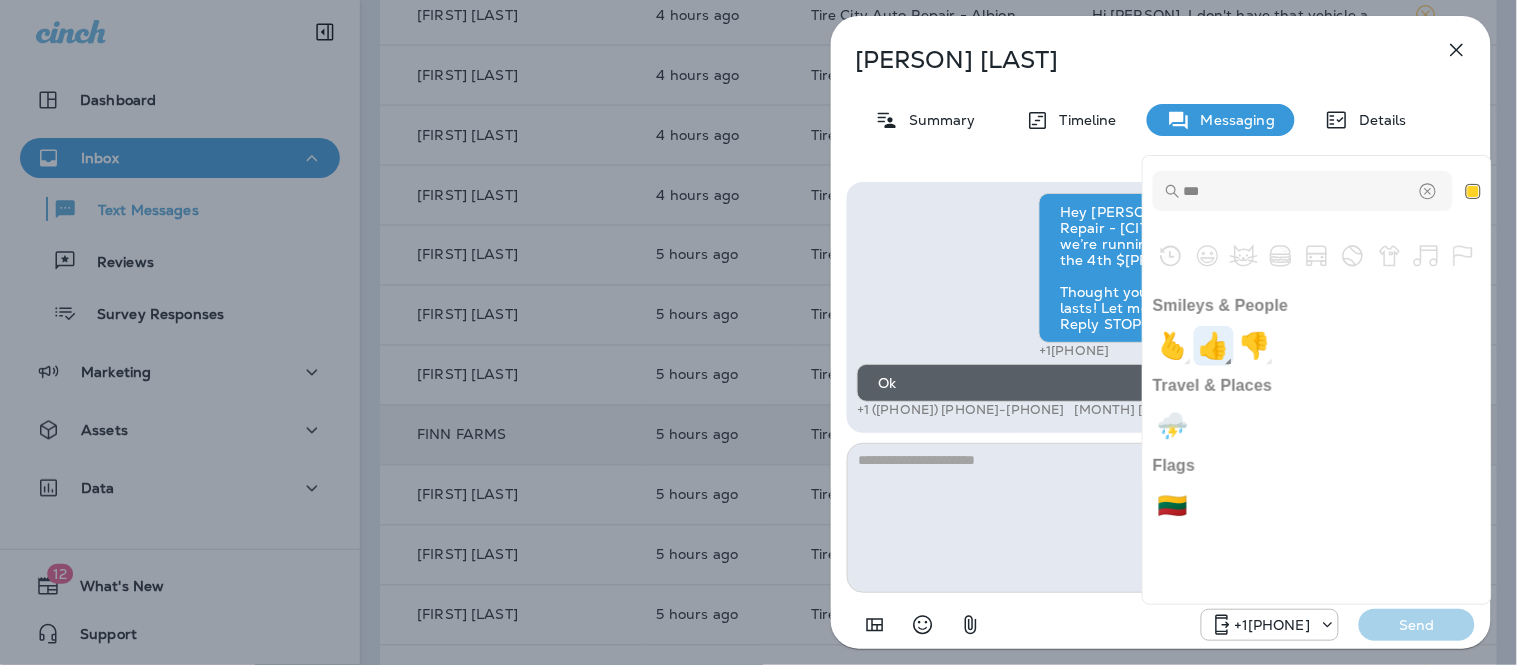 type on "**" 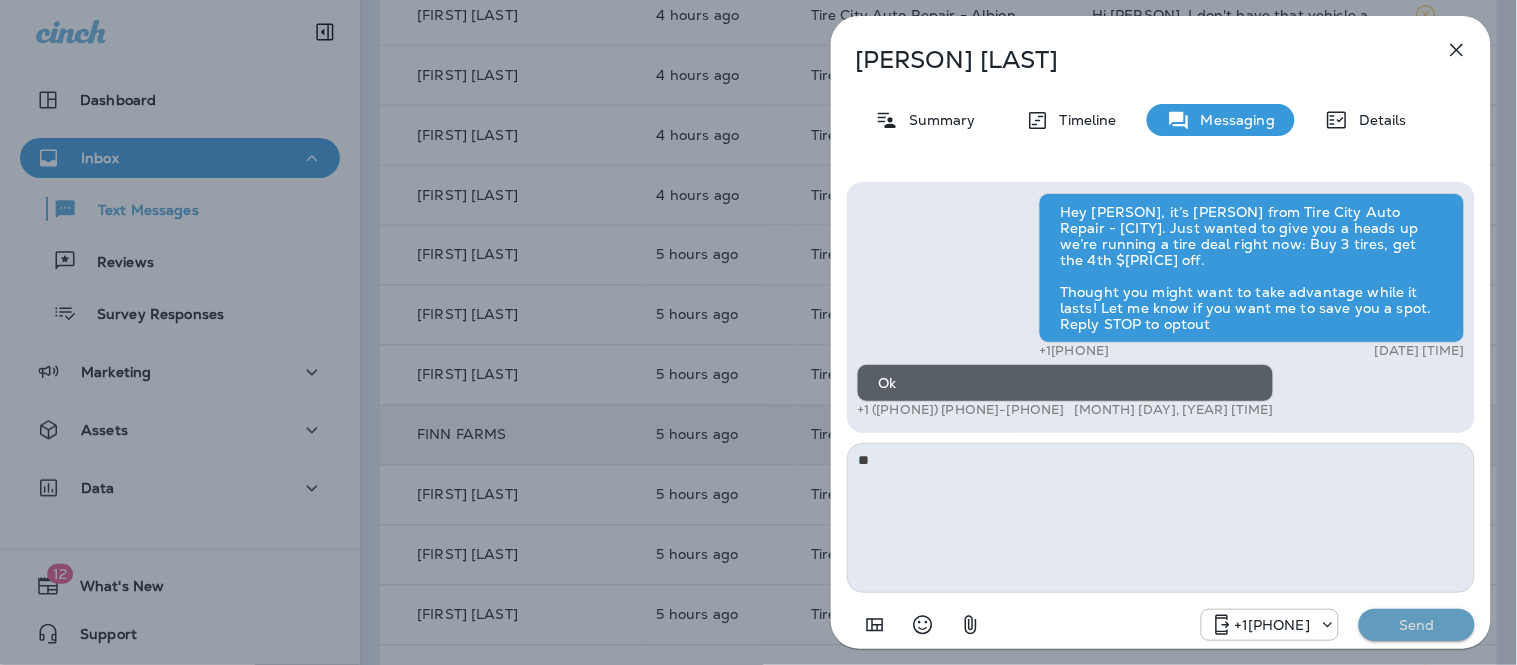 click on "Send" at bounding box center (1417, 625) 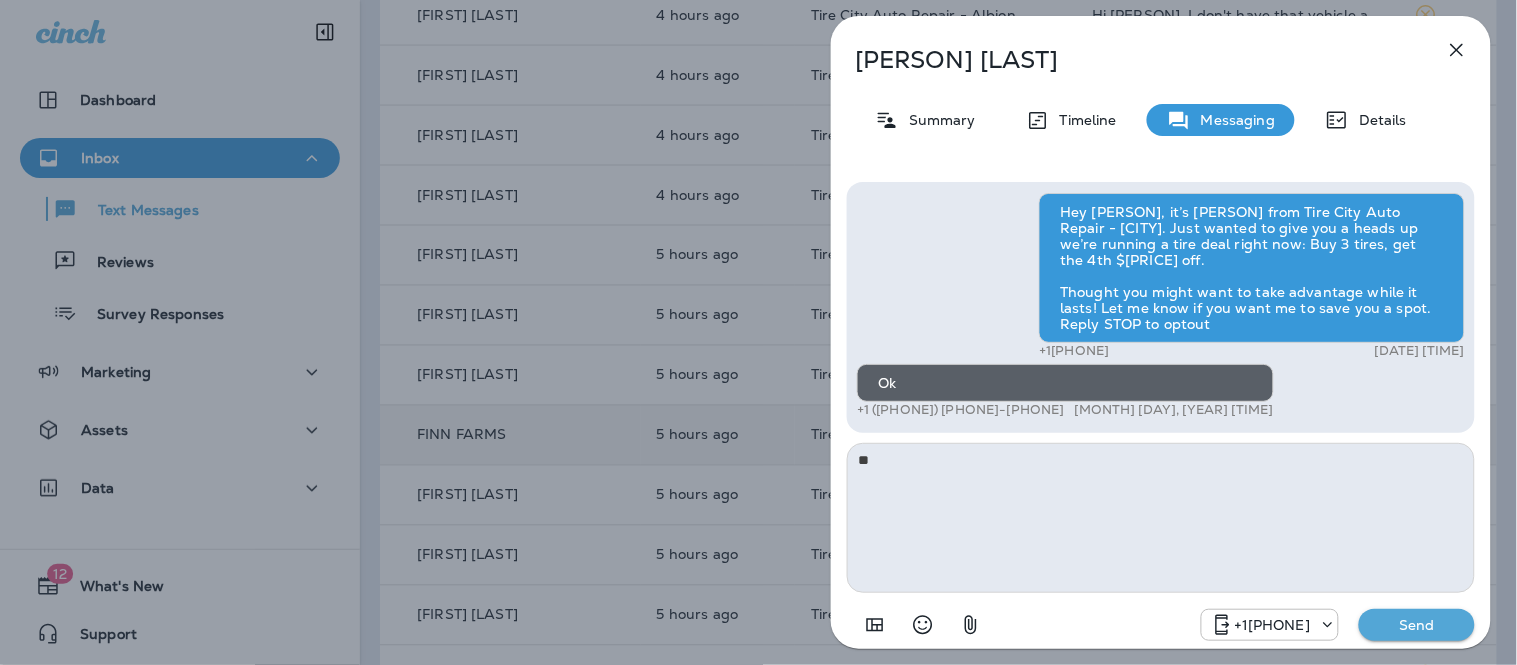type 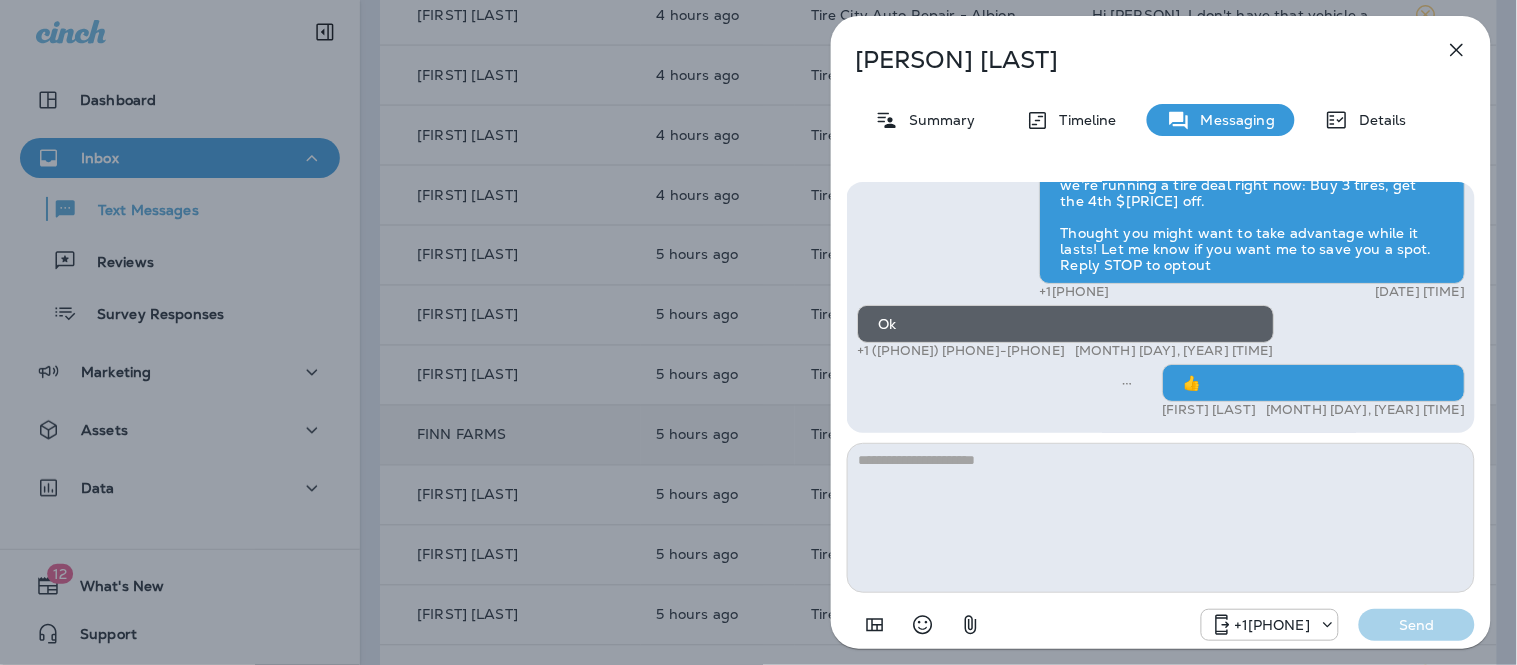 click 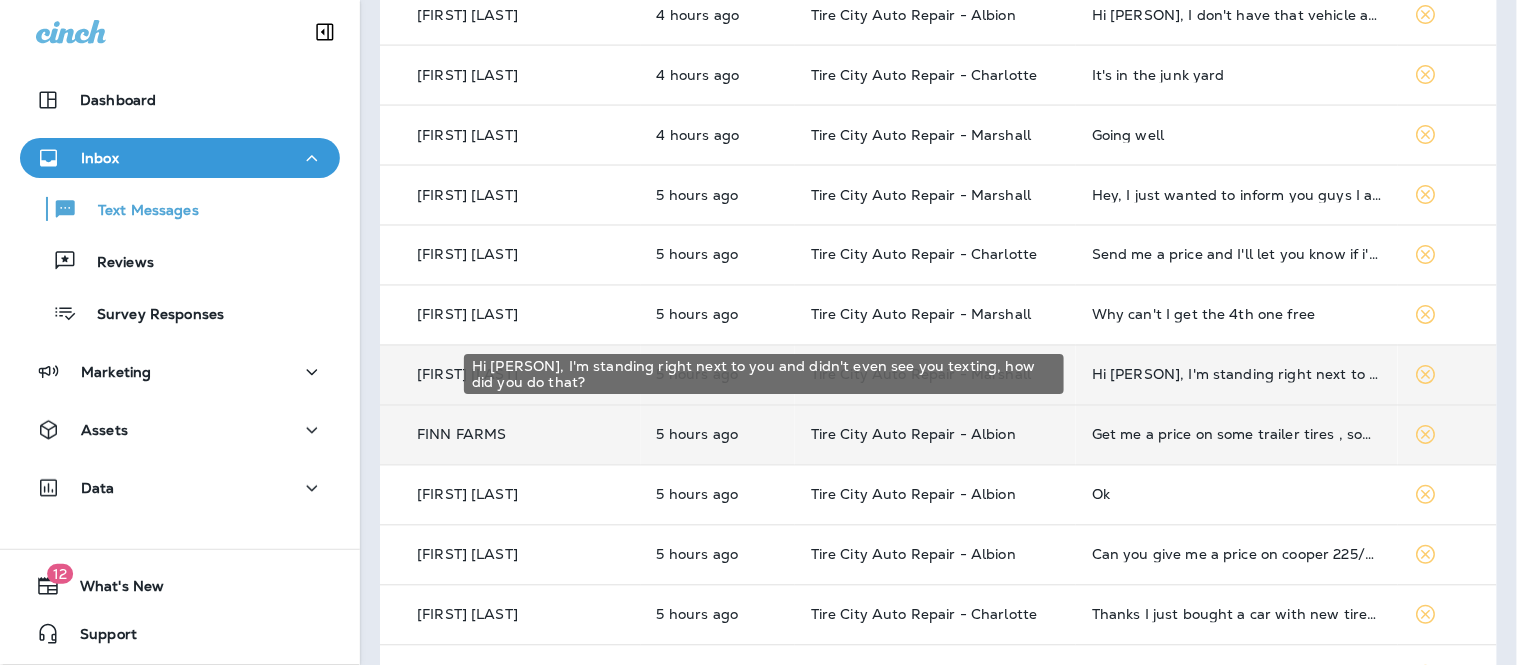 click on "Hi [PERSON], I'm standing right next to you and didn't even see you texting, how did you do that?" at bounding box center [1237, 375] 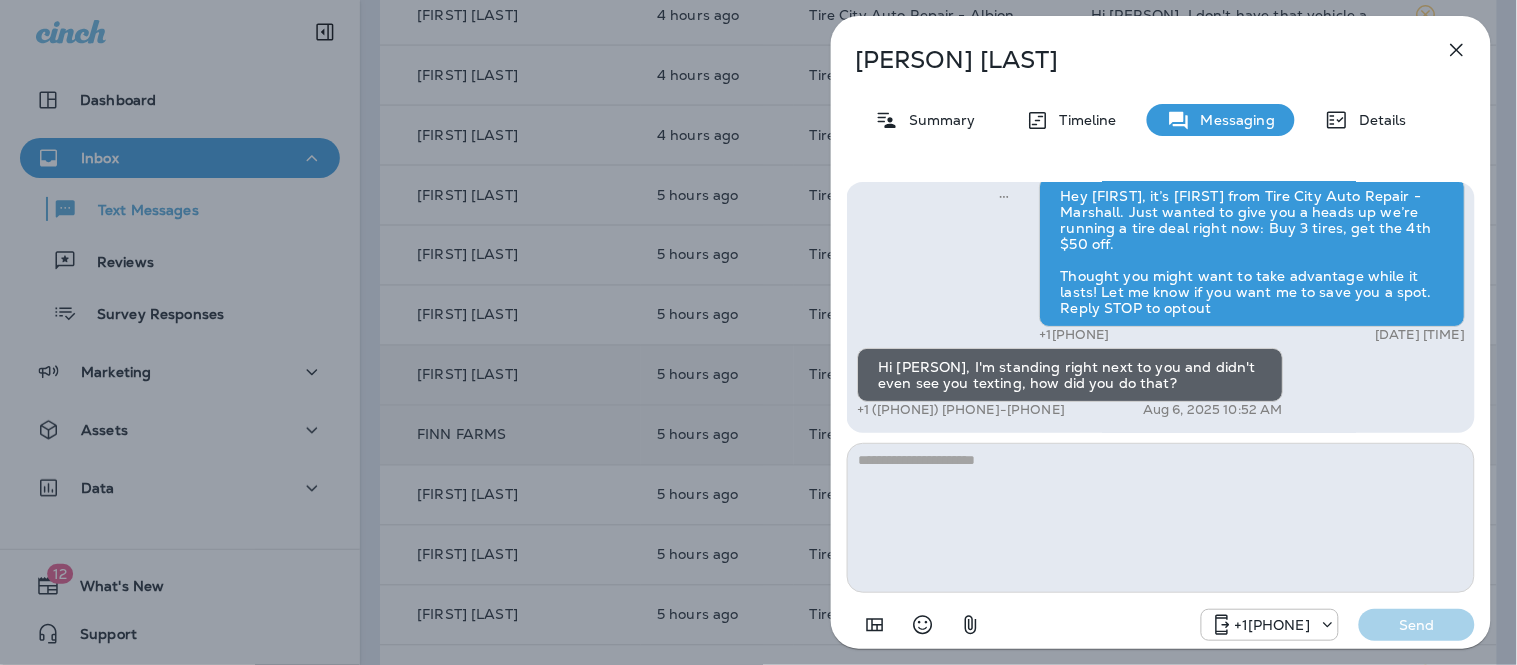 click at bounding box center [1161, 518] 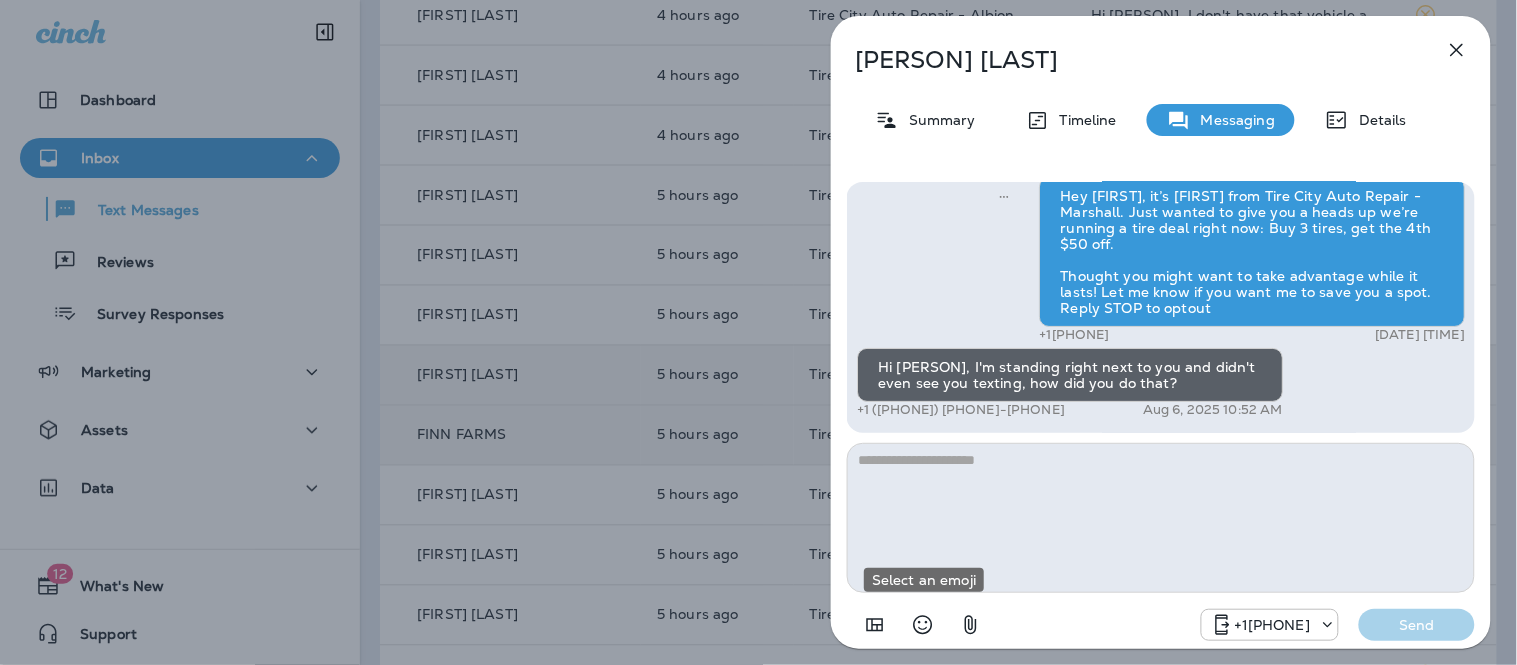 click 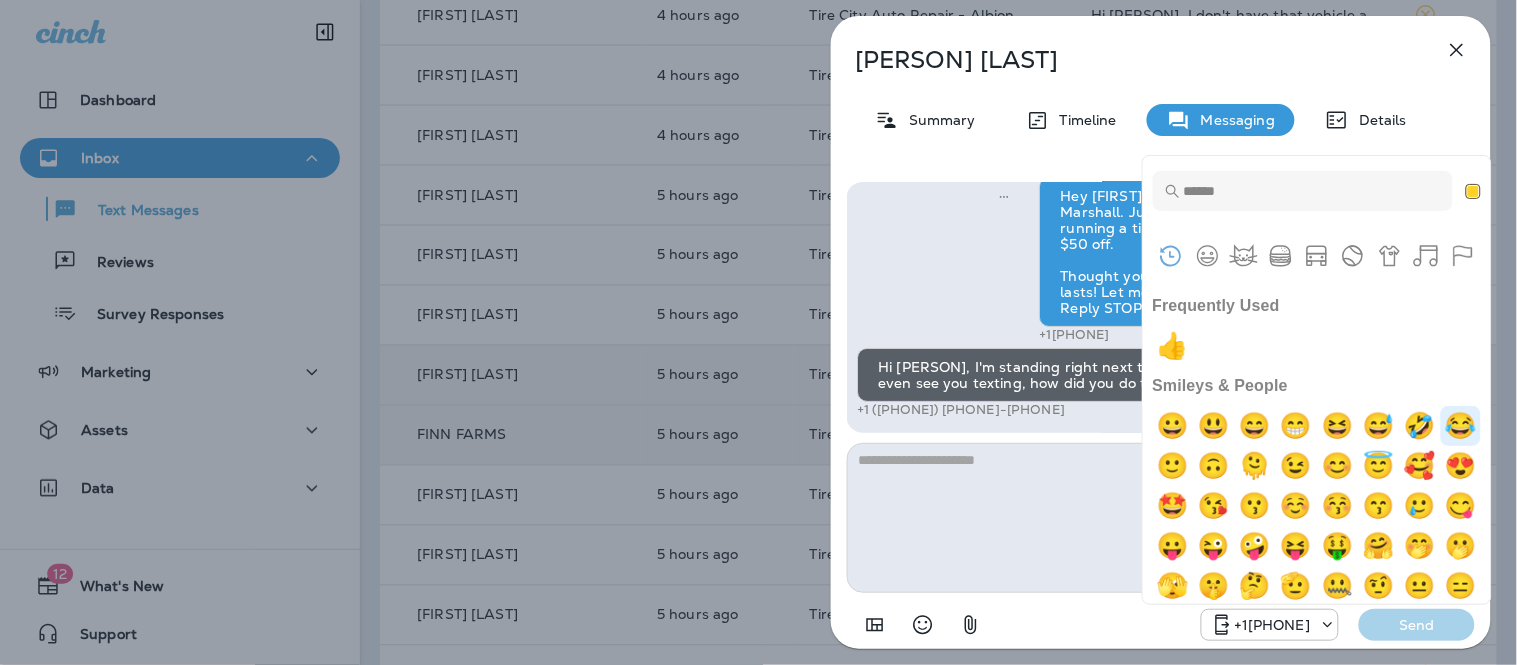 click at bounding box center [1461, 426] 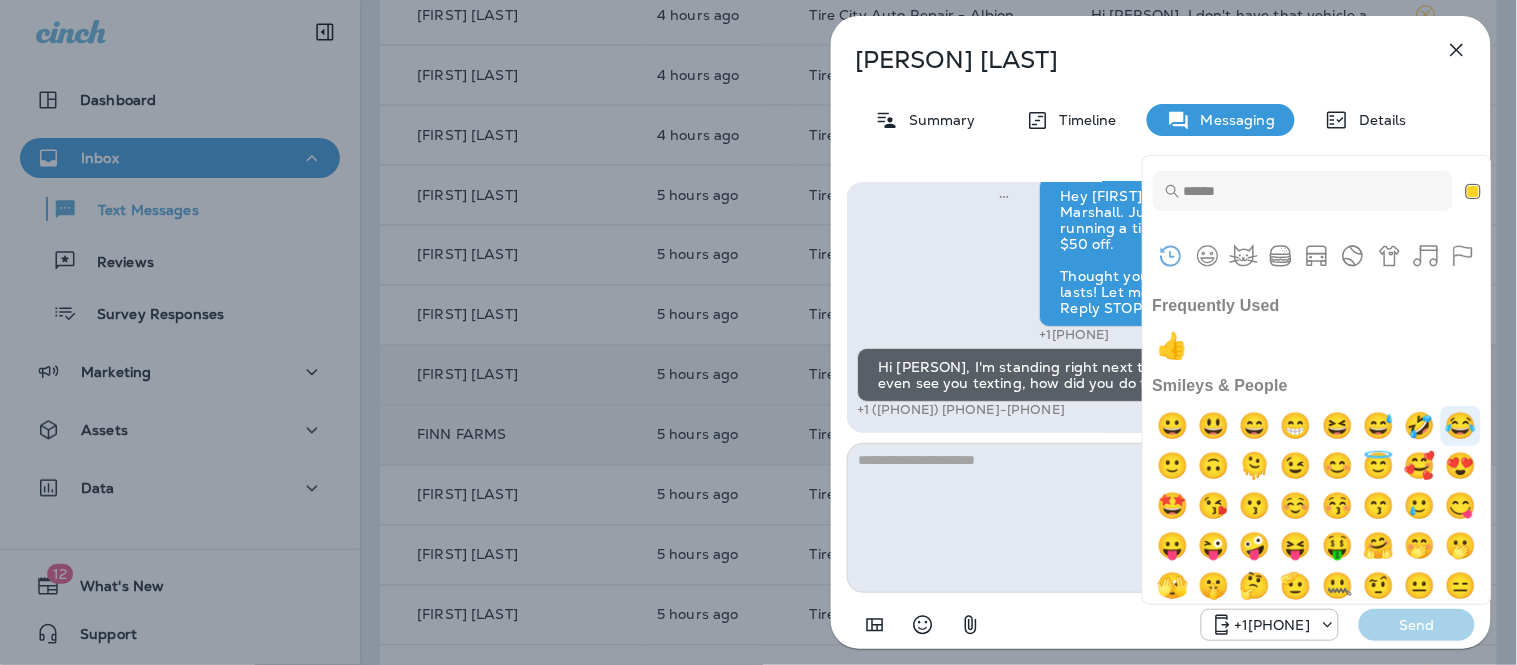 type on "**" 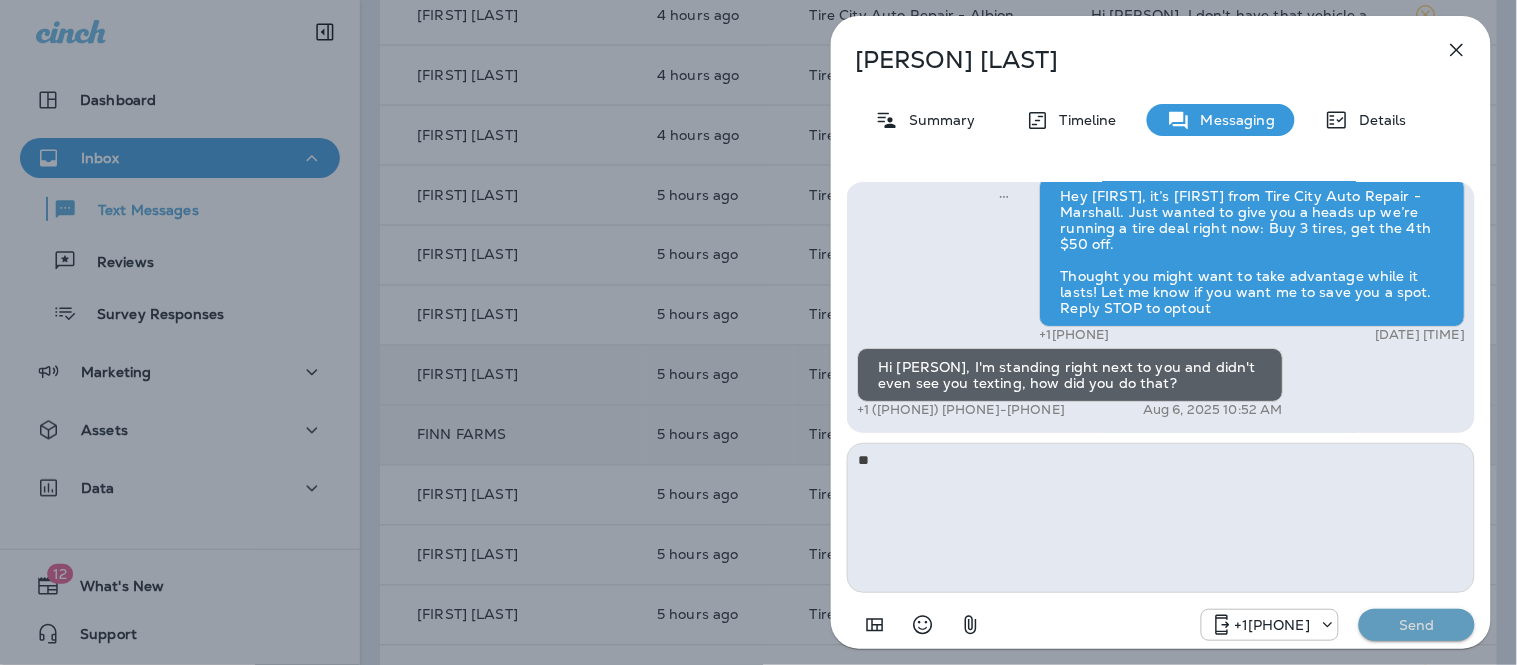 click on "Send" at bounding box center [1417, 625] 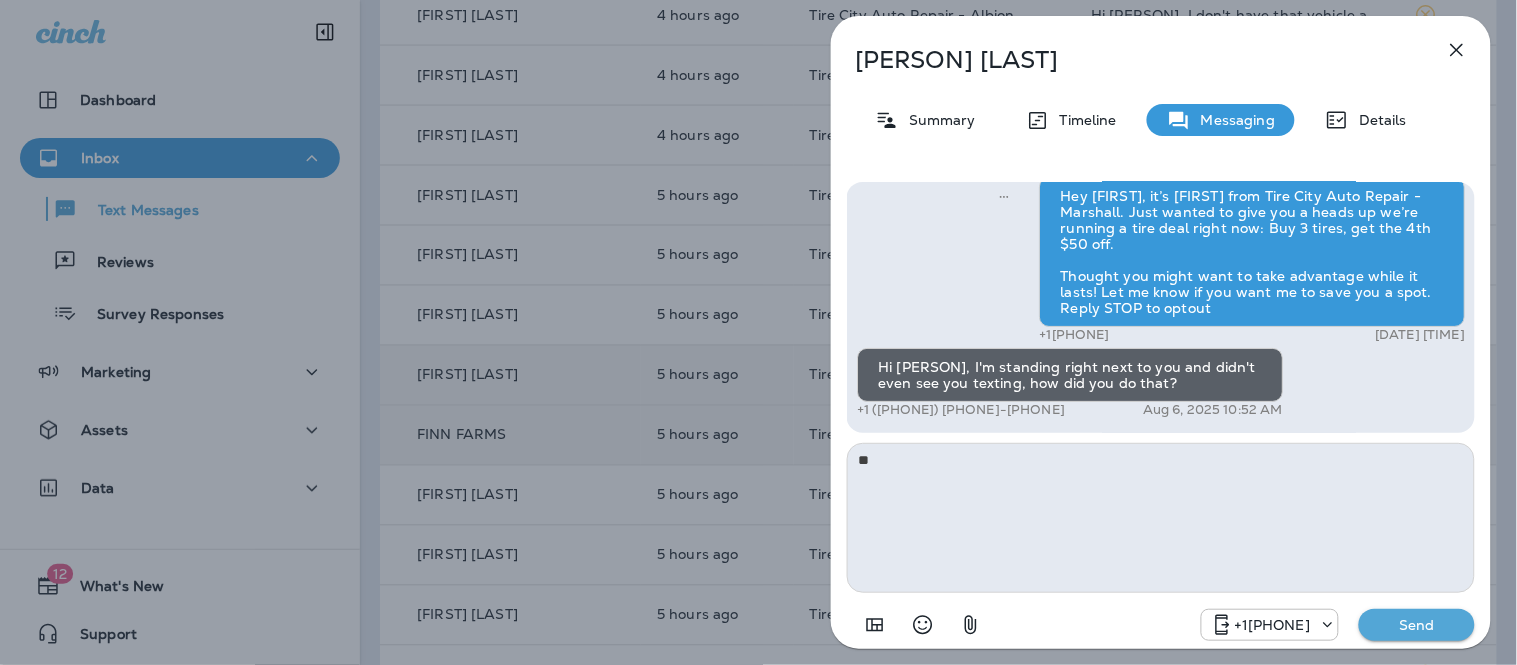 type 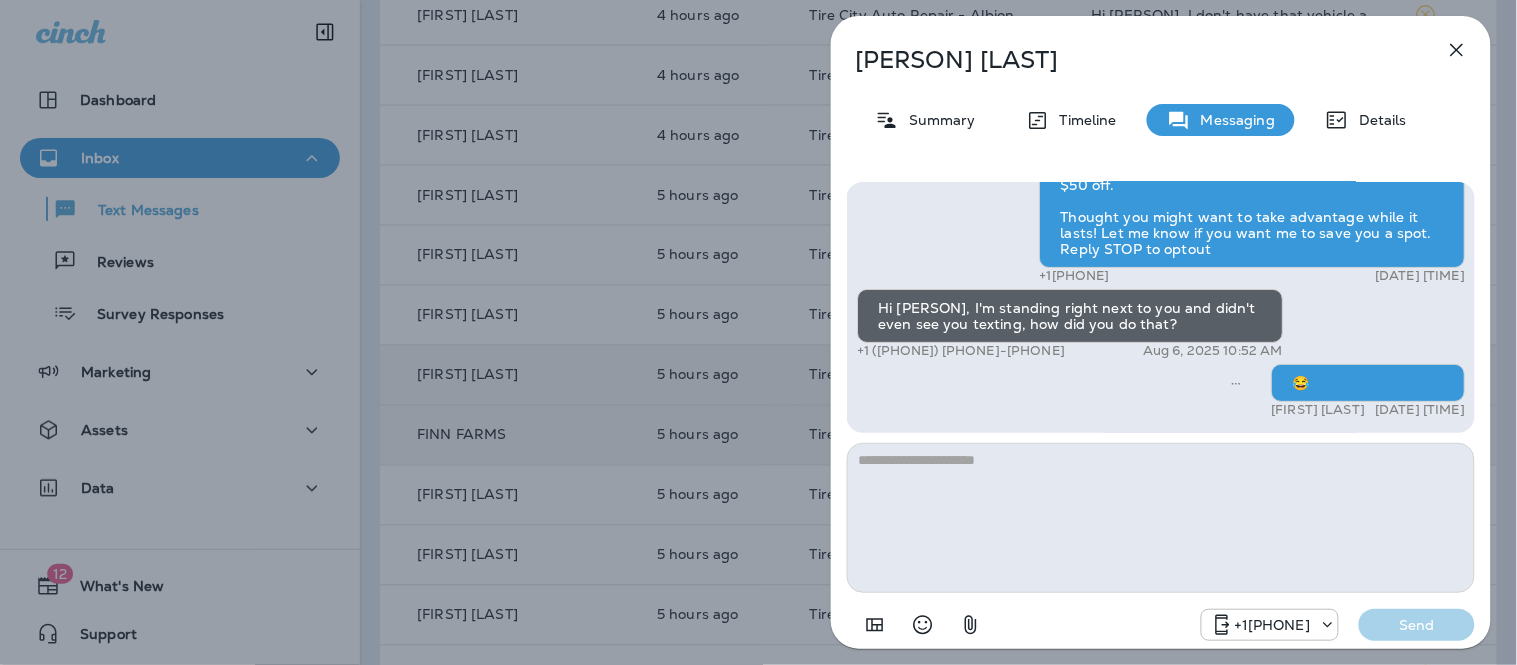 click on "[FIRST] [LAST] Summary Timeline Messaging Details Hey John, it’s Mike from Tire City Auto Repair - Marshall. Just wanted to give you a heads up we’re running a tire deal right now: Buy 3 tires, get the 4th $50 off.
Thought you might want to take advantage while it lasts! Let me know if you want me to save you a spot.
Reply STOP to optout [PHONE] [DATE] [TIME] Hi Mike, I'm standing right next to you and didn't even see you texting, how did you do that? [PHONE] [DATE] [TIME] 😂 [FIRST] [LAST] [DATE] [TIME] [PHONE] Send" at bounding box center [1161, 338] 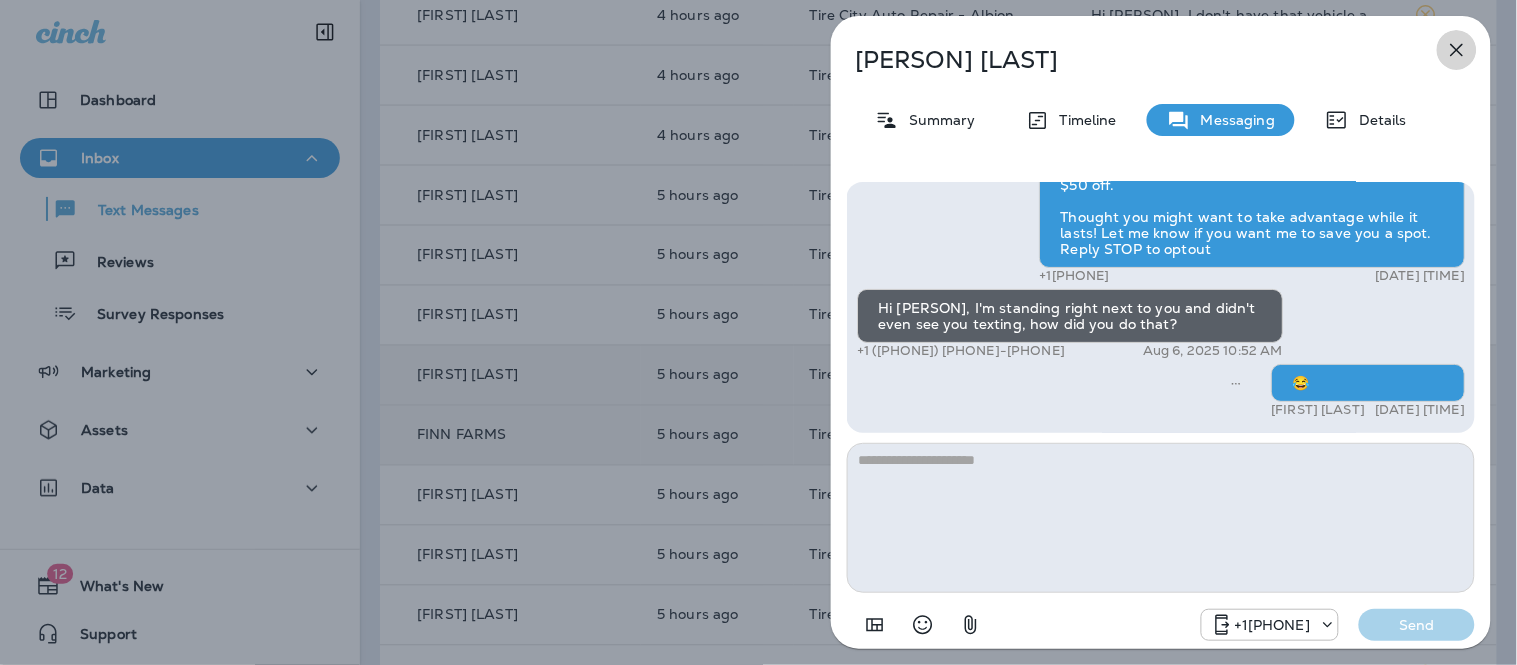 click at bounding box center (1457, 50) 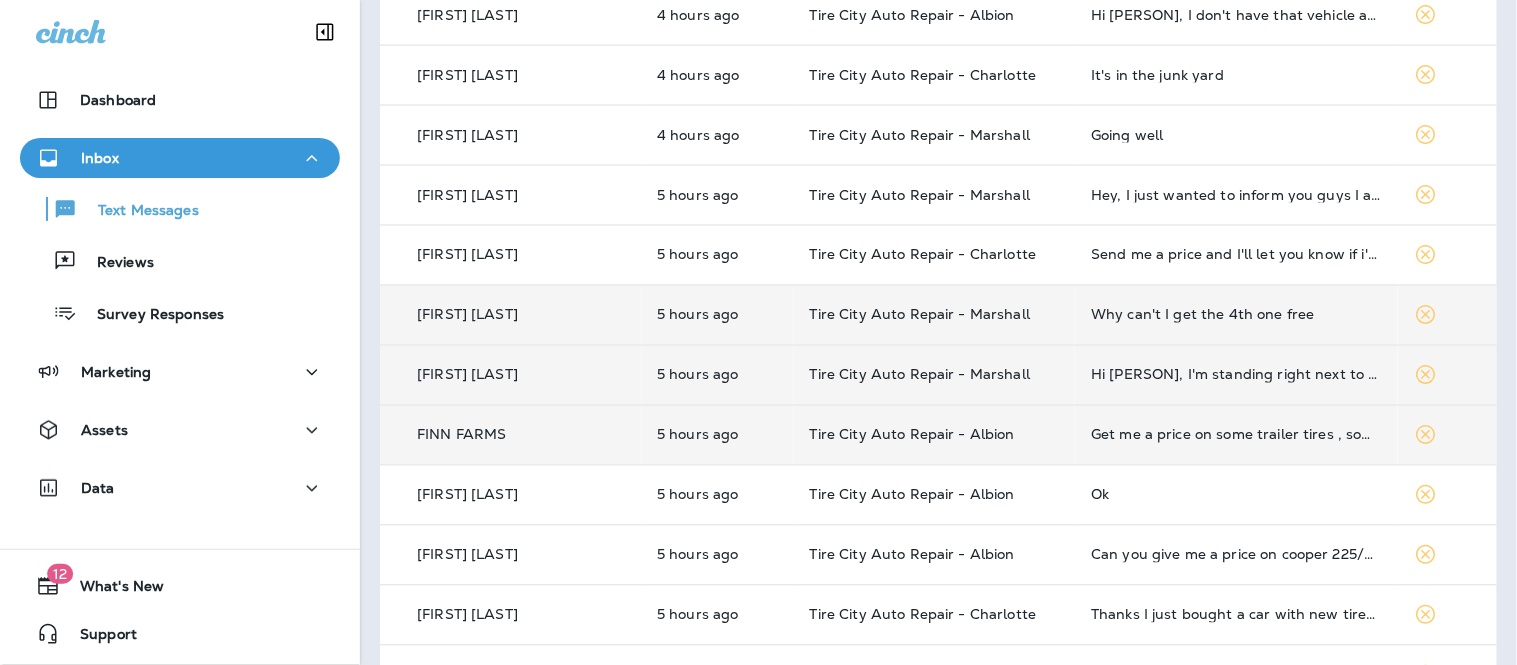 click on "Why can't I get the 4th one free" at bounding box center (1236, 315) 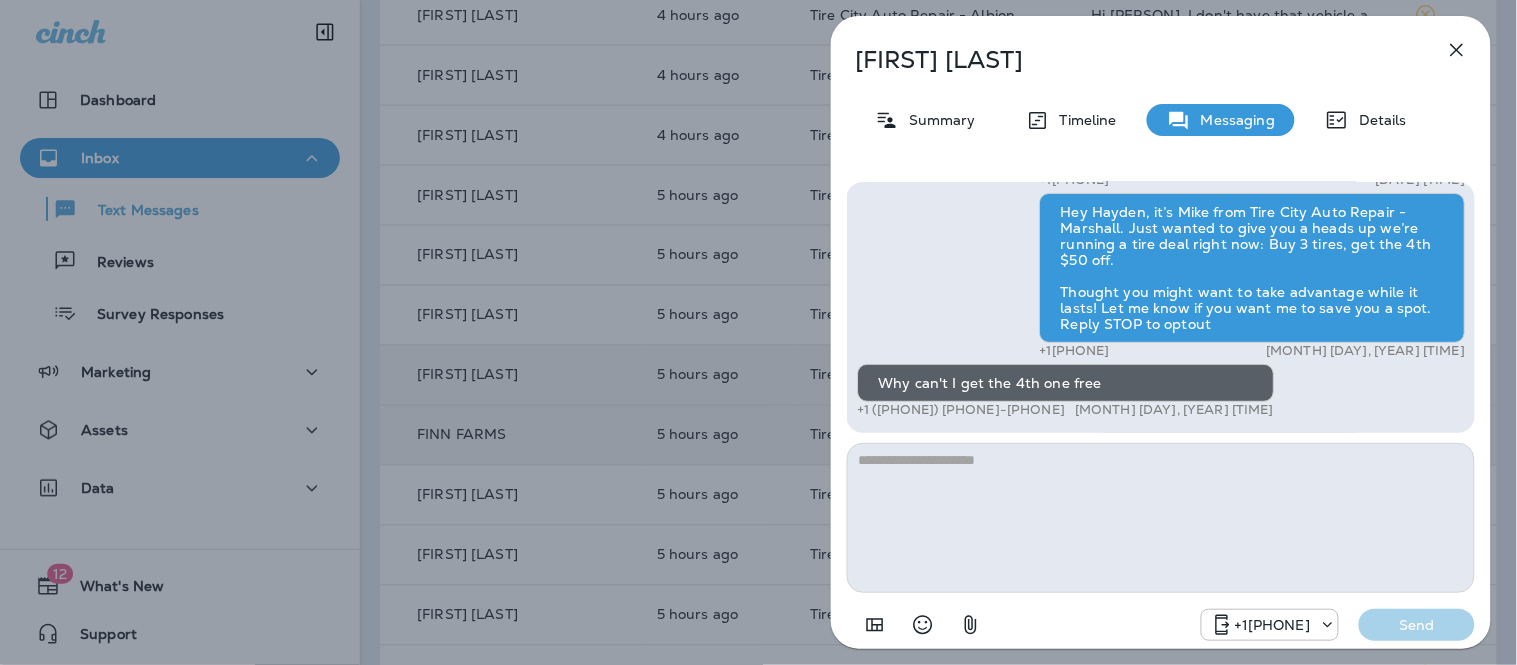 click at bounding box center (1161, 518) 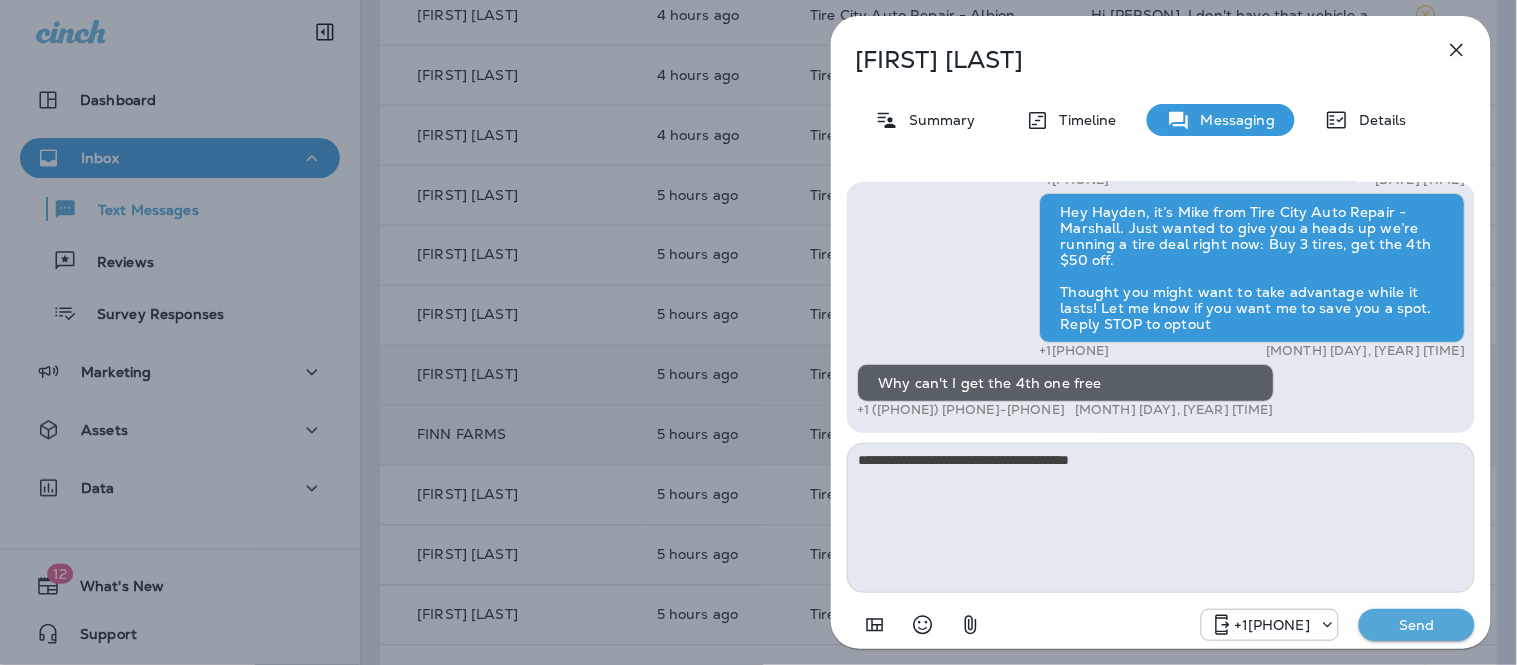 click on "**********" at bounding box center [1161, 518] 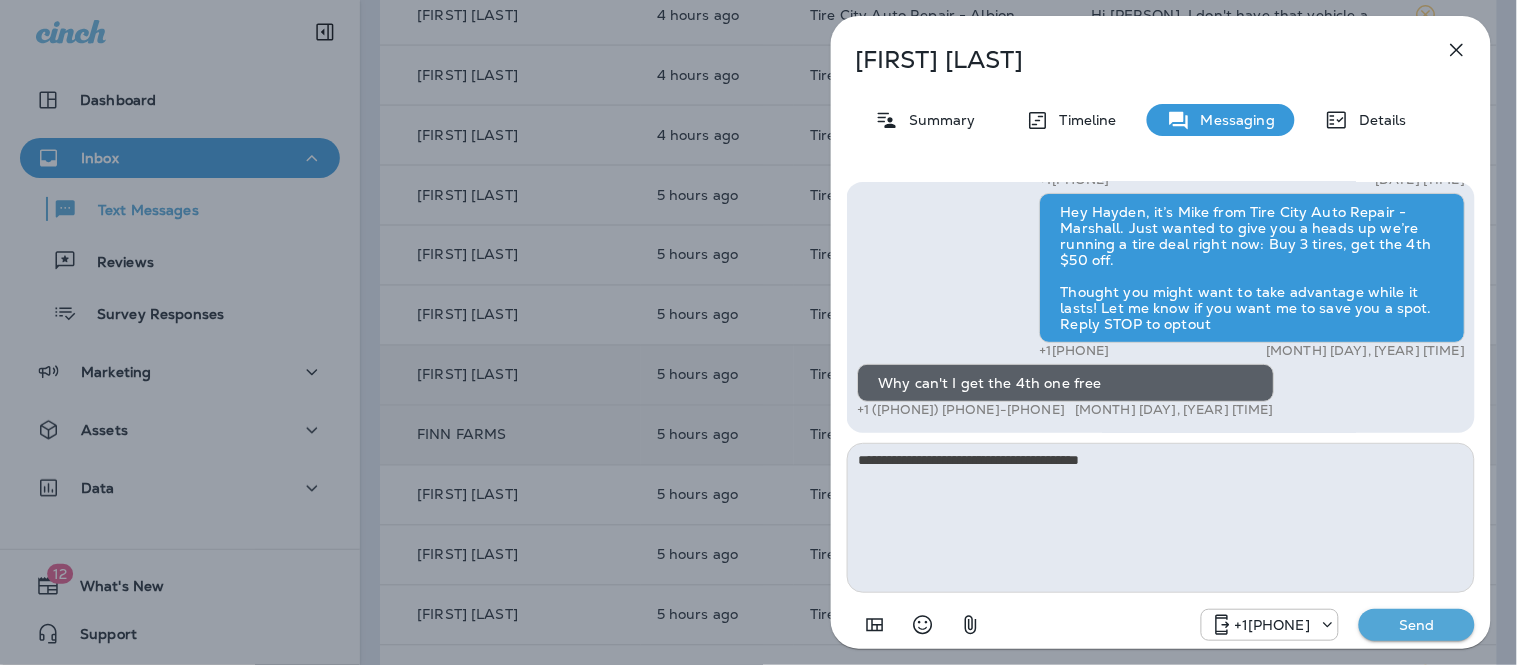 click on "**********" at bounding box center (1161, 518) 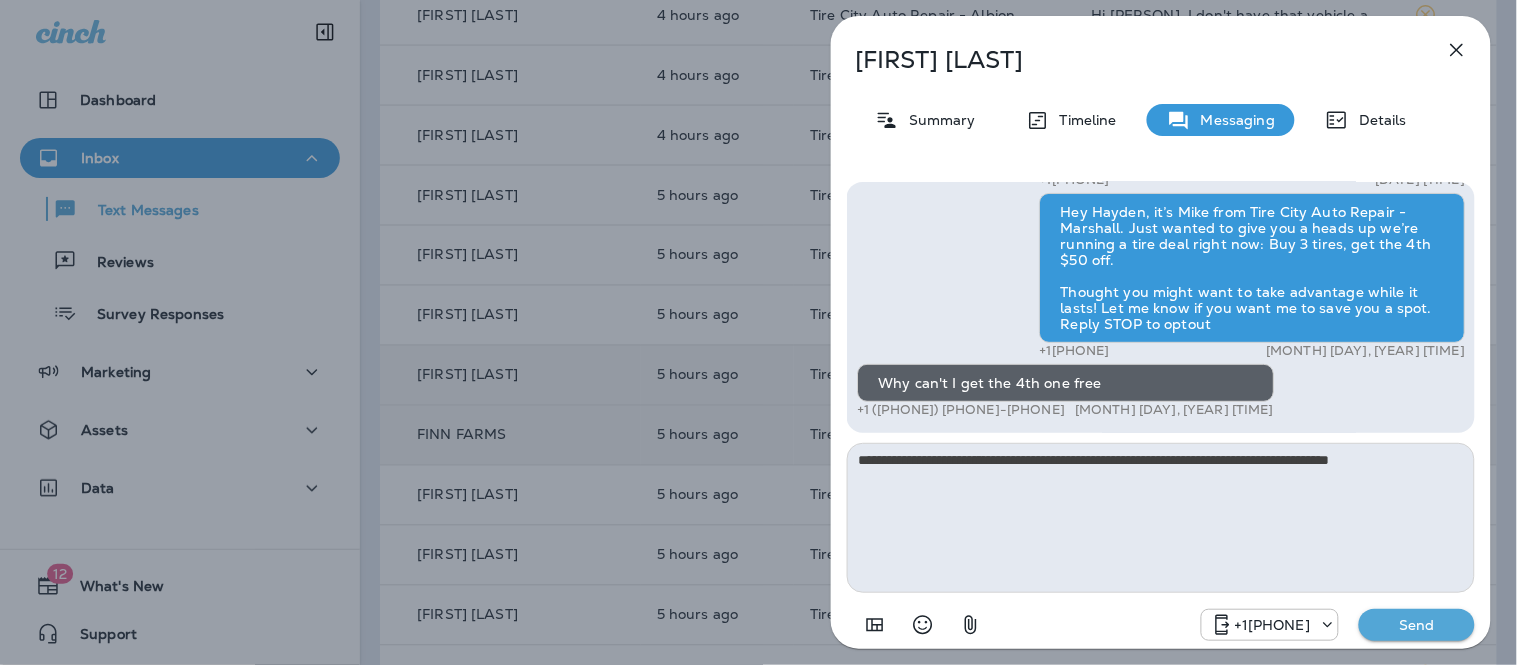 type on "**********" 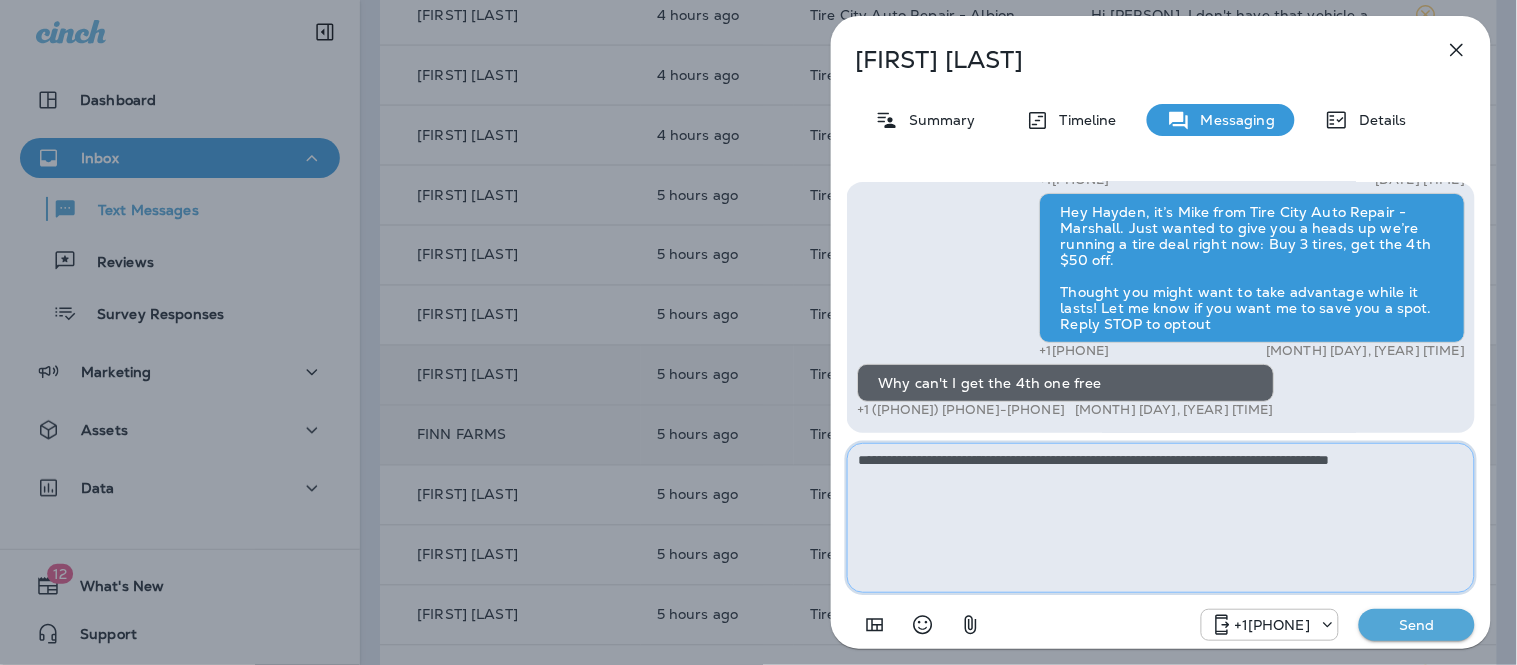 type 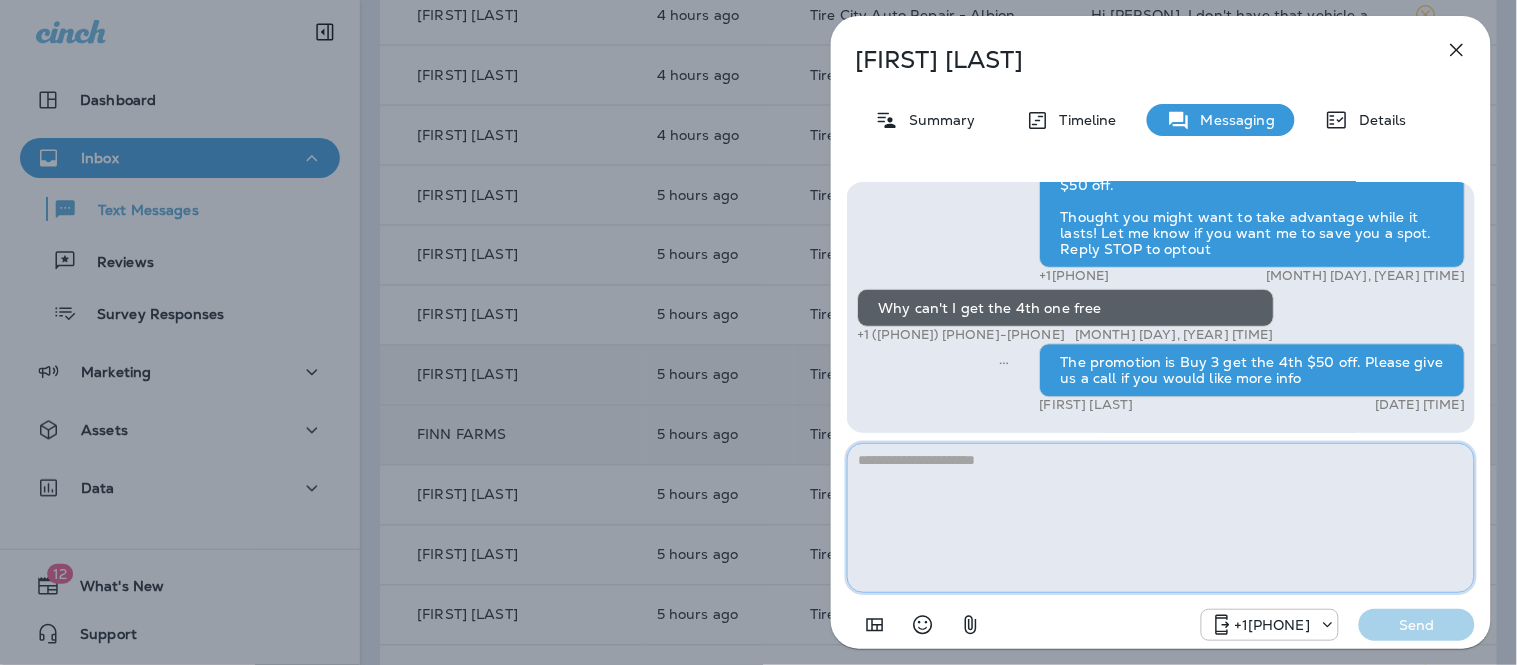 drag, startPoint x: 1394, startPoint y: 503, endPoint x: 1348, endPoint y: 311, distance: 197.43353 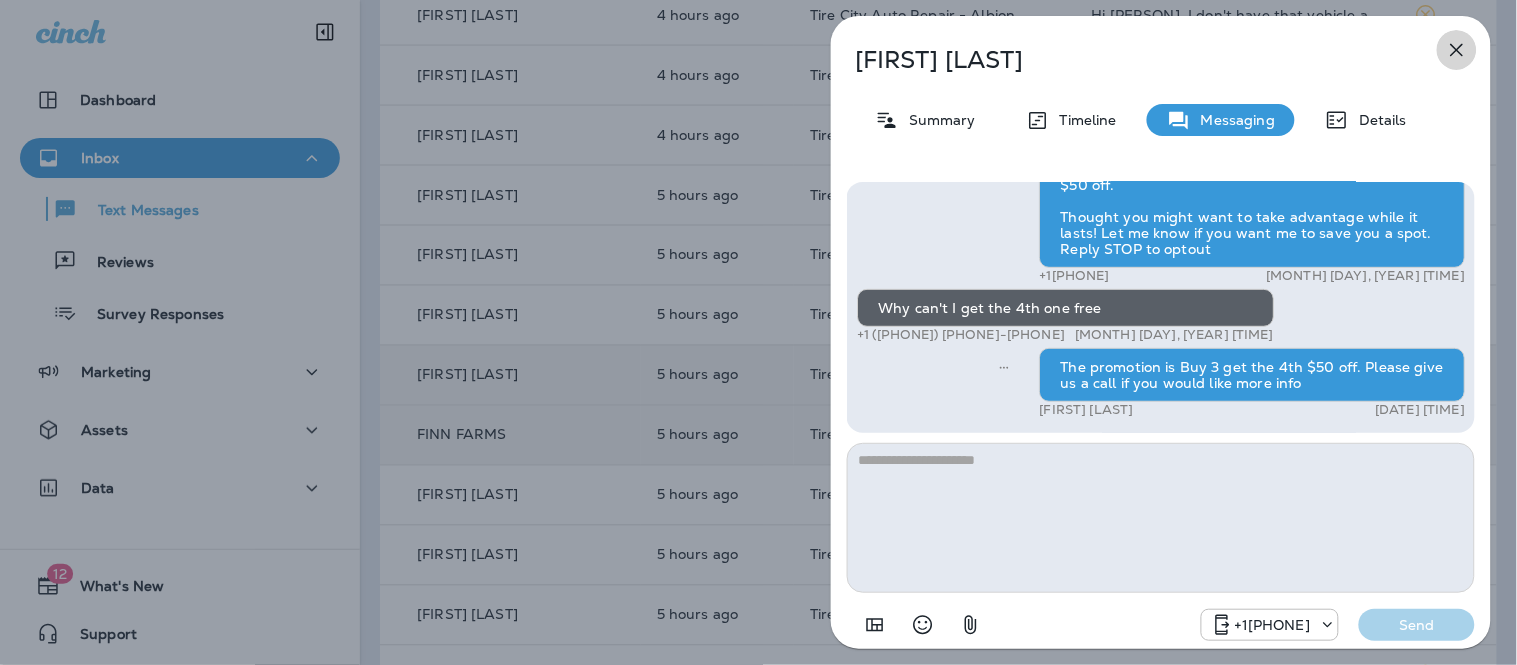 click 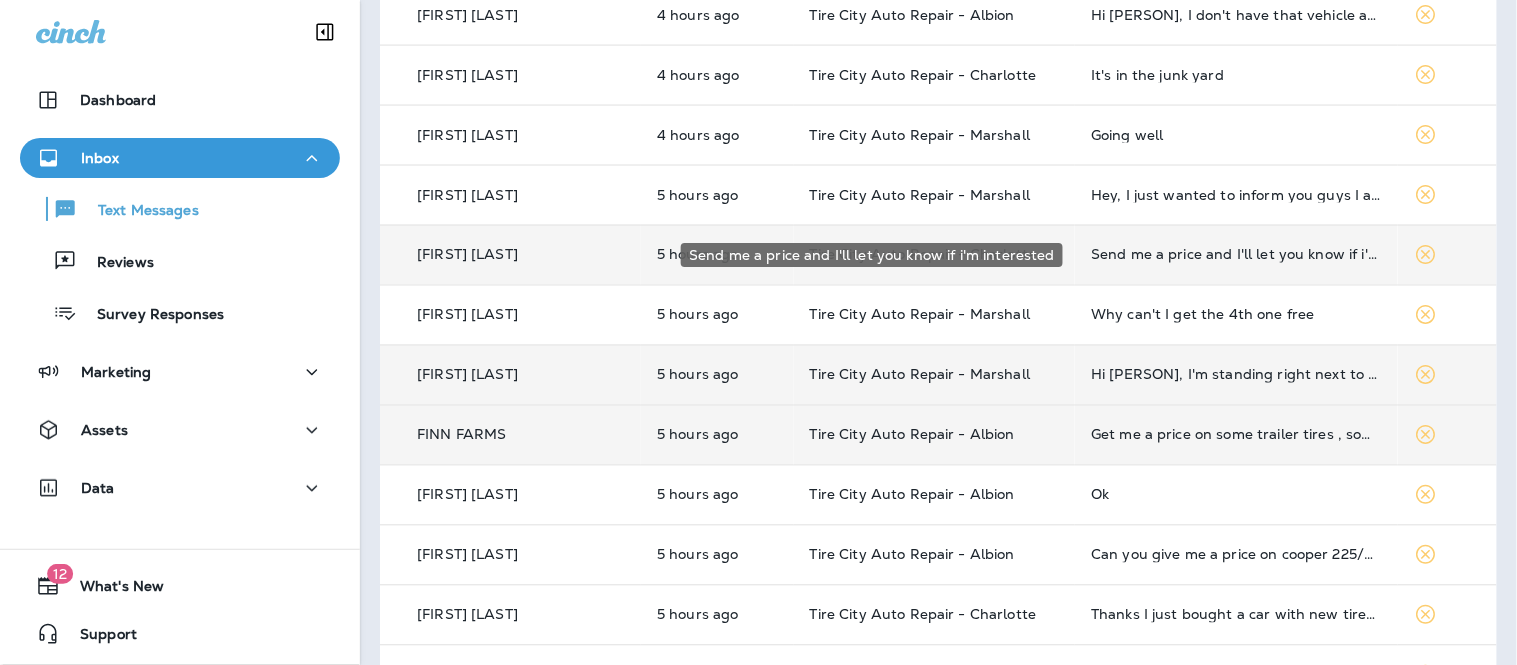 click on "Send me a price and I'll let you know if i'm interested" at bounding box center (1236, 255) 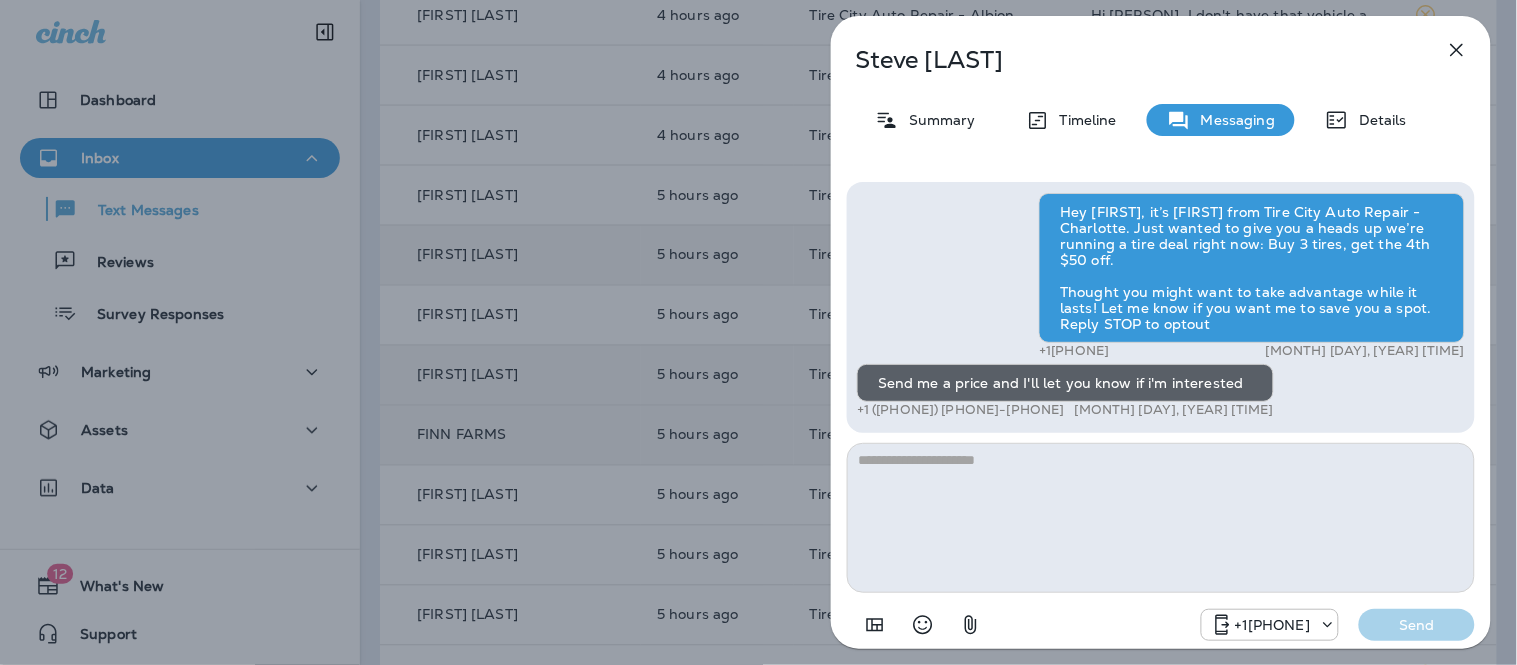 click at bounding box center (1161, 518) 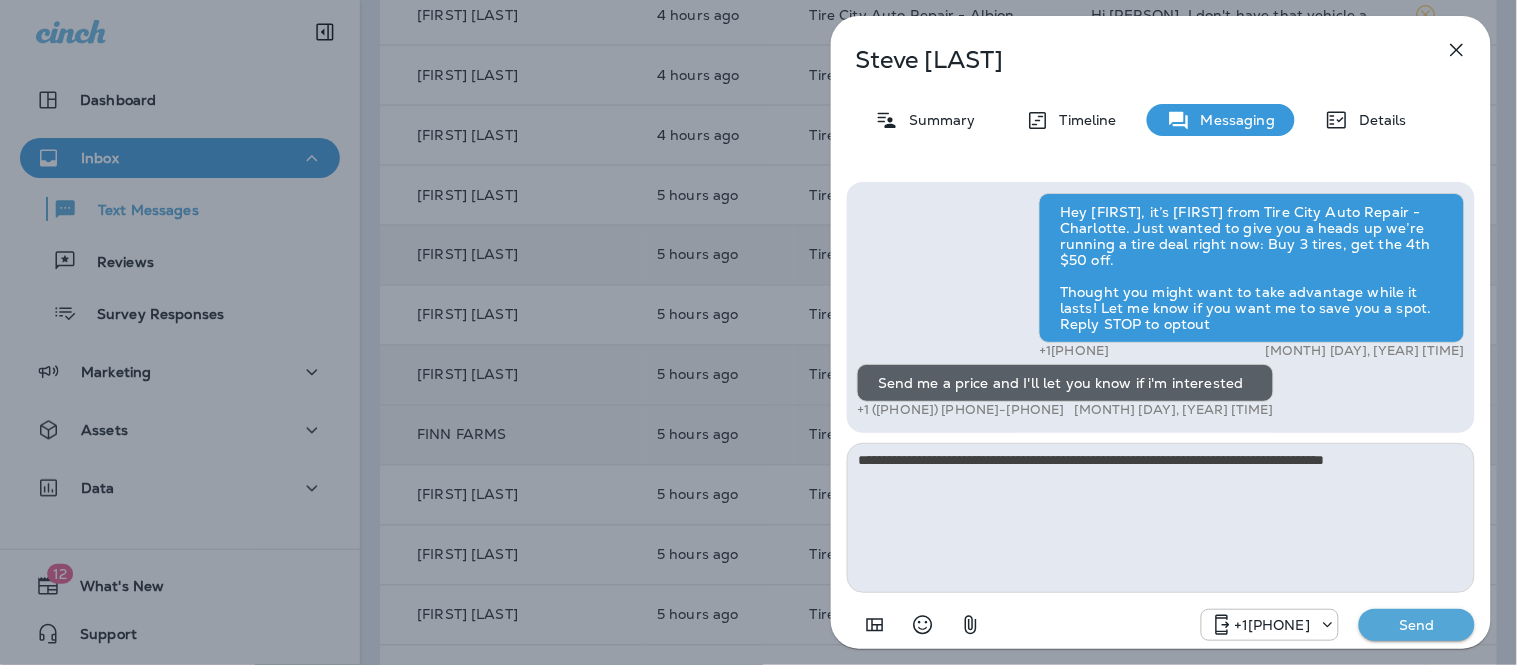 type on "**********" 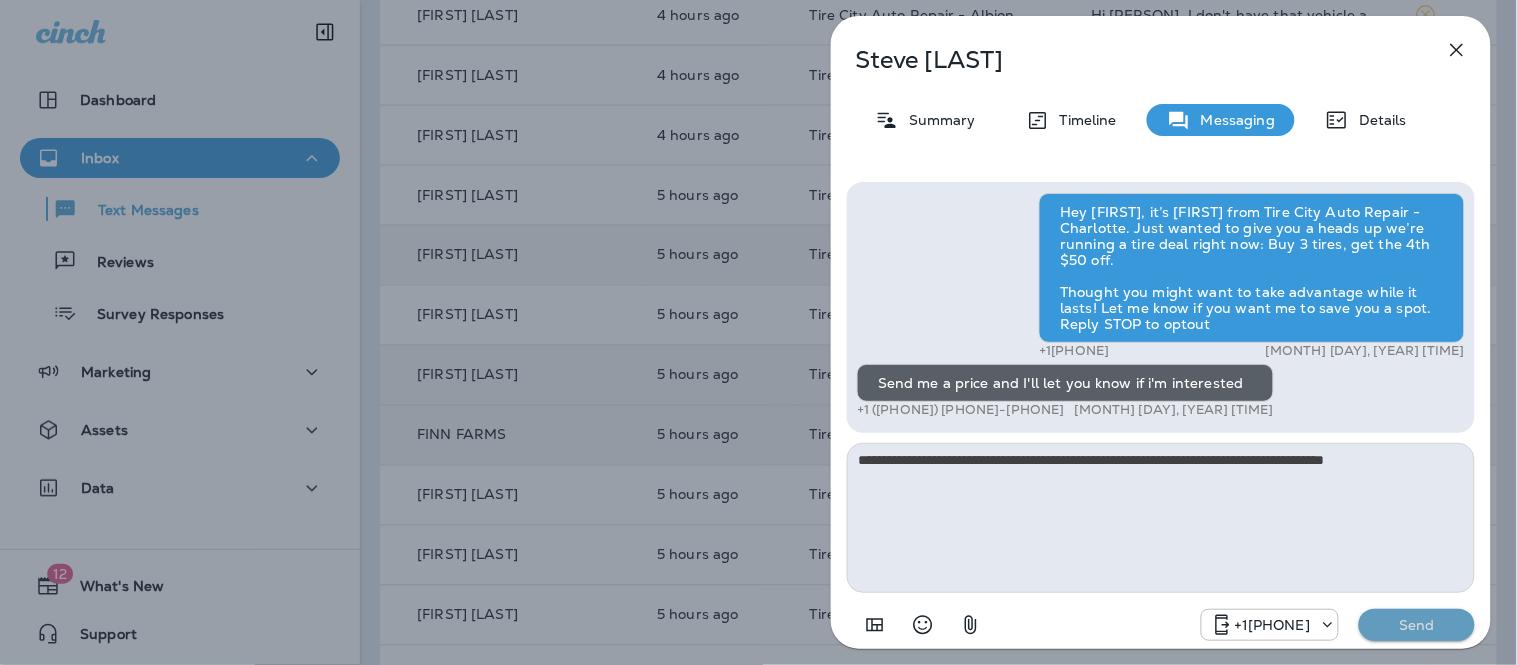 click on "Send" at bounding box center [1417, 625] 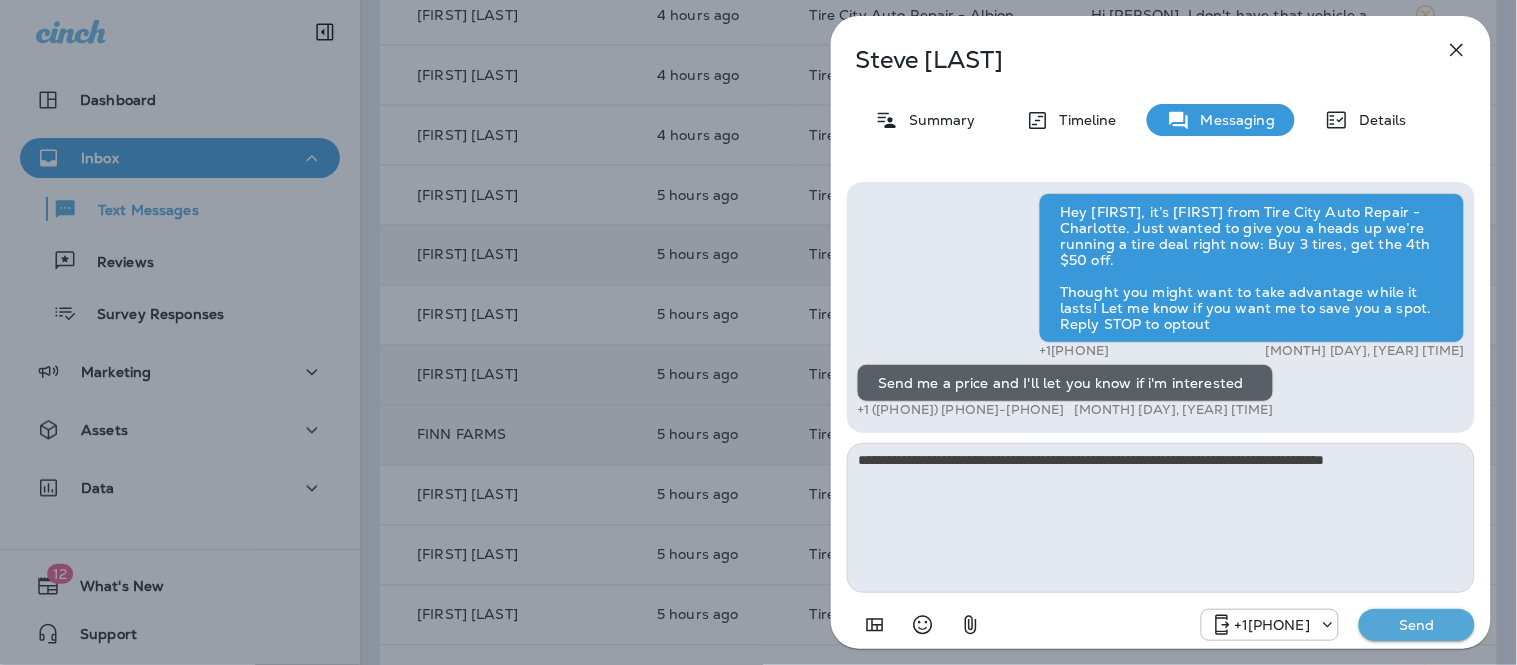 type 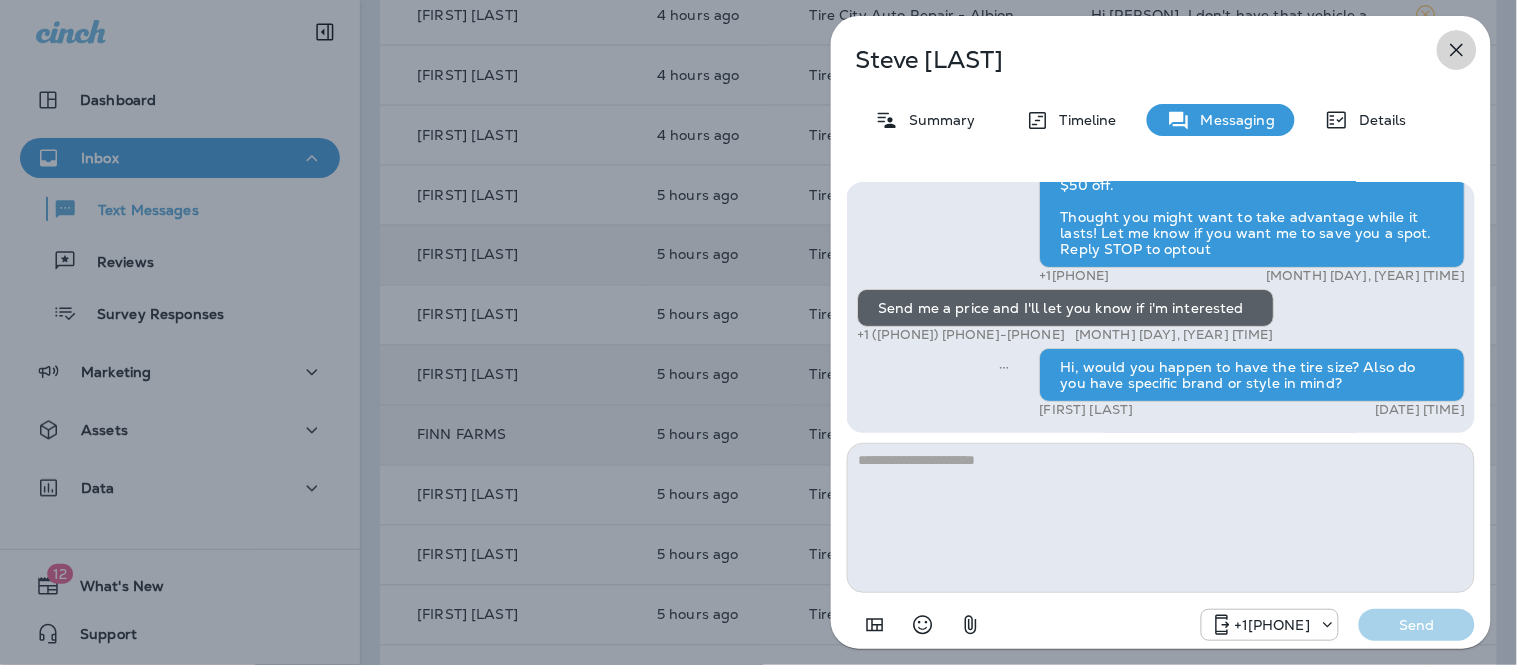 click at bounding box center [1457, 50] 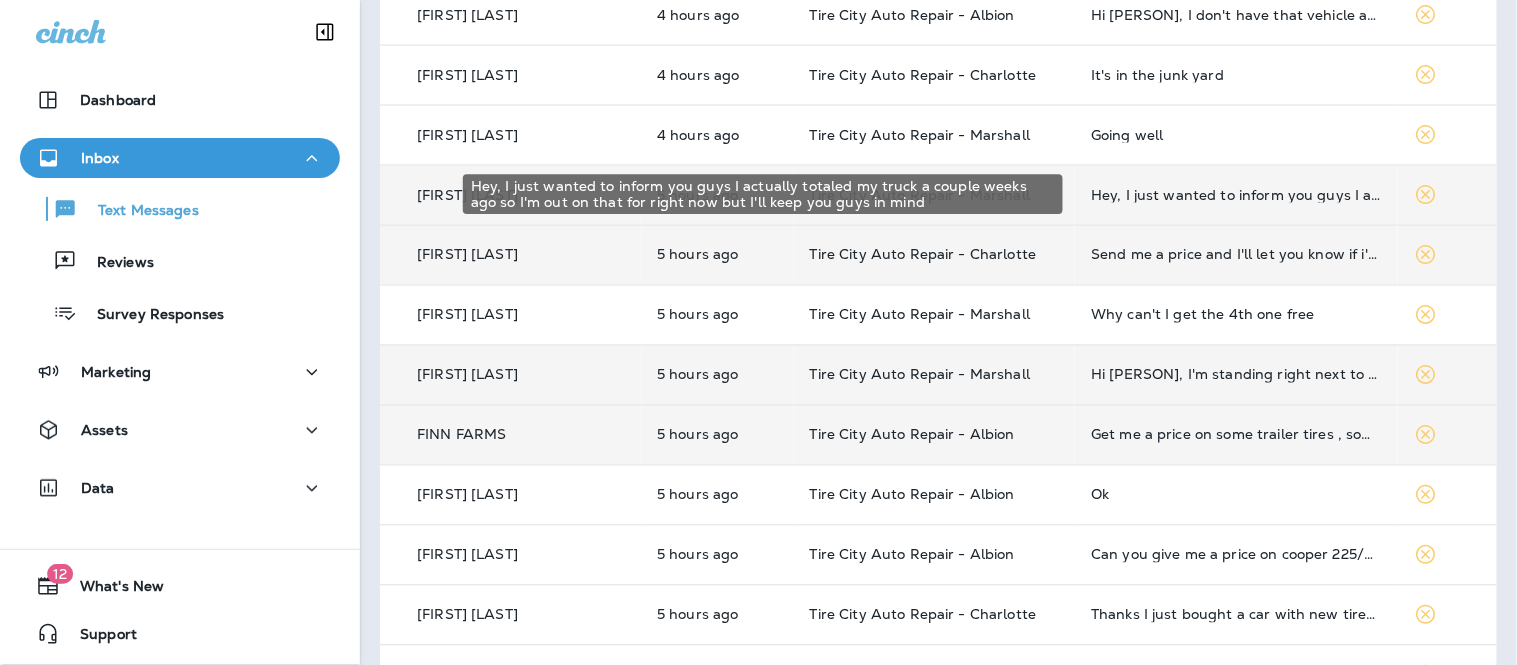 click on "Hey, I just wanted to inform you guys I actually totaled my truck a couple weeks ago so I'm out on that for right now but I'll keep you guys in mind" at bounding box center [1236, 195] 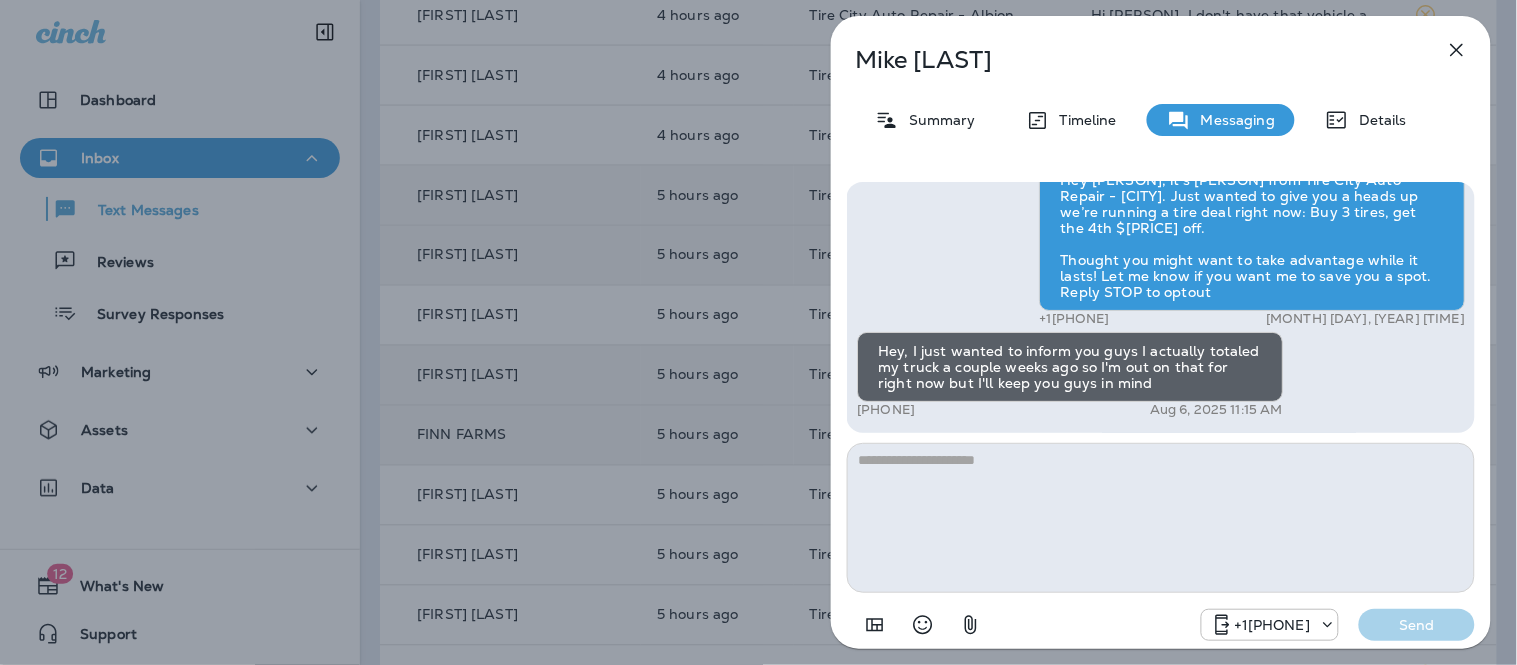 click at bounding box center [1161, 518] 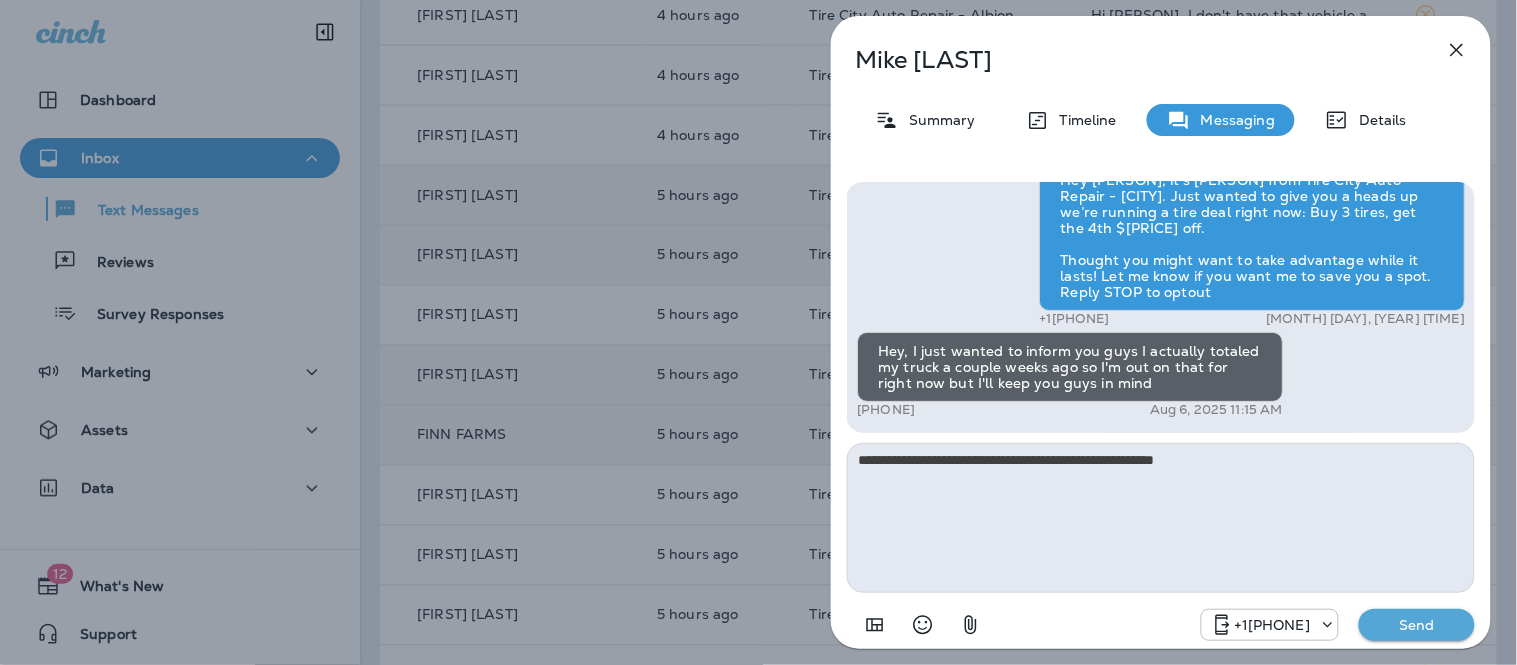 type on "**********" 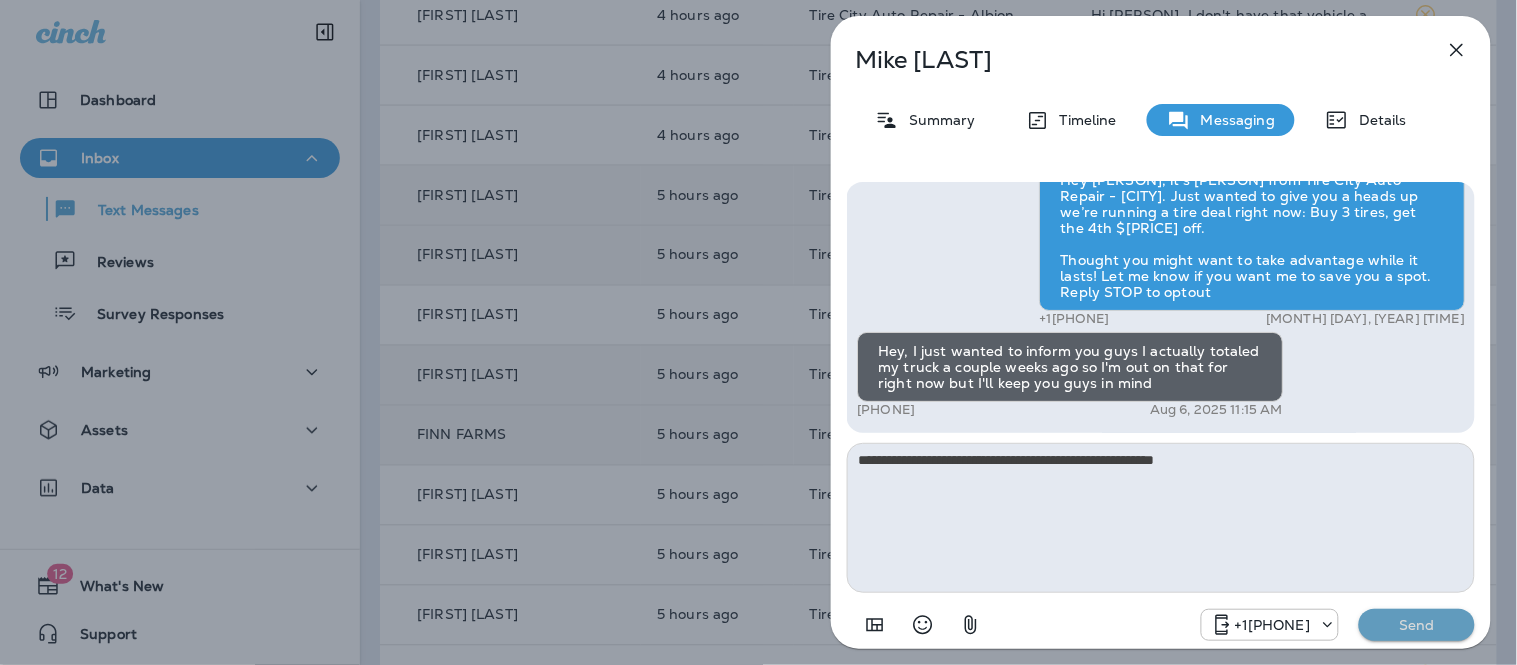 click on "Send" at bounding box center [1417, 625] 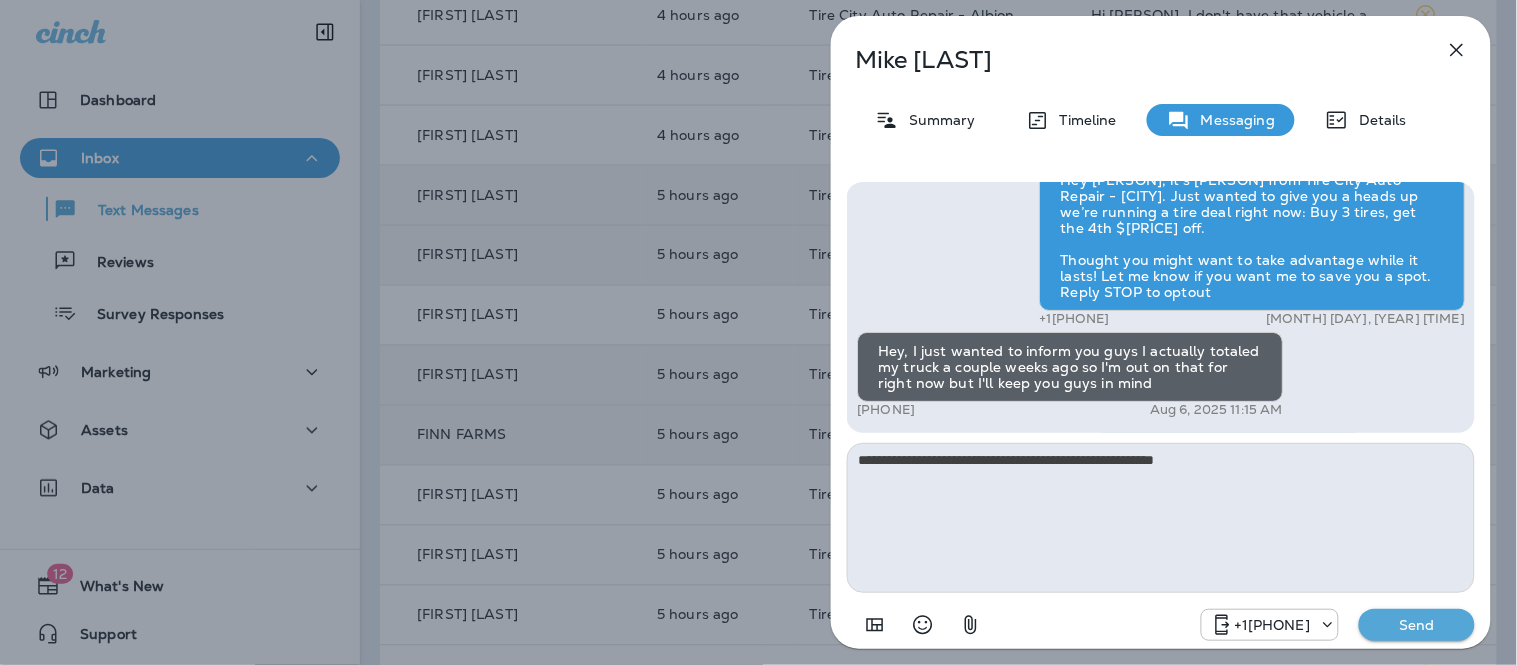 type 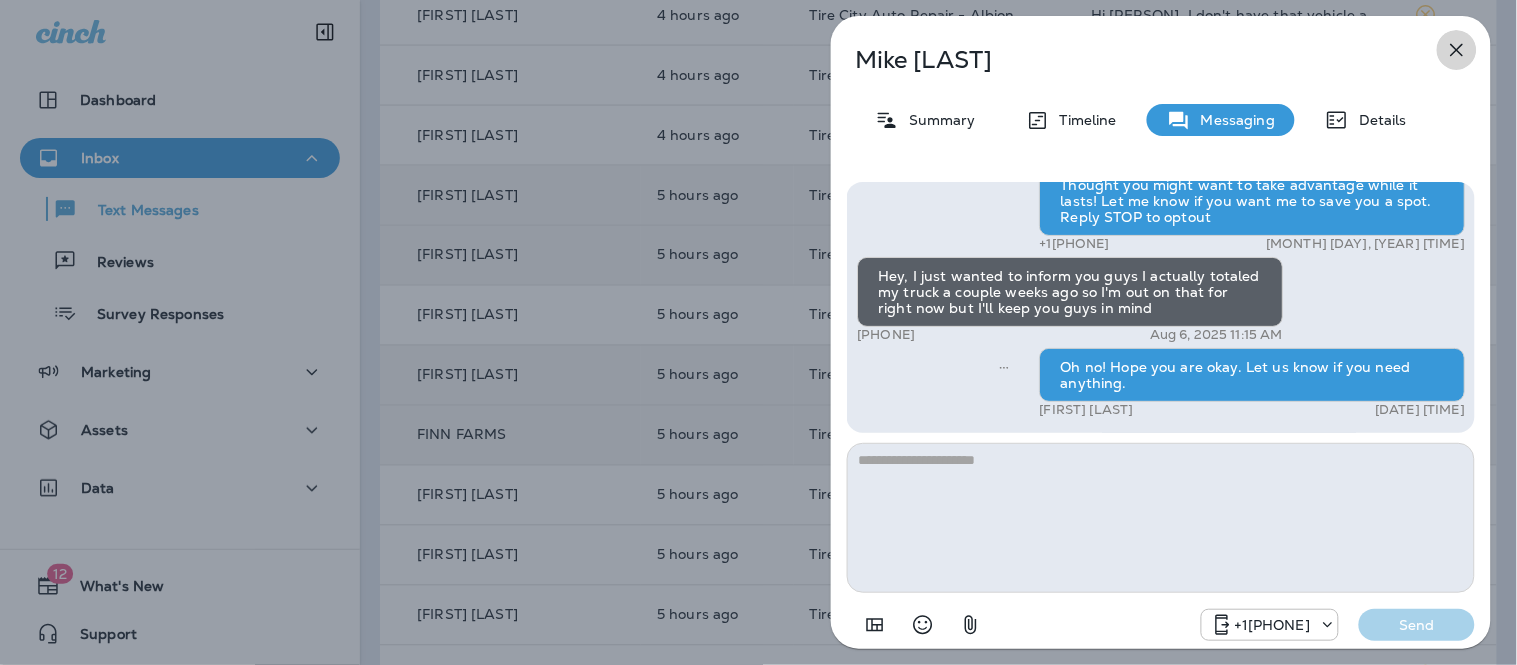 click at bounding box center (1457, 50) 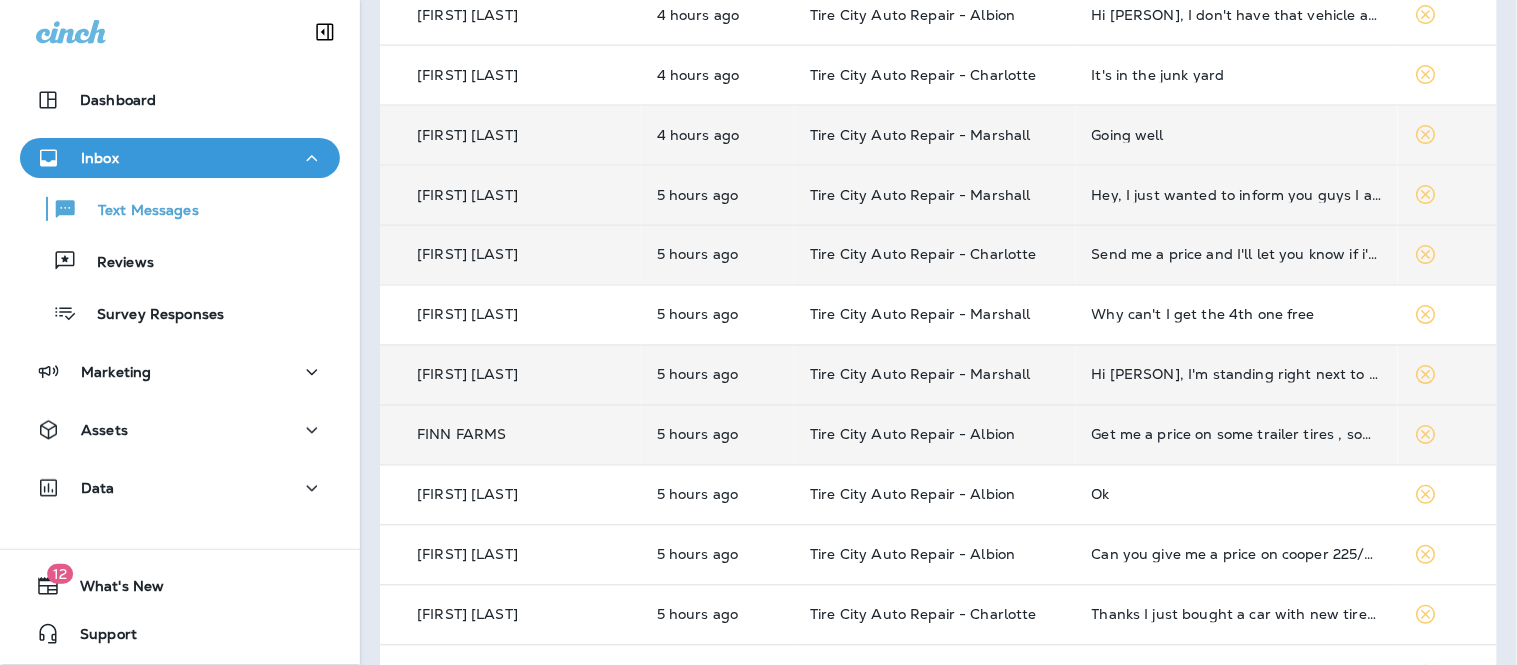 click on "Going well" at bounding box center (1237, 135) 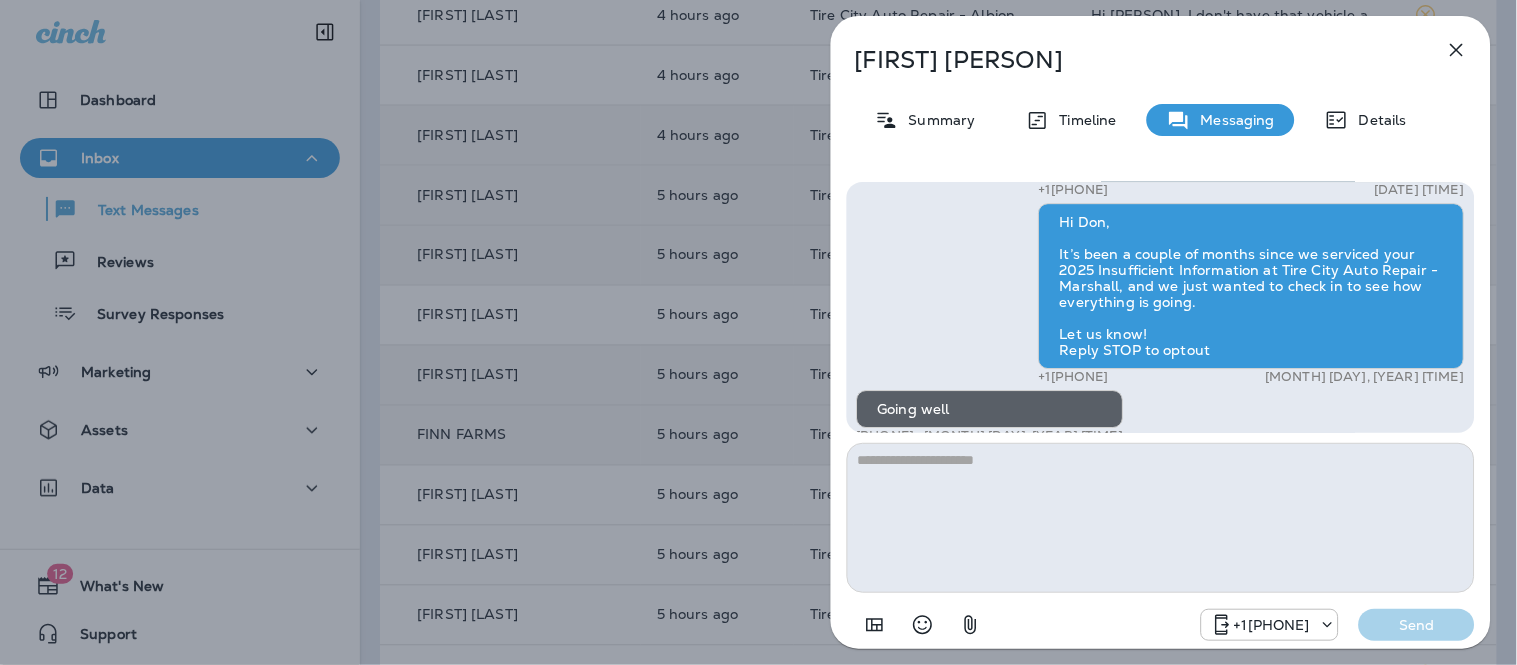 drag, startPoint x: 1241, startPoint y: 130, endPoint x: 970, endPoint y: 510, distance: 466.7344 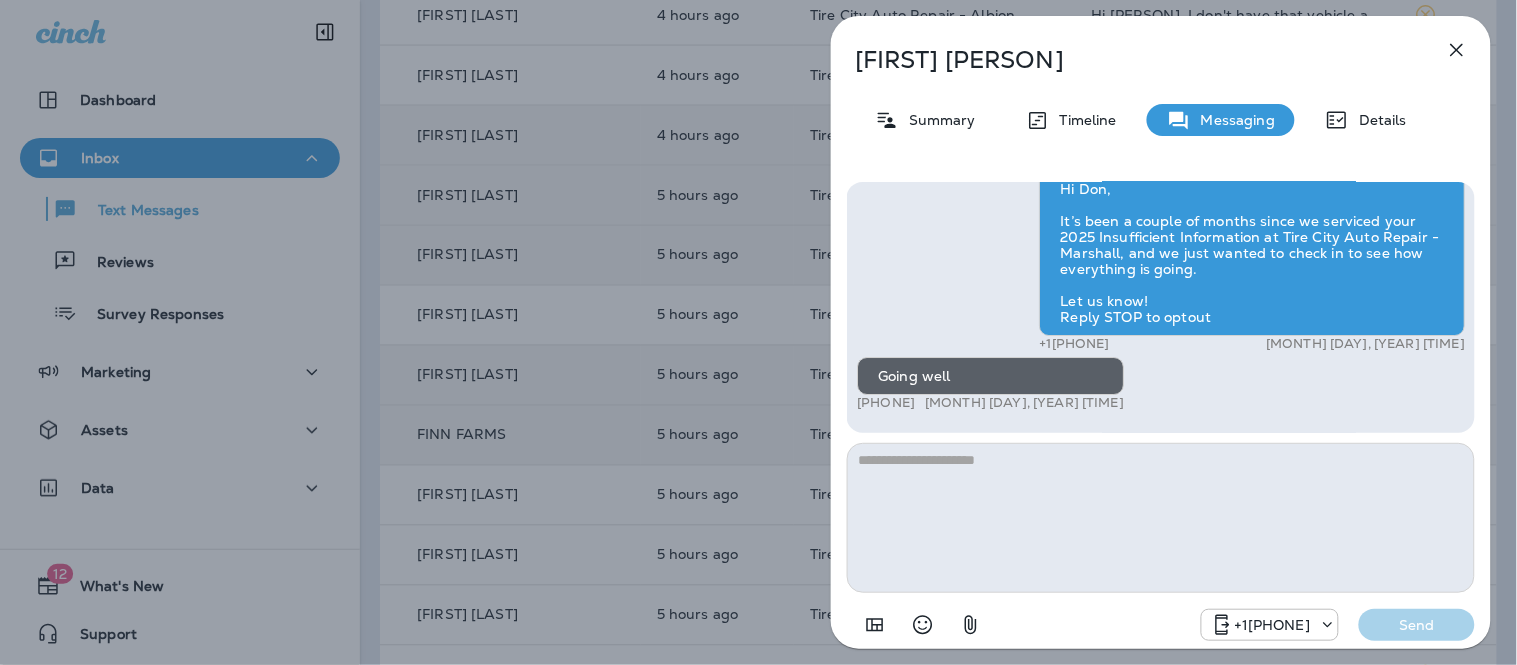 click at bounding box center (1161, 518) 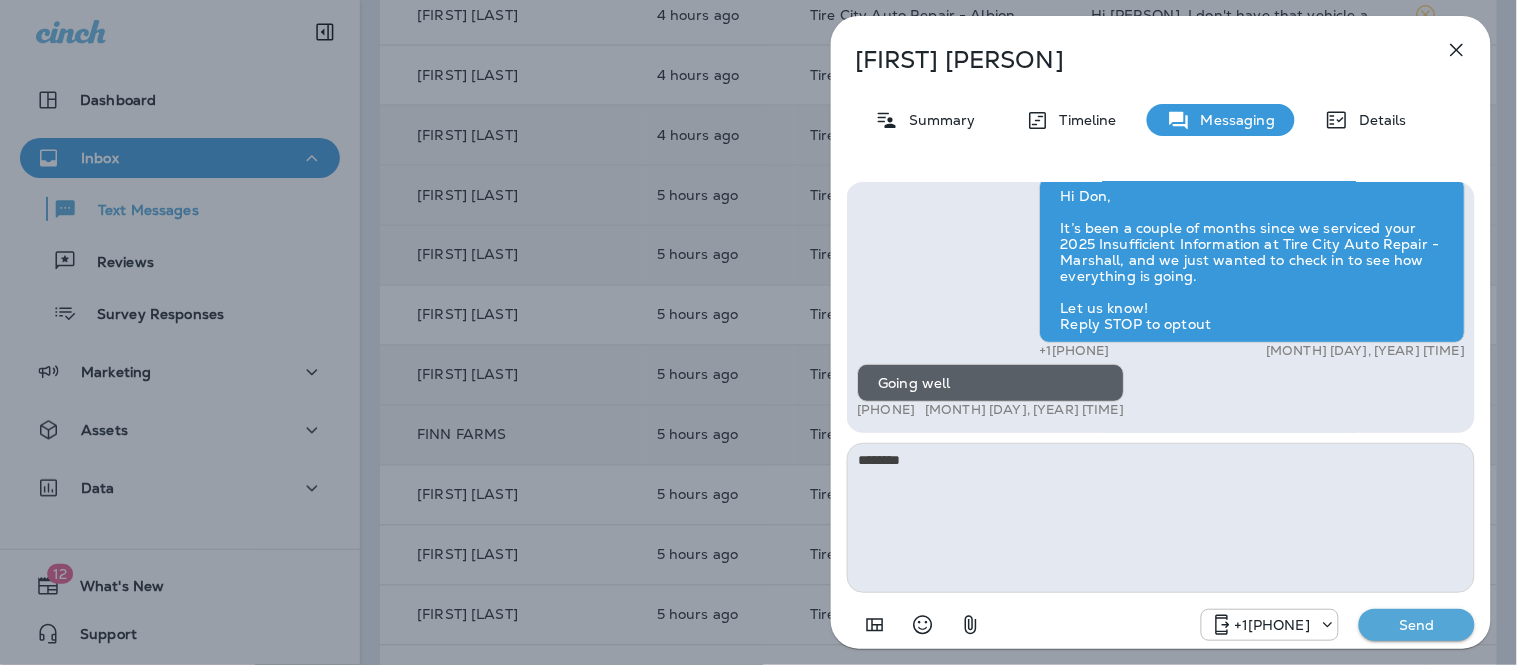 type on "********" 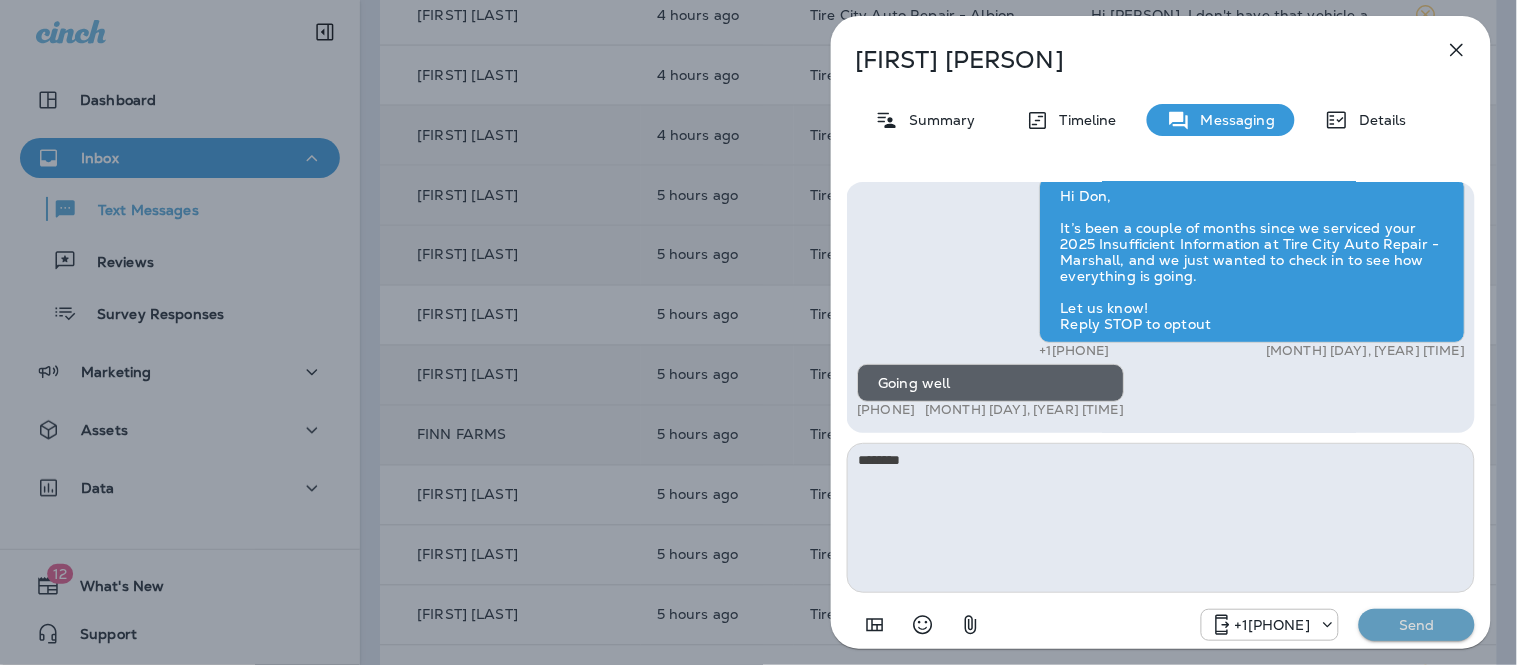 click on "Send" at bounding box center (1417, 625) 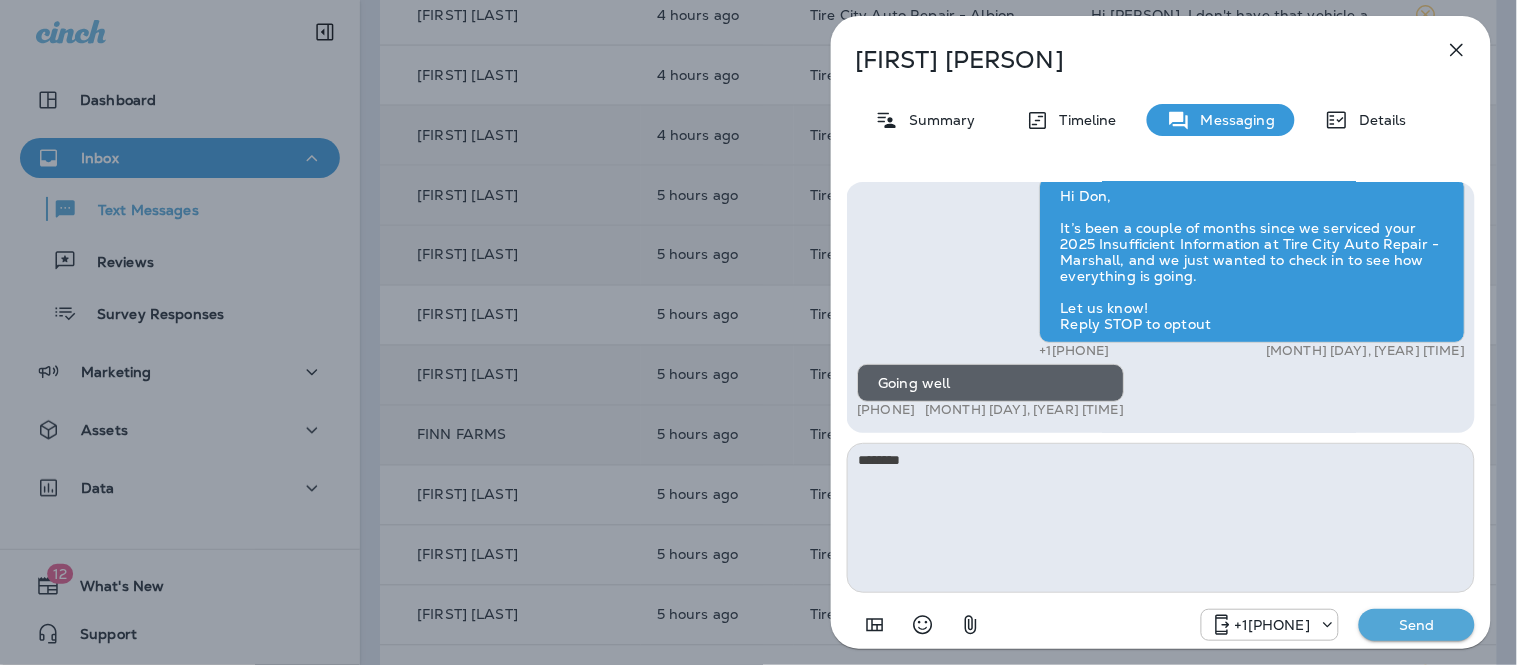 type 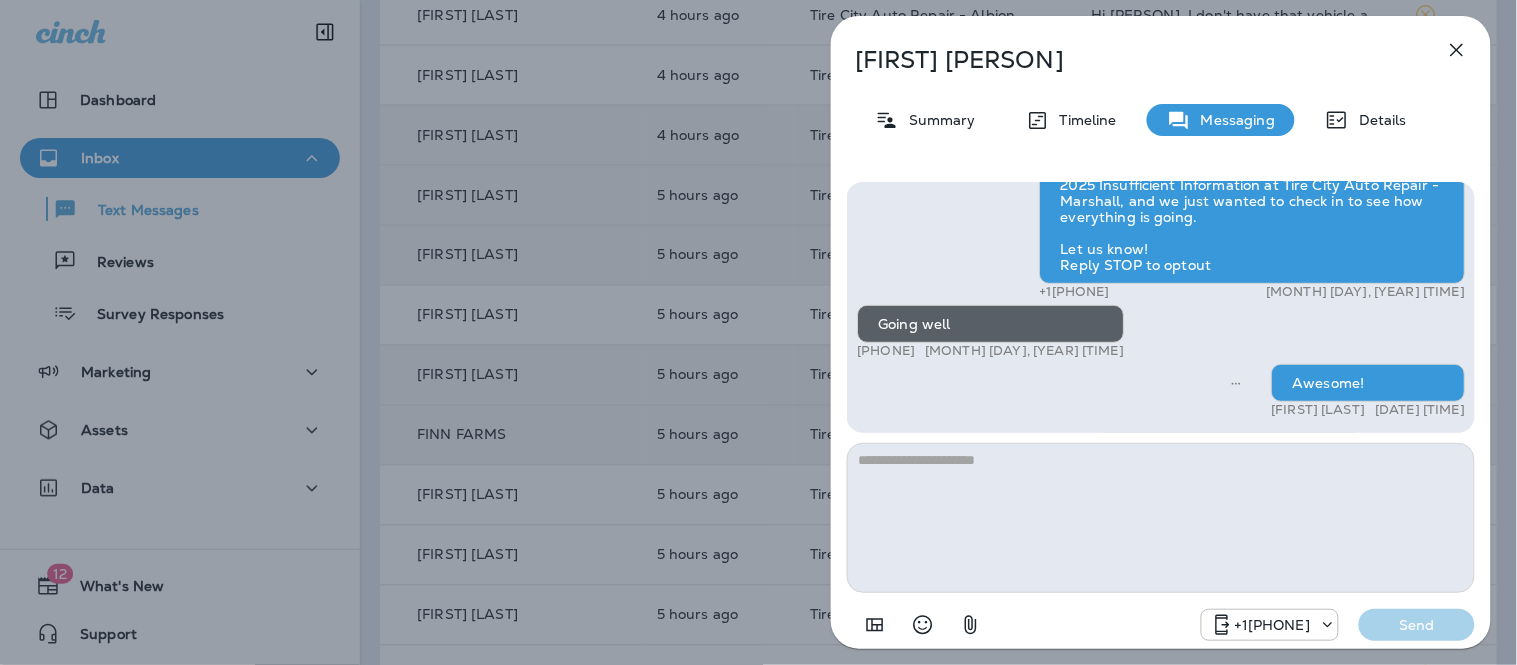 click 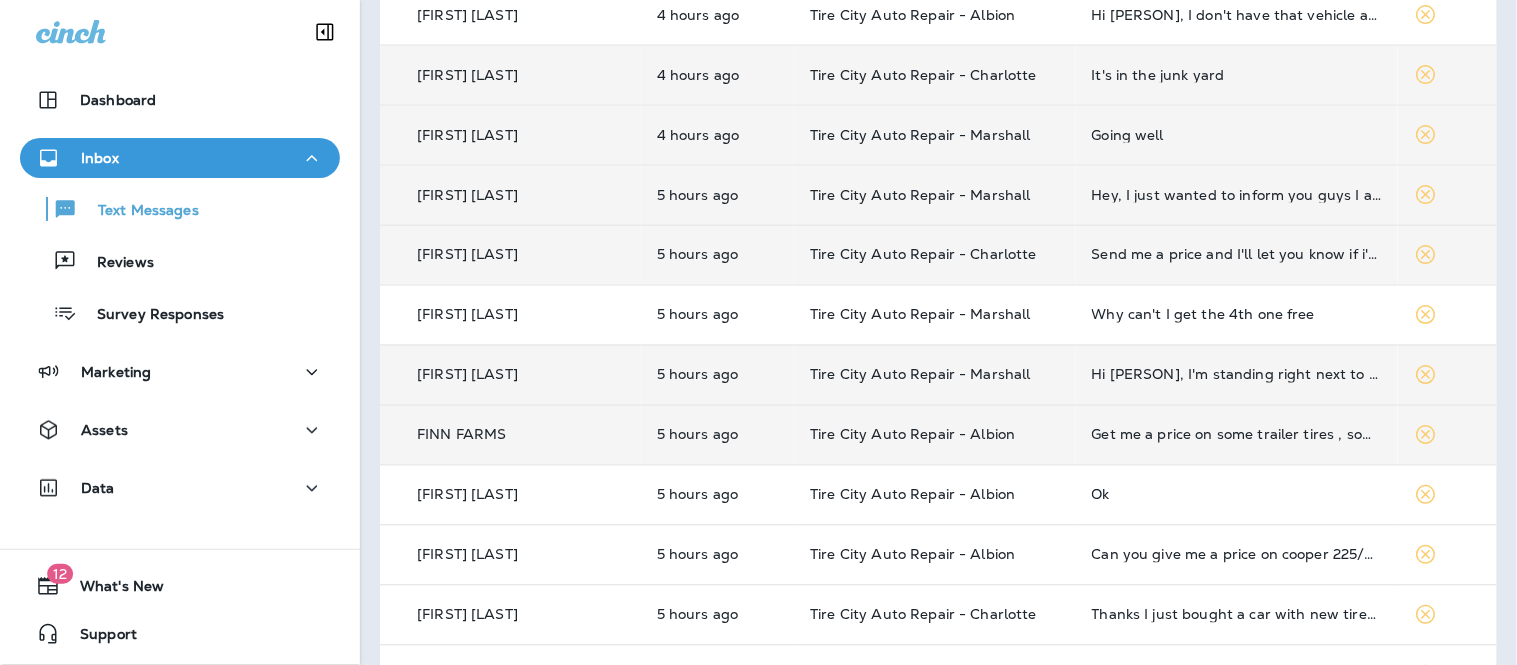 click on "It's in the junk yard" at bounding box center (1237, 75) 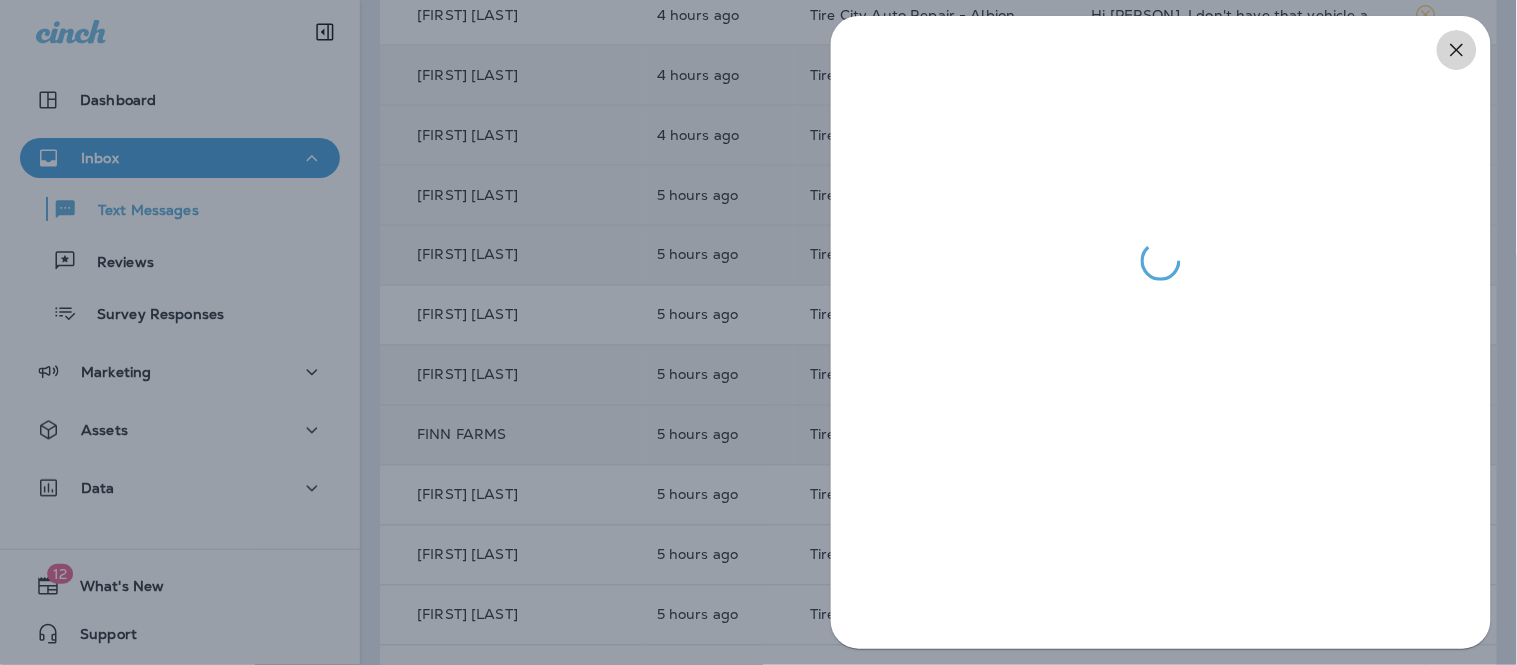 click 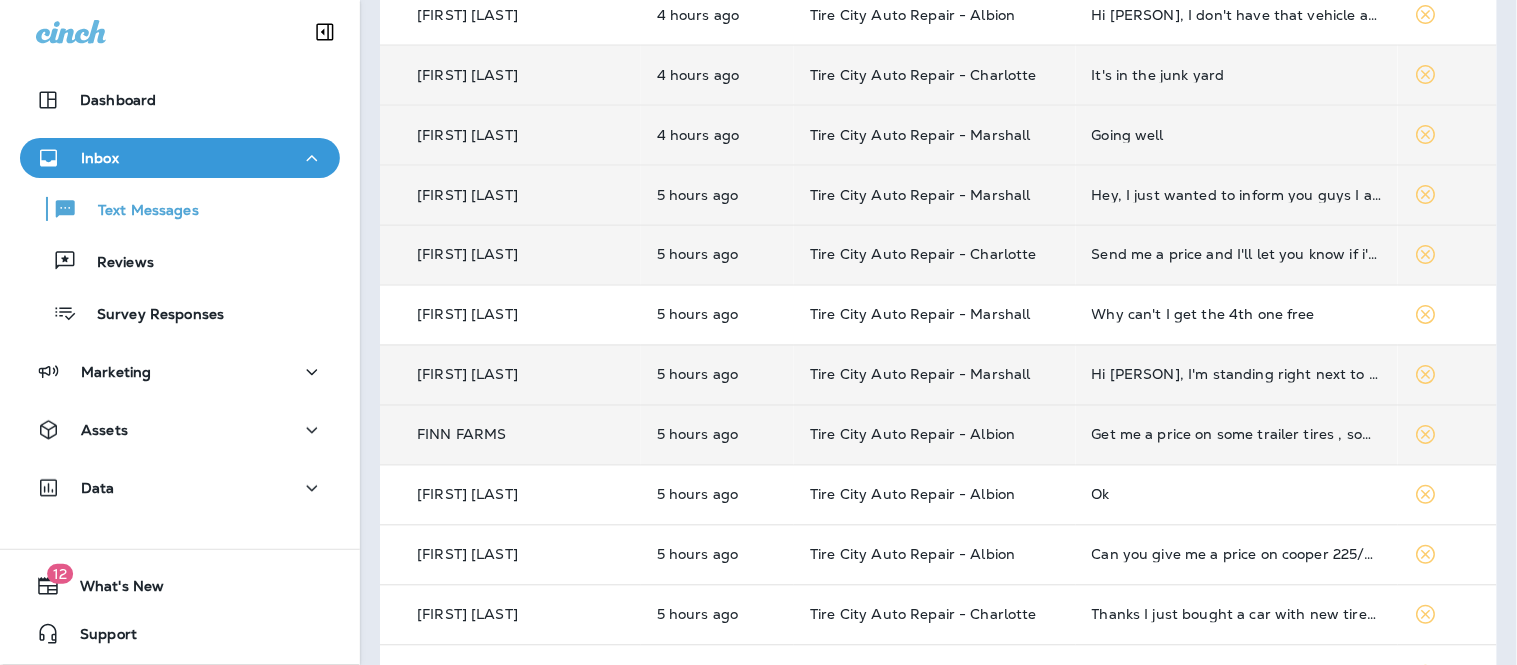 click on "It's in the junk yard" at bounding box center [1237, 75] 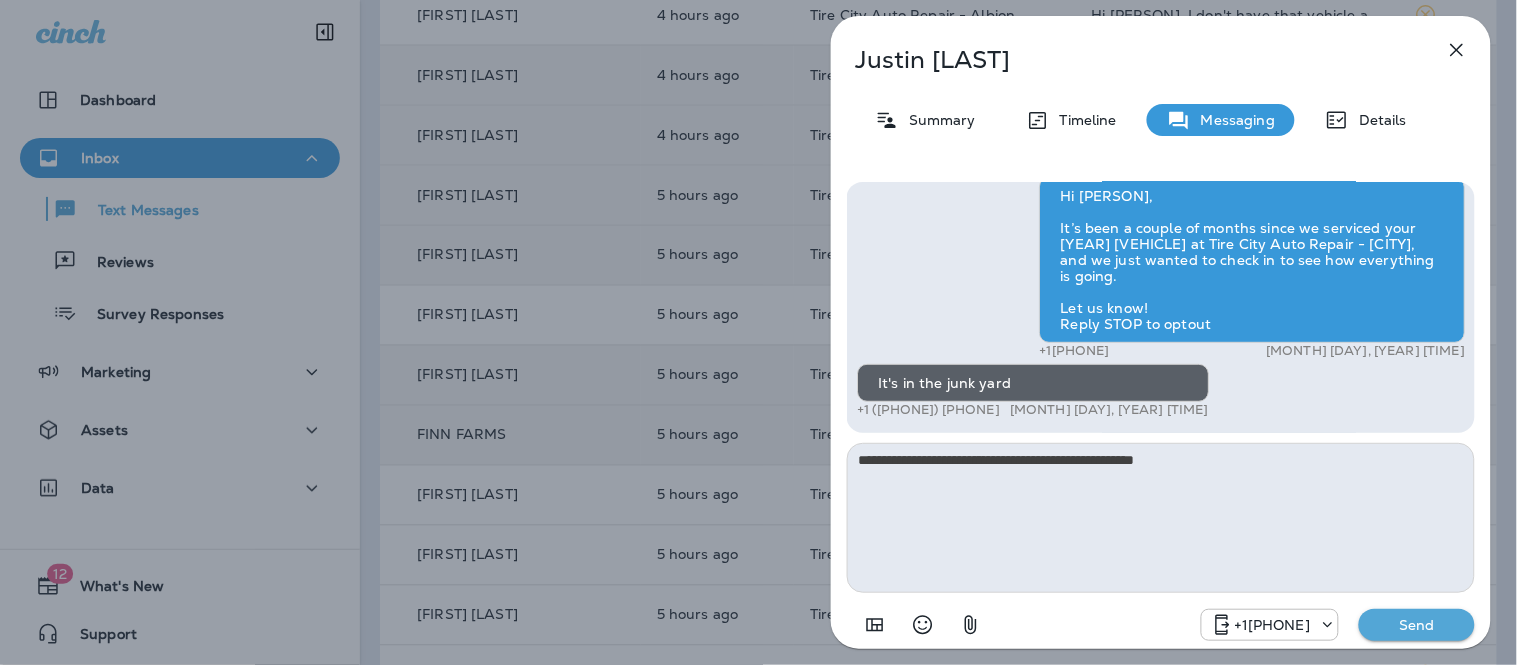 type on "**********" 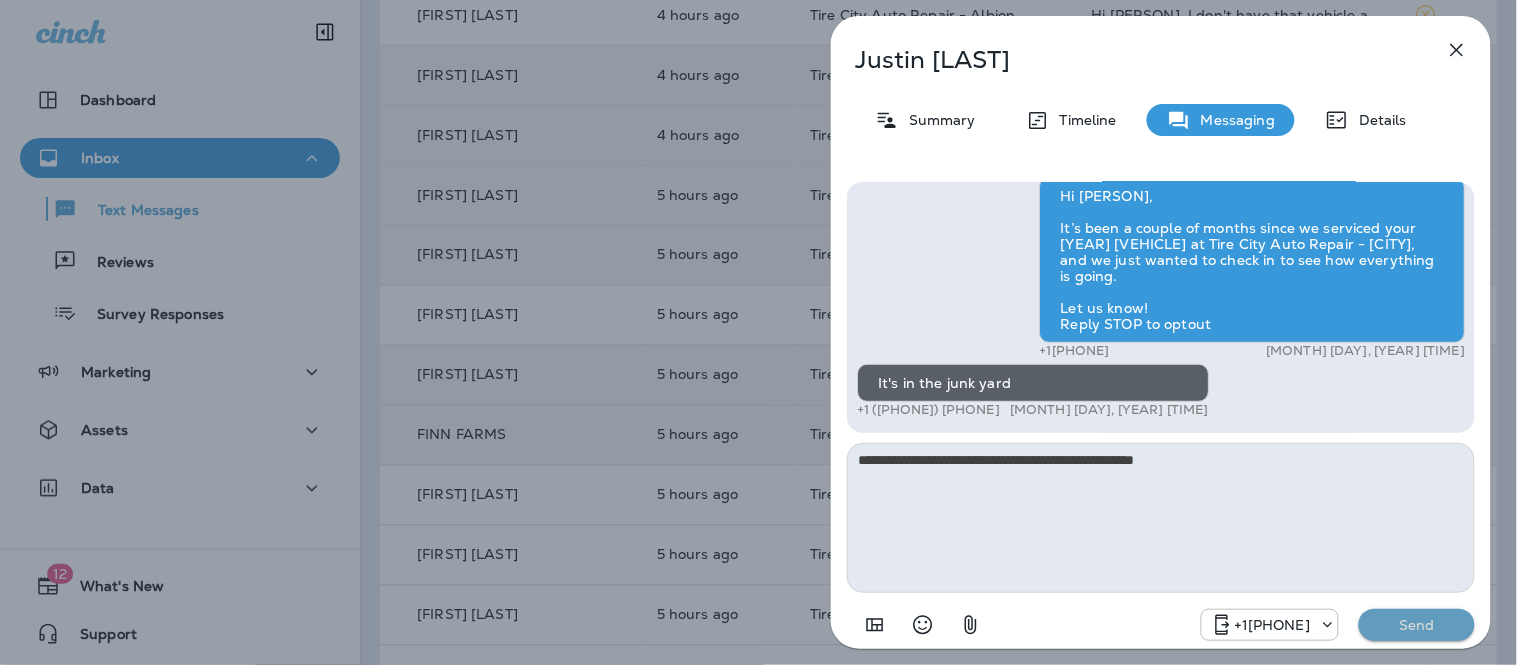 click on "Send" at bounding box center (1417, 625) 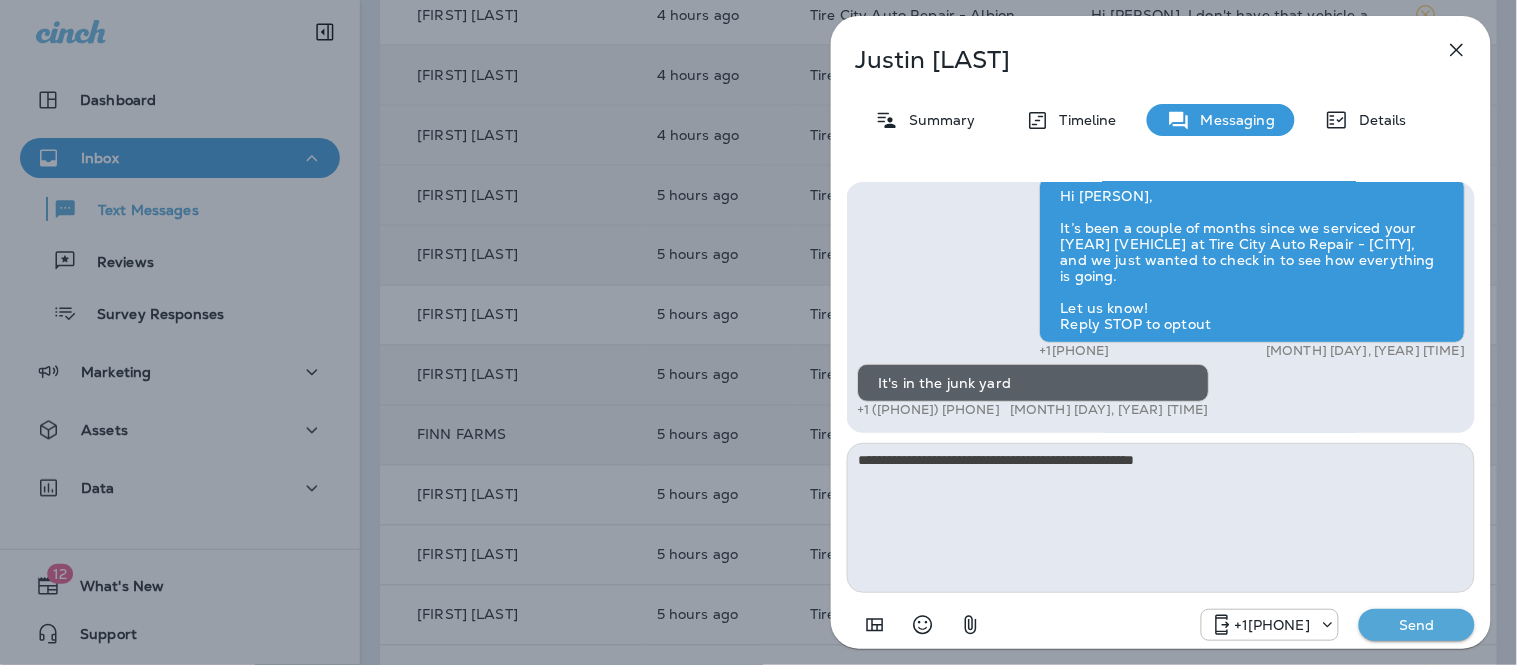type 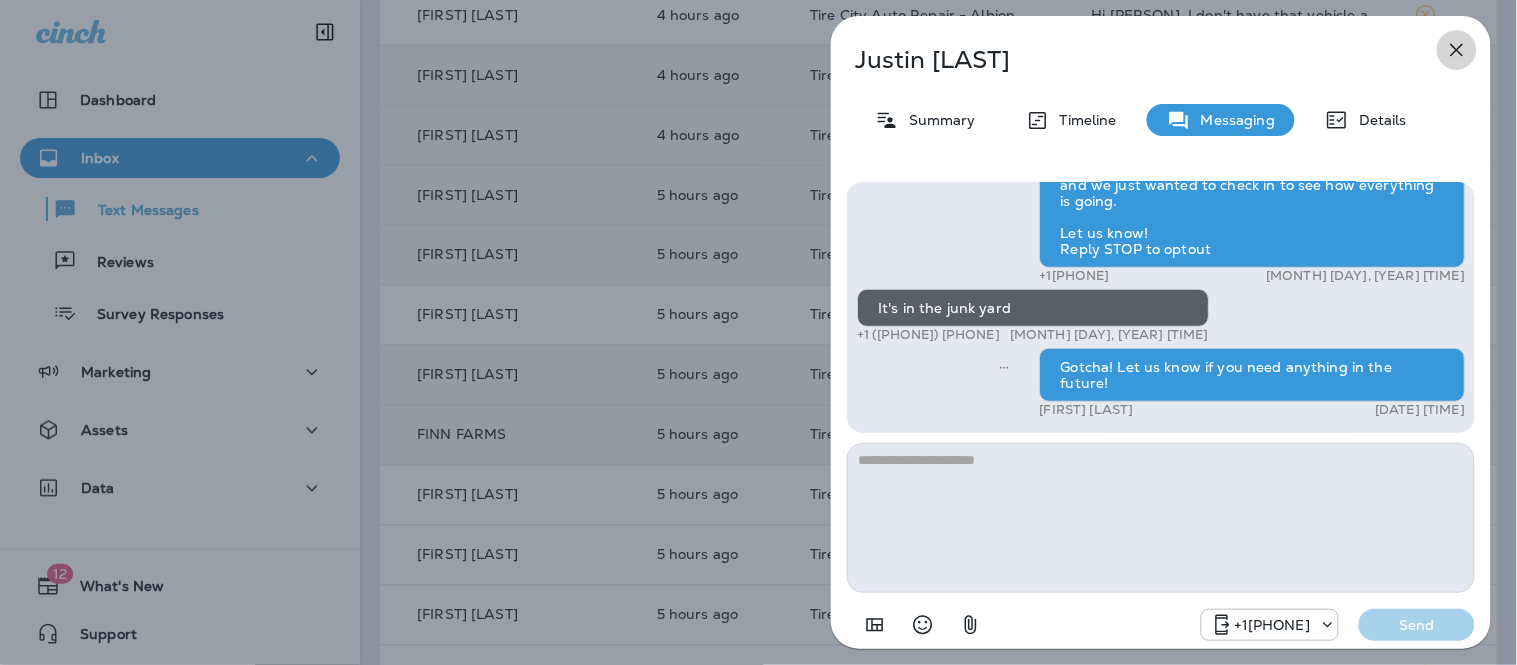 click 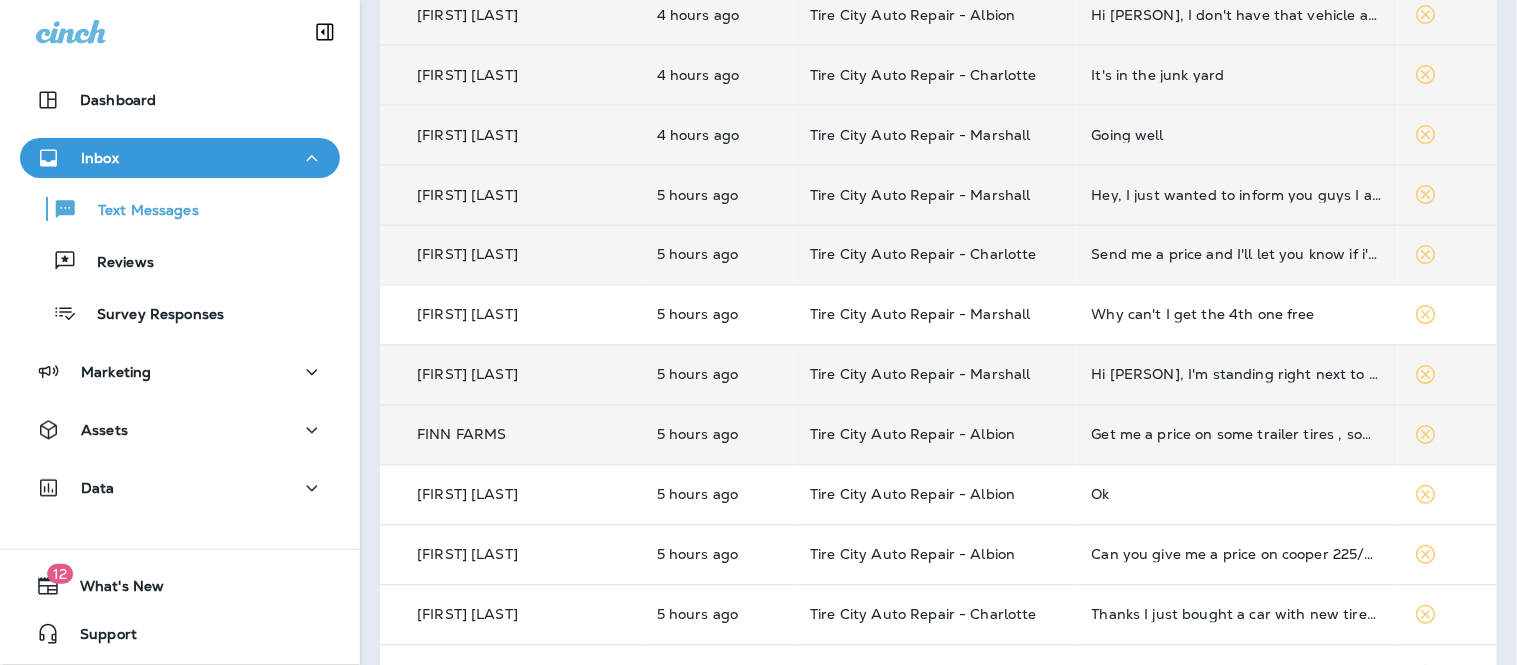 click on "Hi [PERSON], I don't have that vehicle anymore. Thank you! [PERSON]." at bounding box center [1237, 15] 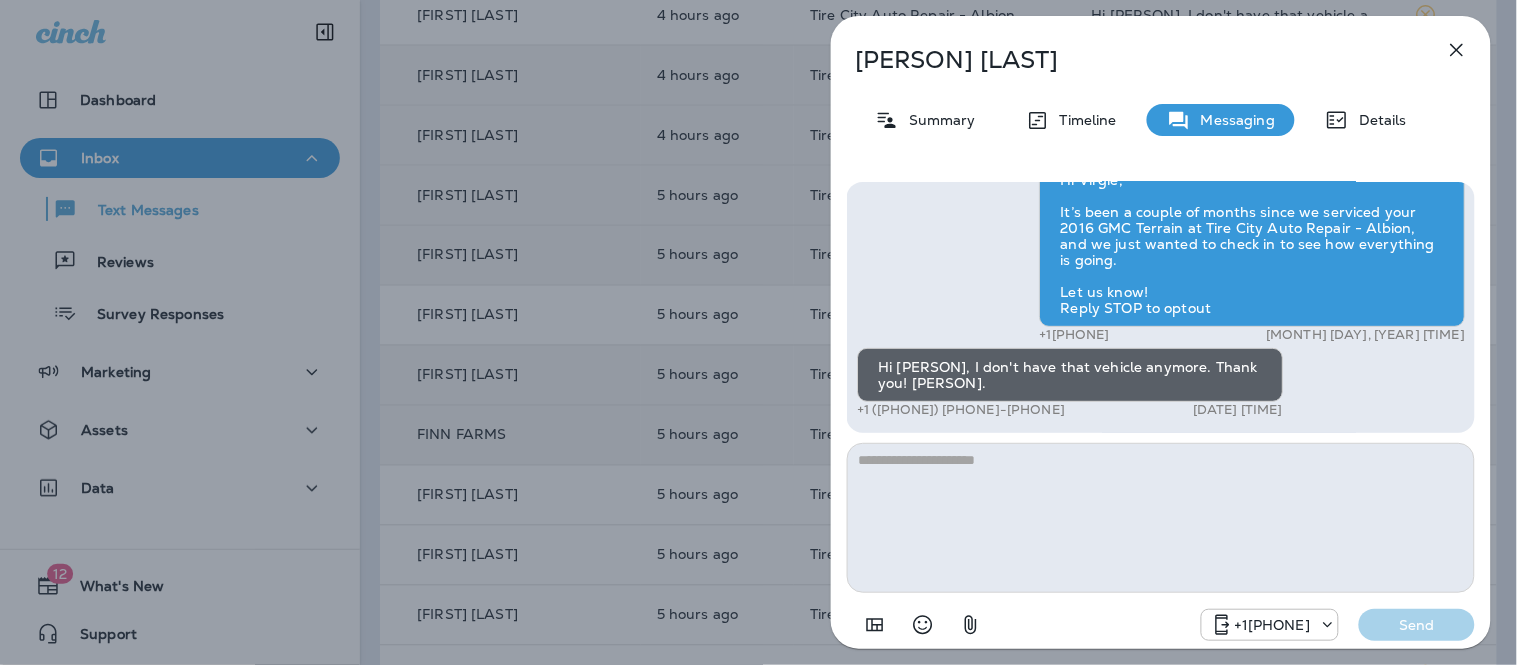 click at bounding box center [1161, 518] 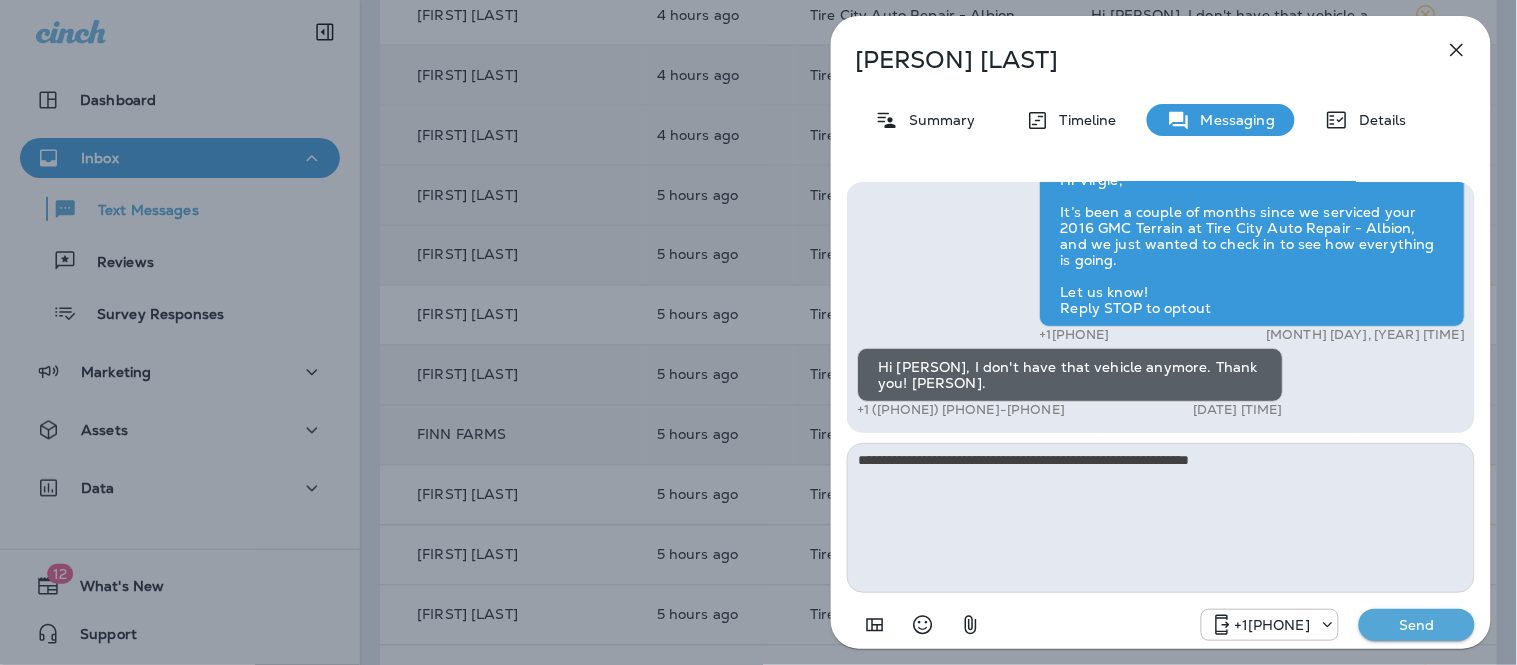 type on "**********" 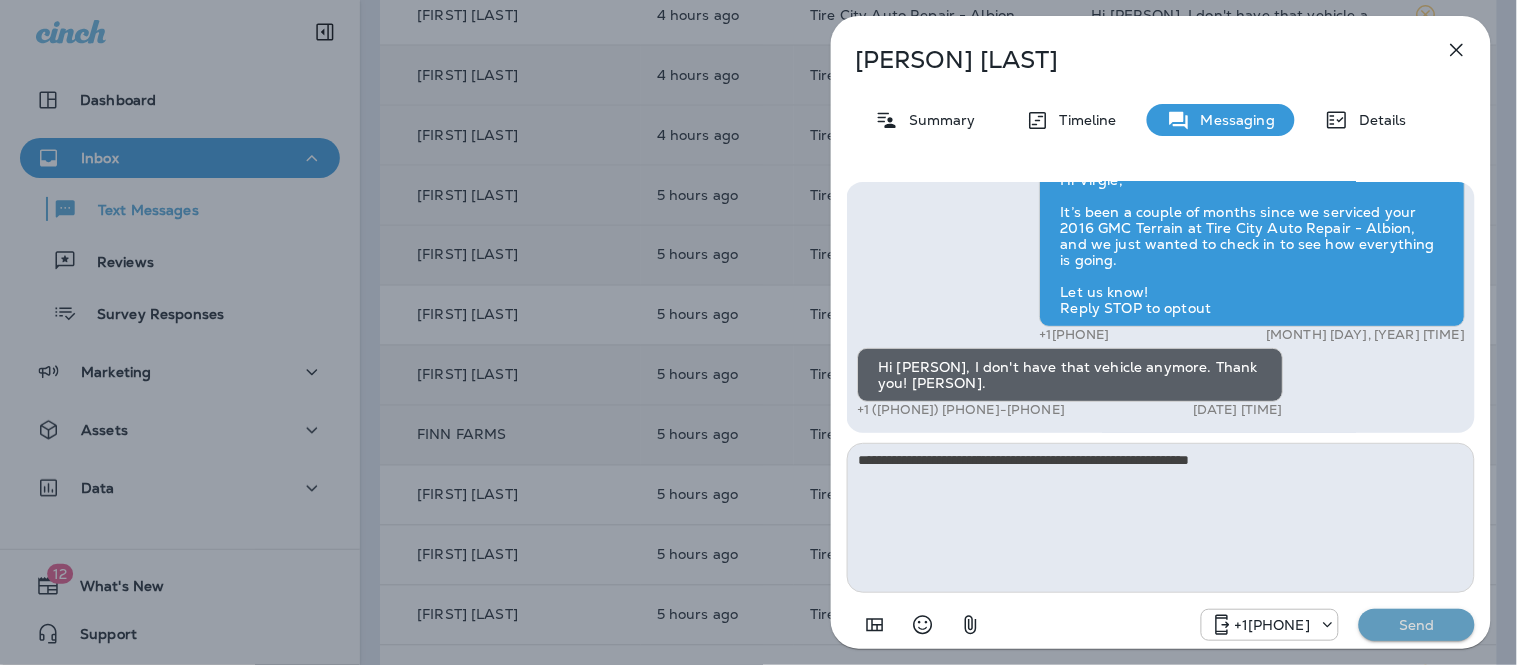 click on "Send" at bounding box center [1417, 625] 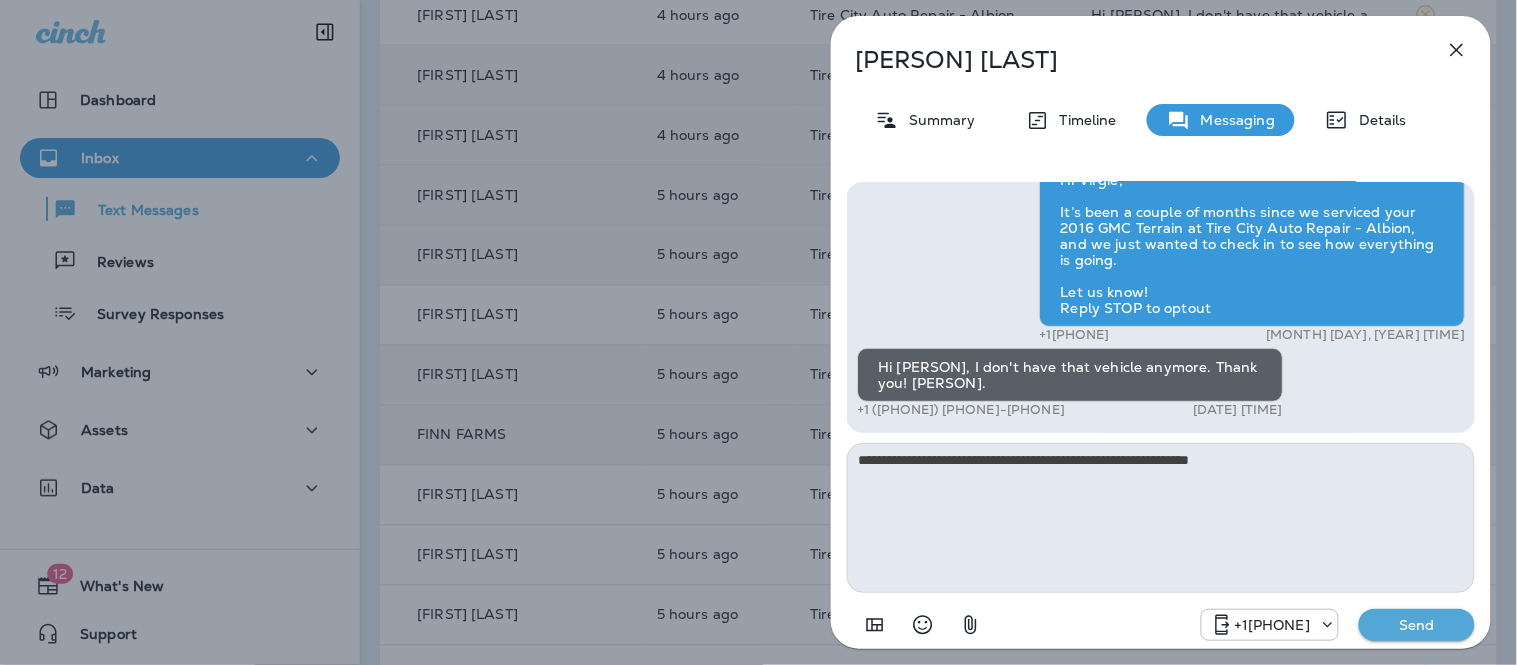 type 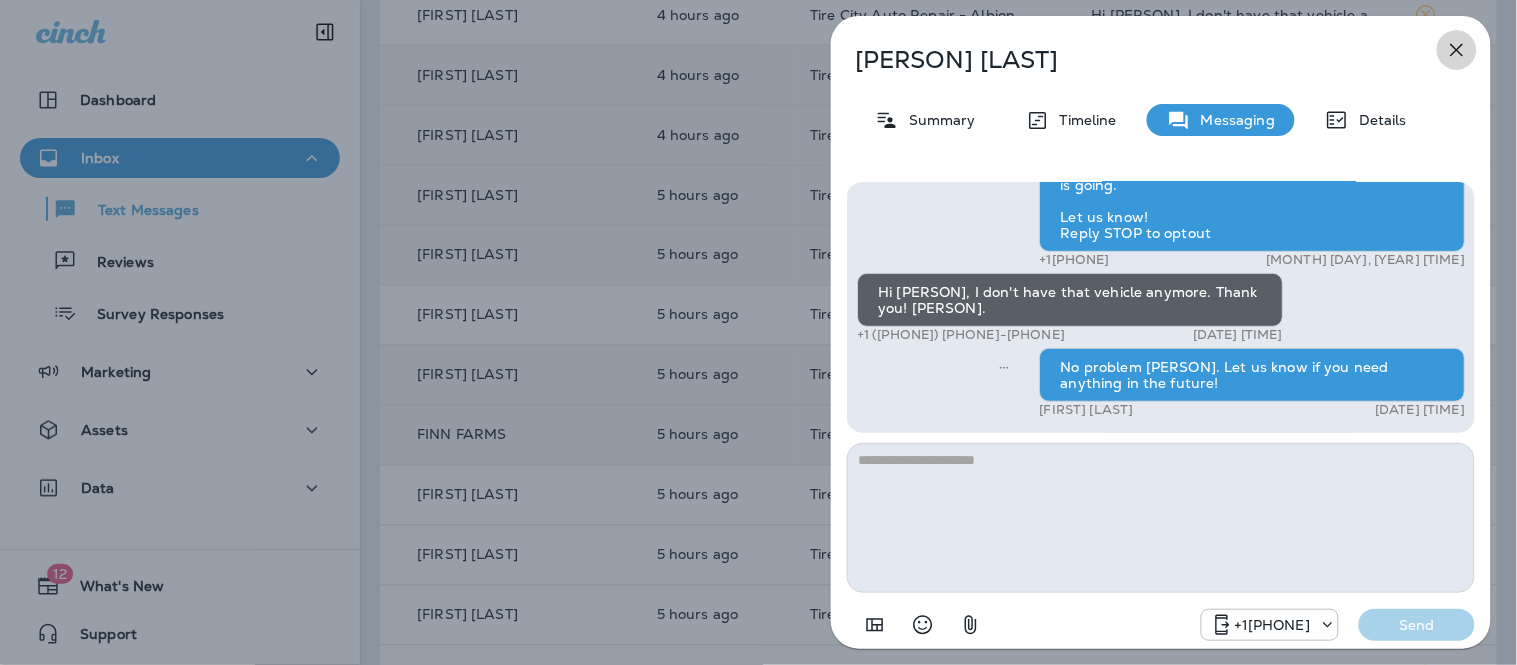 click 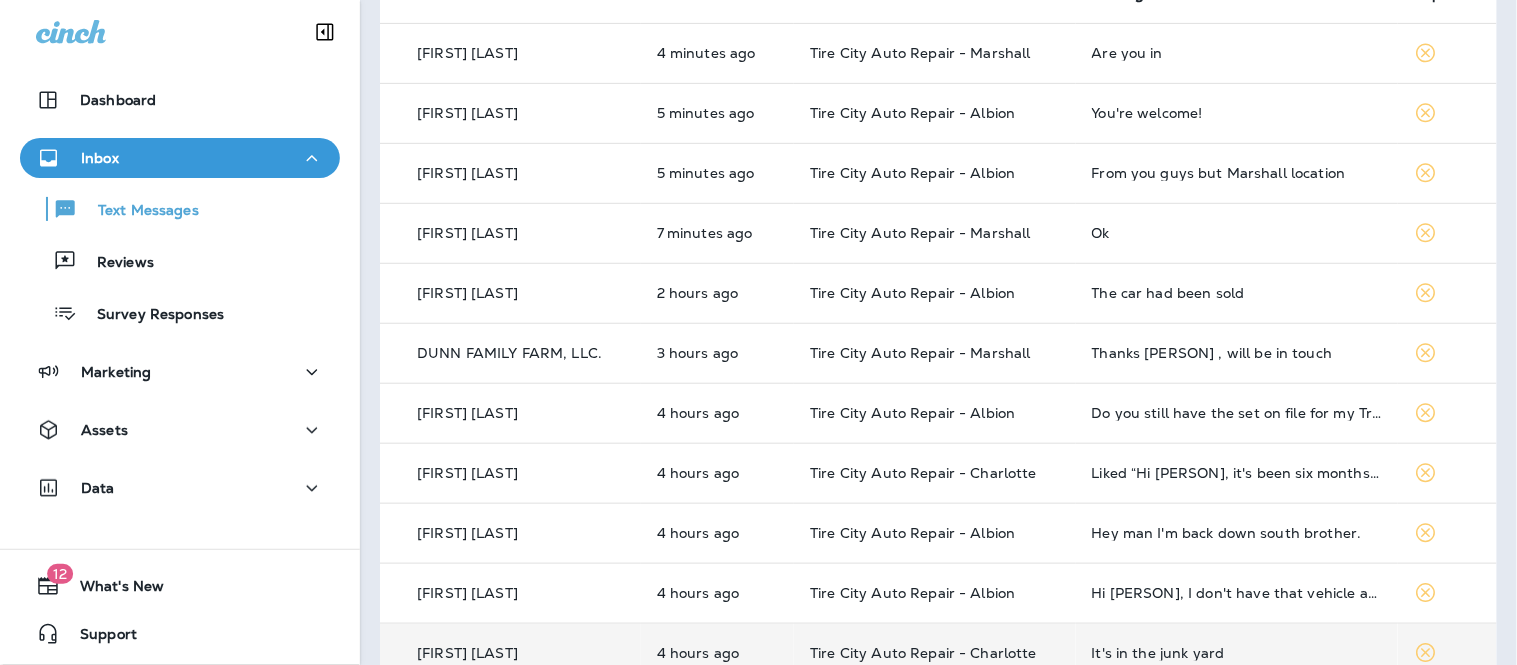 scroll, scrollTop: 142, scrollLeft: 0, axis: vertical 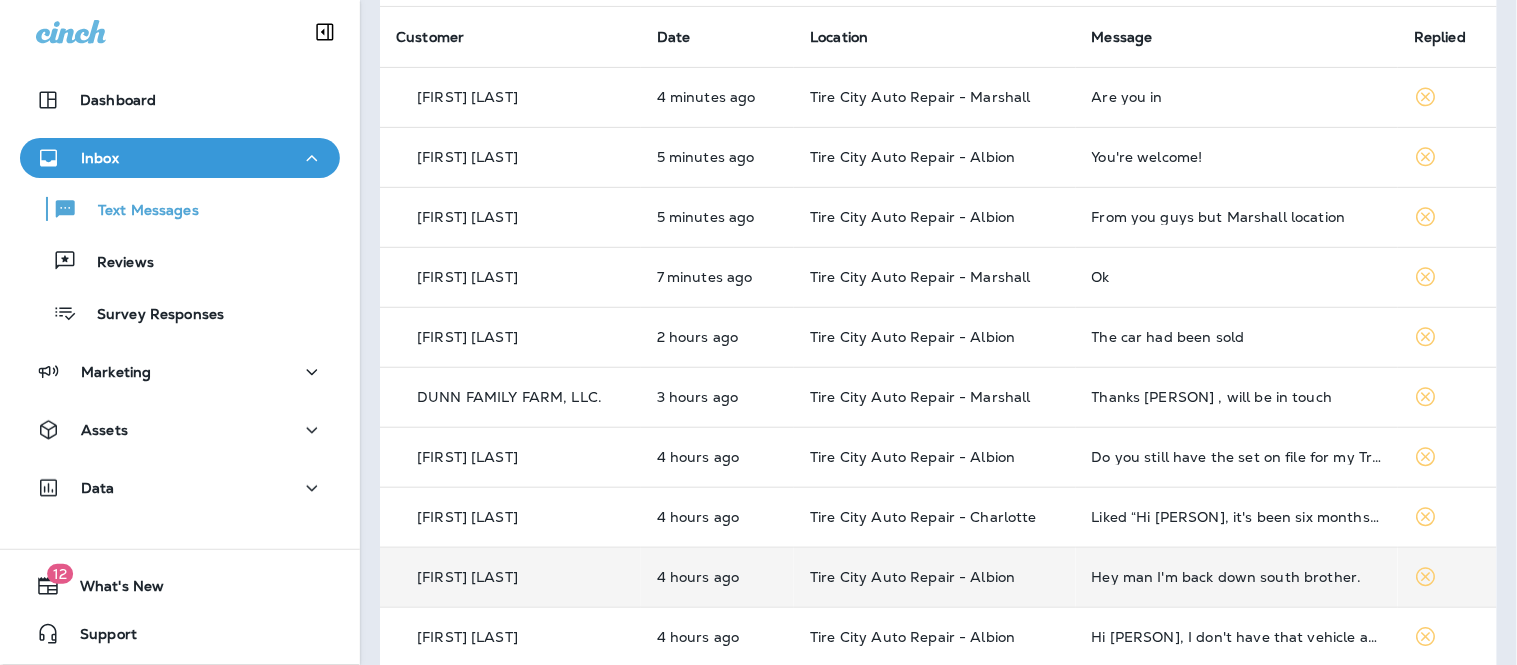 click on "Hey man I'm back down south brother." at bounding box center [1237, 577] 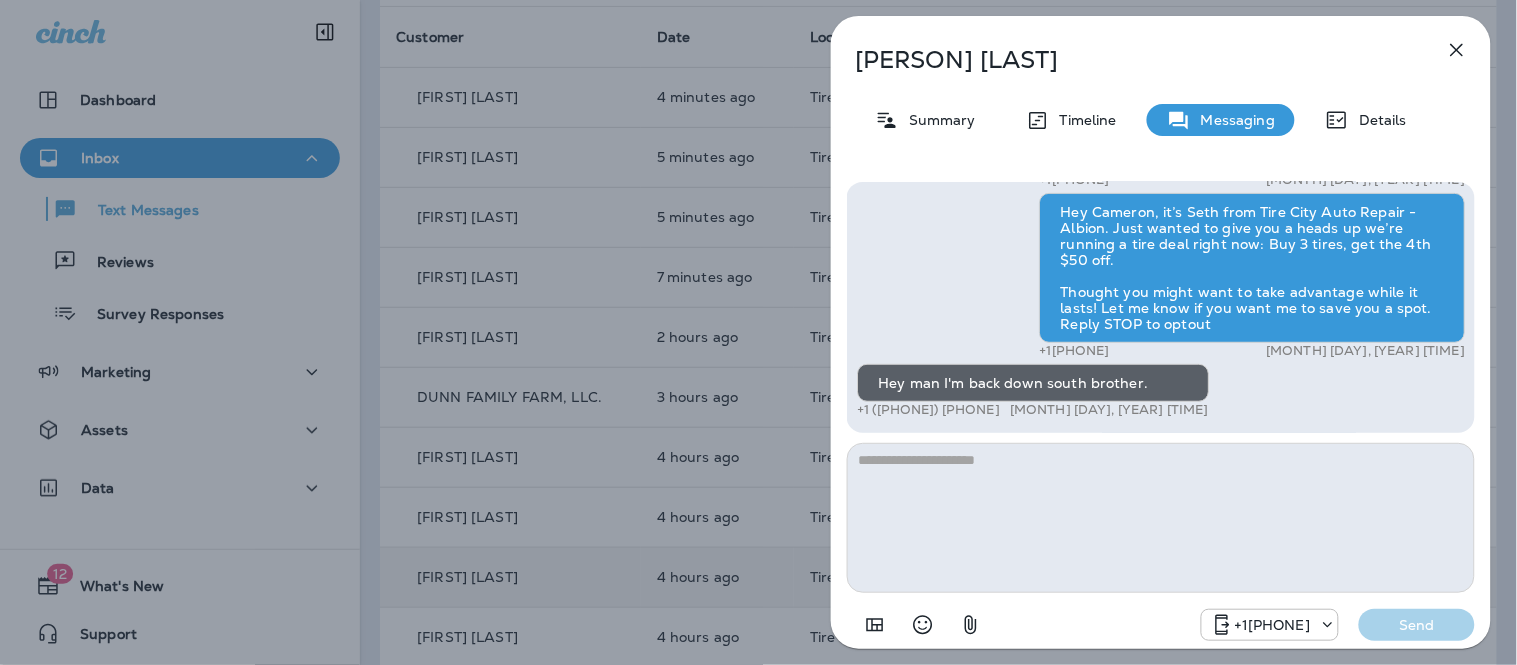 click at bounding box center [1161, 518] 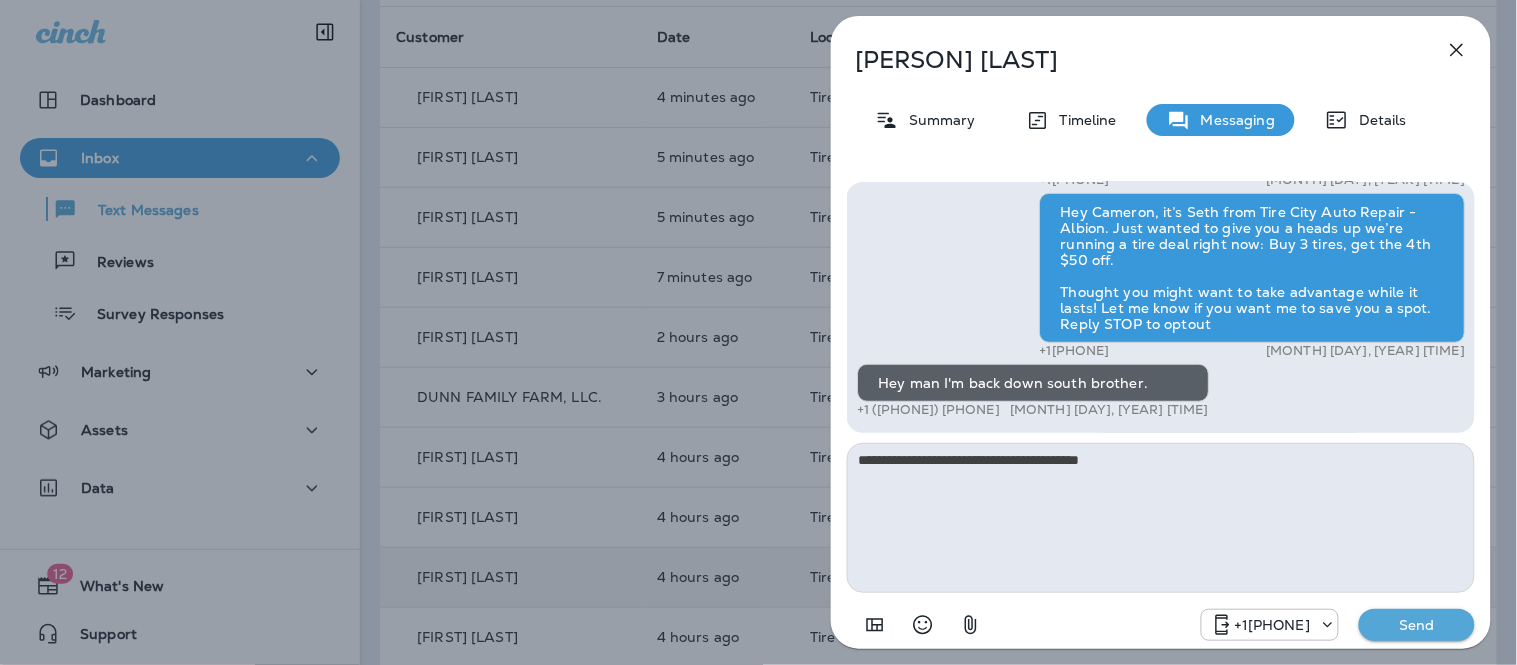 type on "**********" 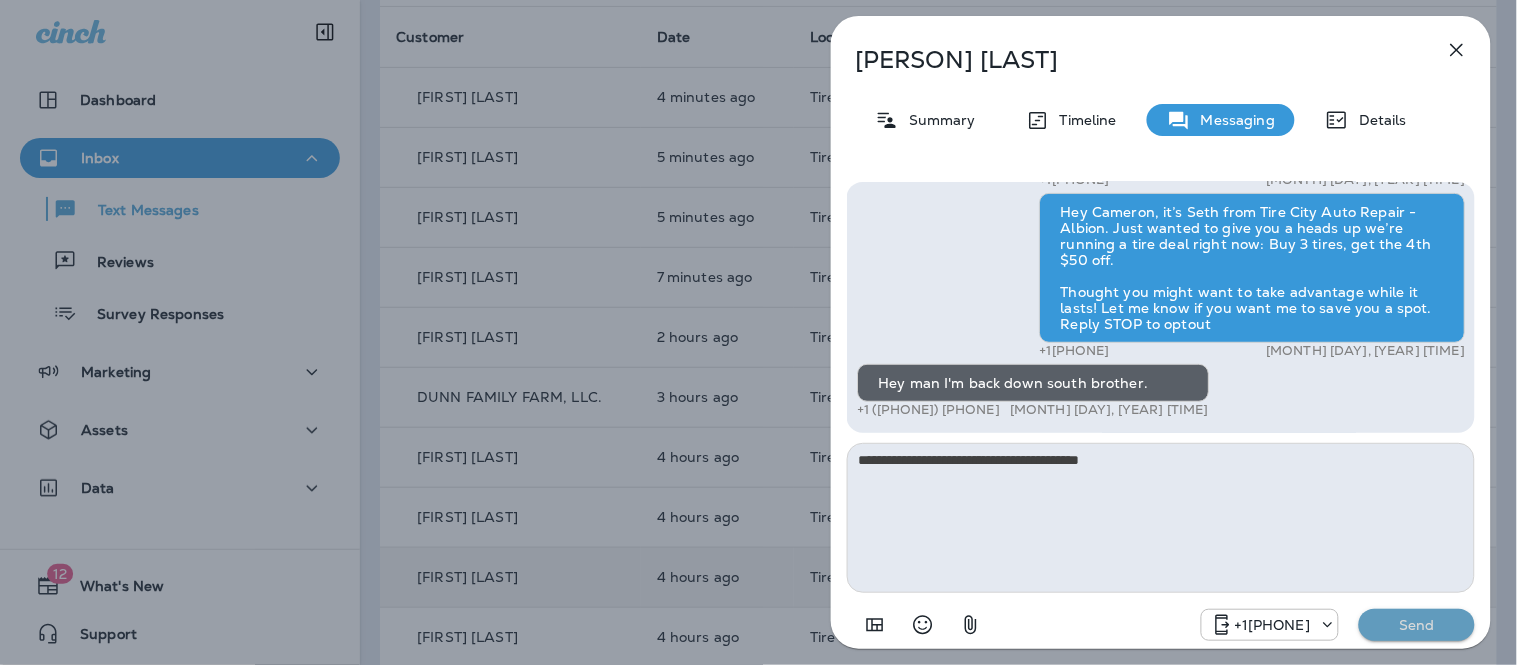 click on "Send" at bounding box center (1417, 625) 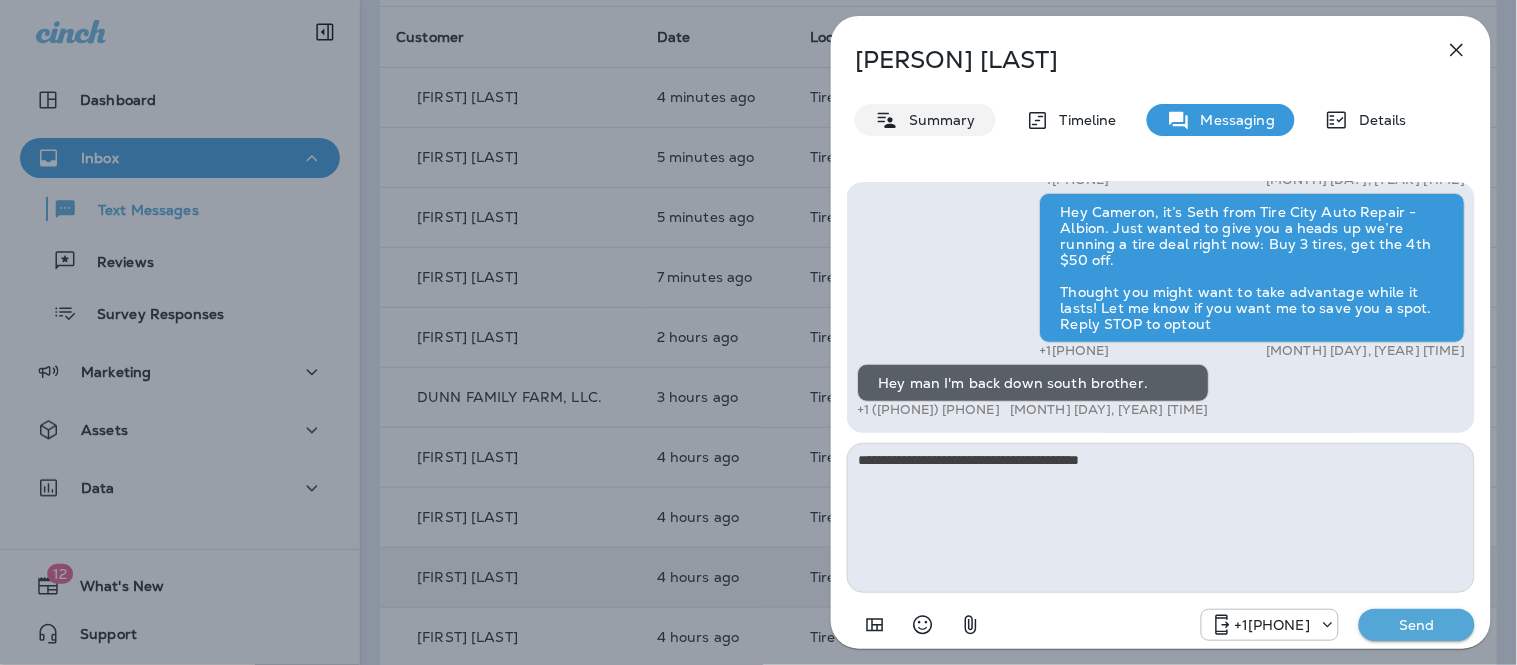 click on "Summary" at bounding box center (937, 120) 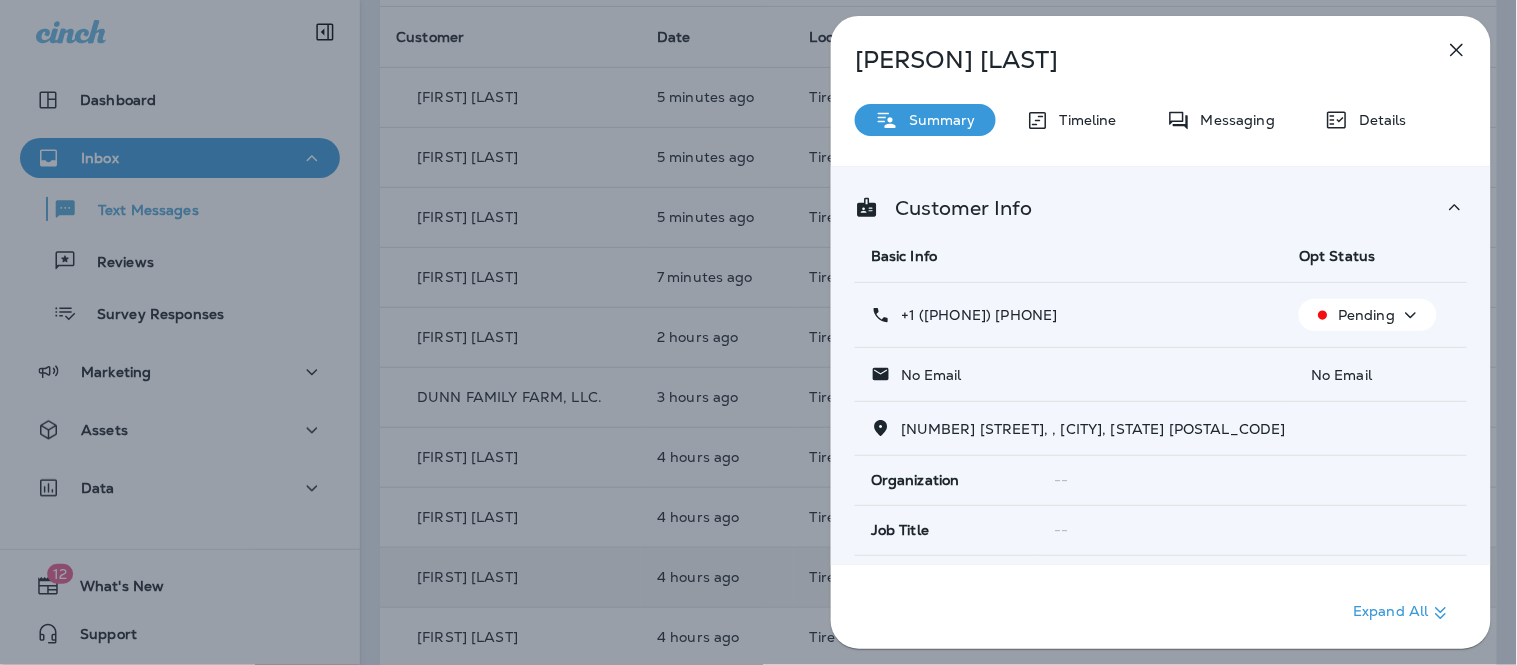 click on "Pending" at bounding box center [1375, 315] 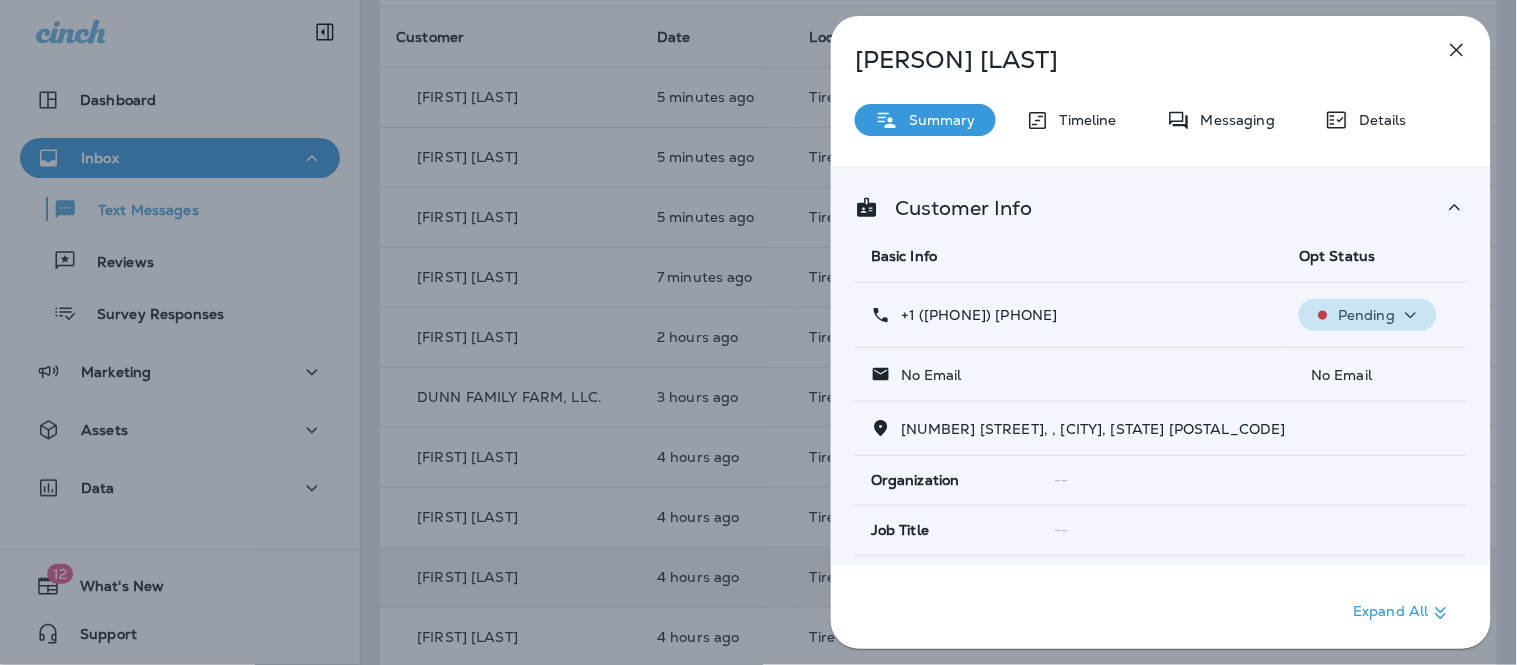 click on "Pending" at bounding box center (1366, 315) 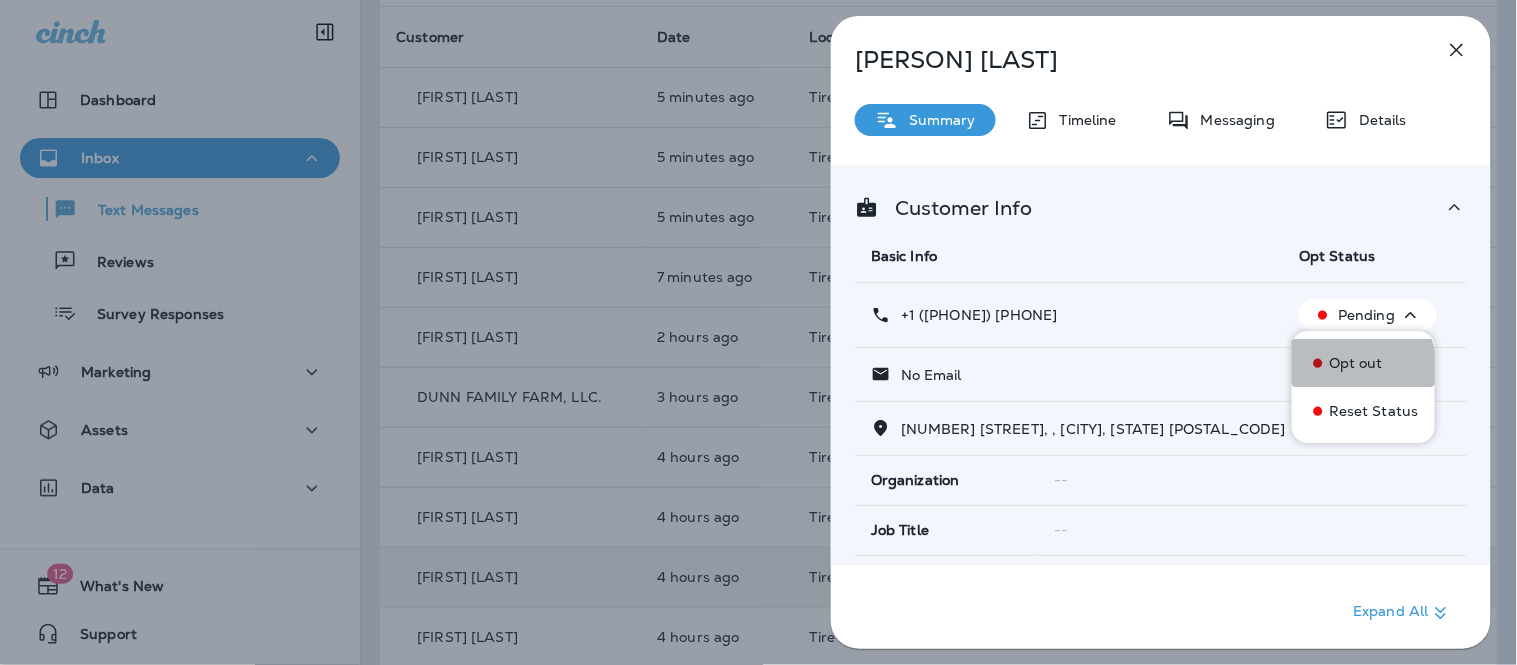 click on "Opt out" at bounding box center [1356, 363] 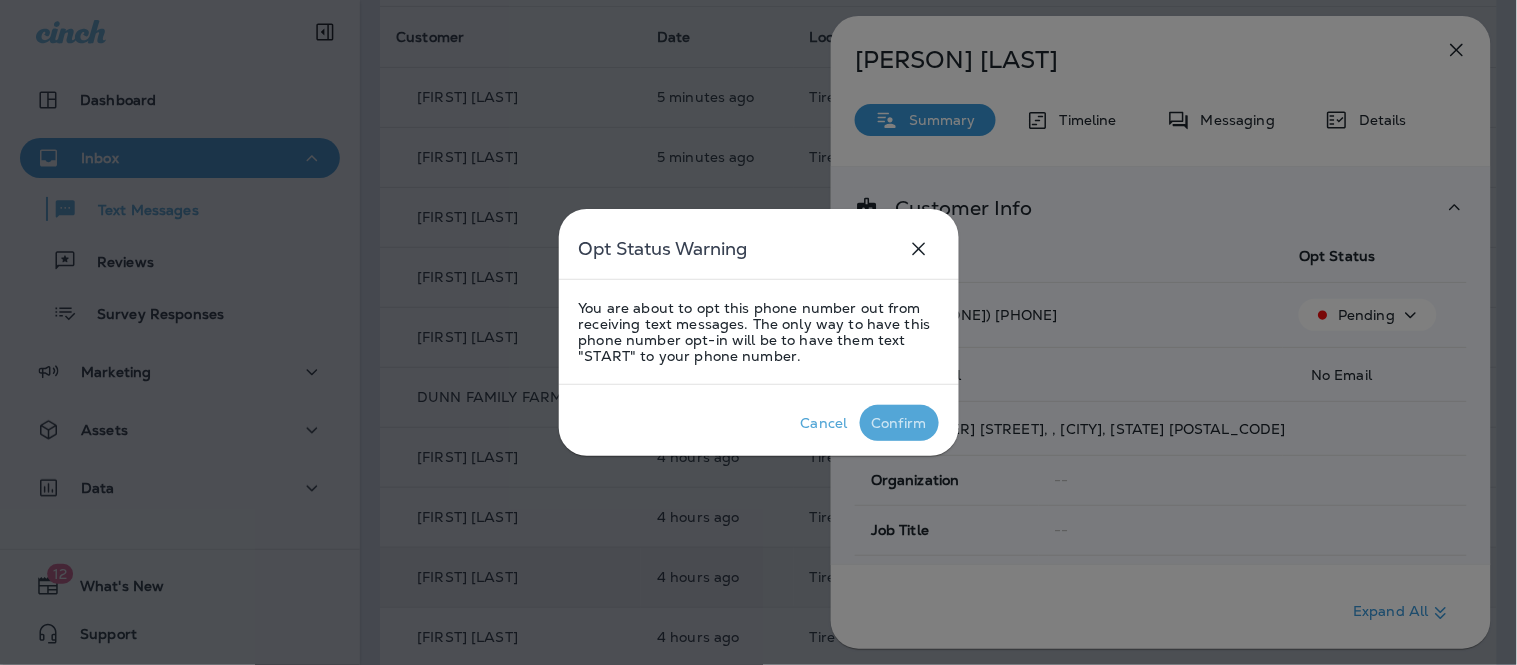 click on "Confirm" at bounding box center [899, 423] 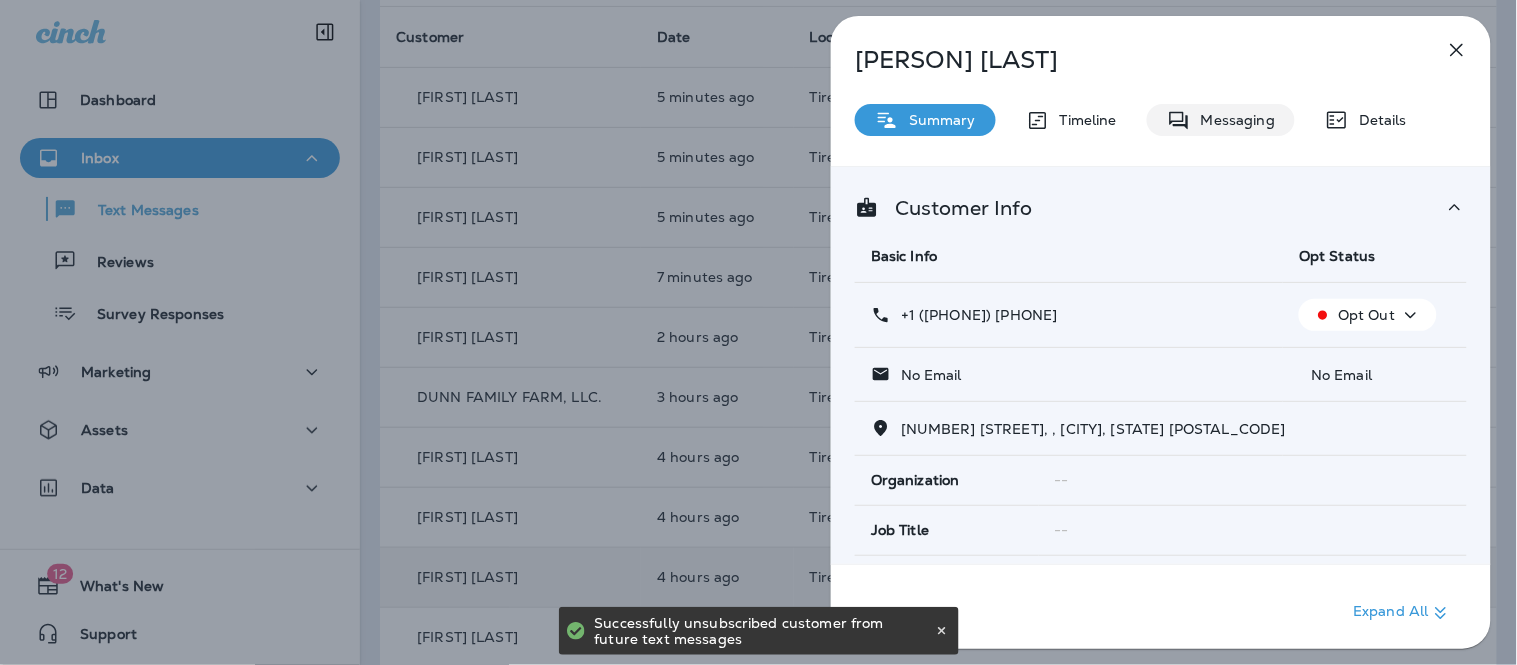click on "Messaging" at bounding box center (1233, 120) 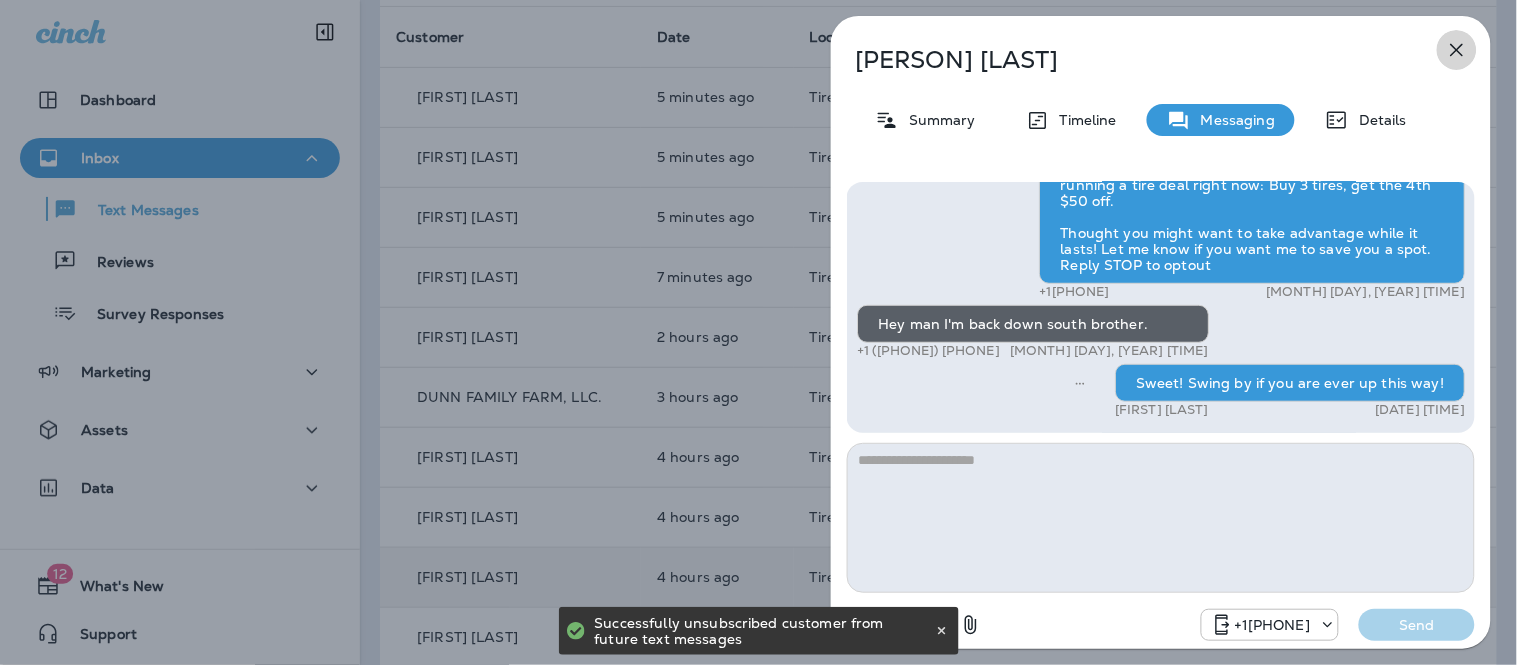 click 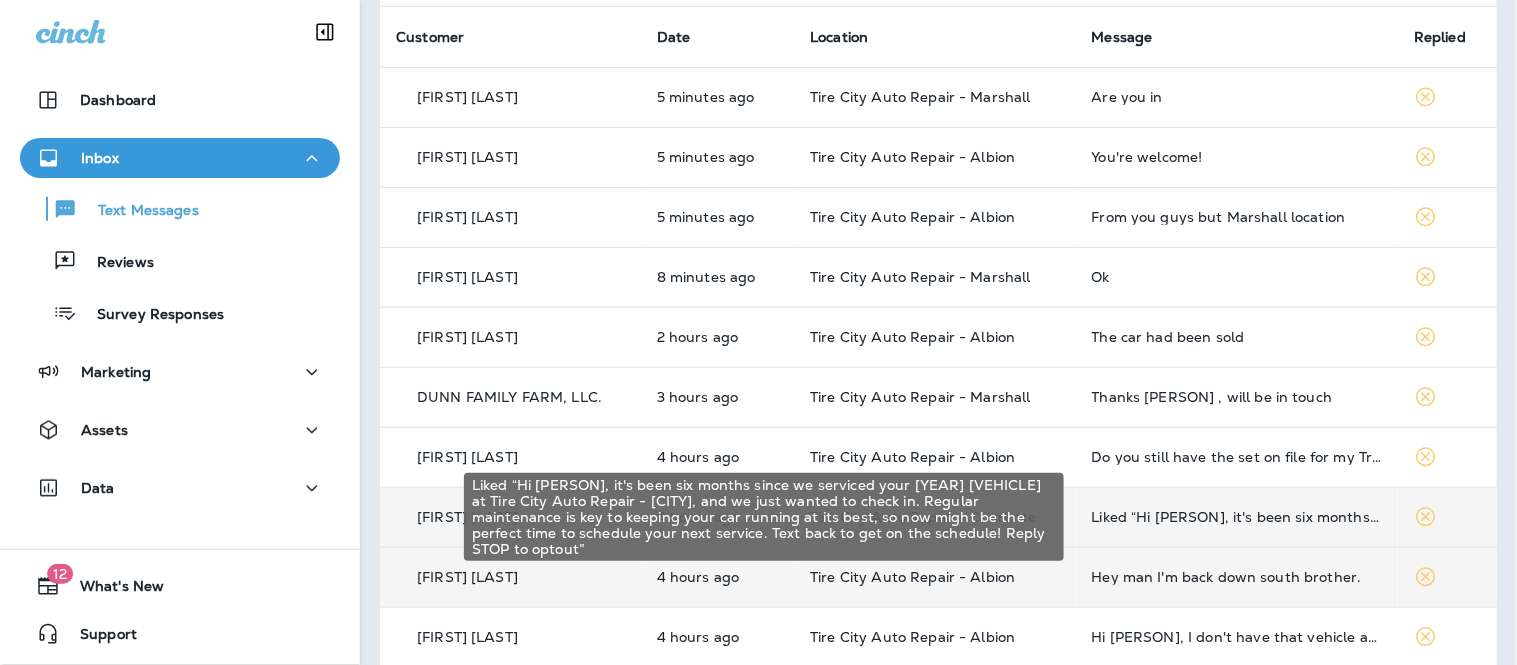 click on "Liked “Hi [PERSON], it's been six months since we serviced your [YEAR] [VEHICLE] at Tire City Auto Repair - [CITY], and we just wanted to check in.
Regular maintenance is key to keeping your car running at its best, so now might be the perfect time to schedule your next service.
Text back to get on the schedule!
Reply STOP to optout”" at bounding box center (1237, 517) 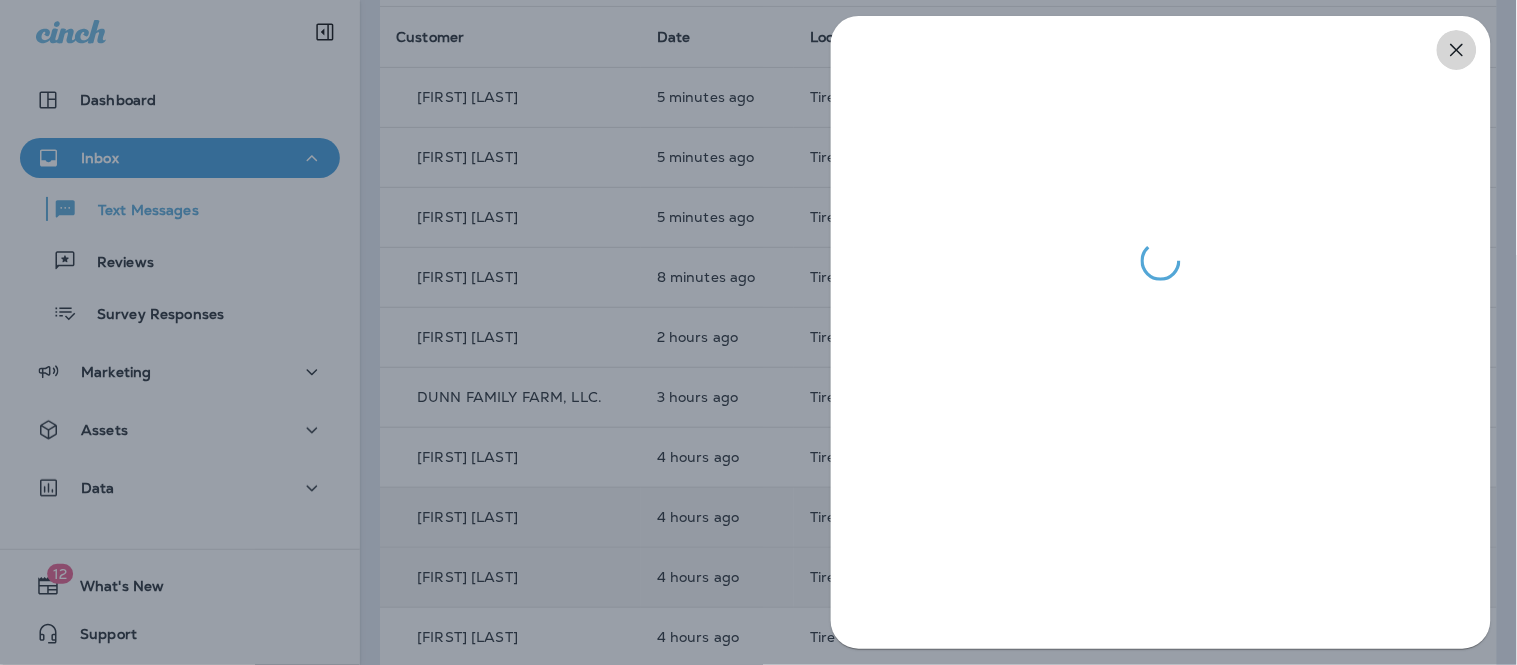click 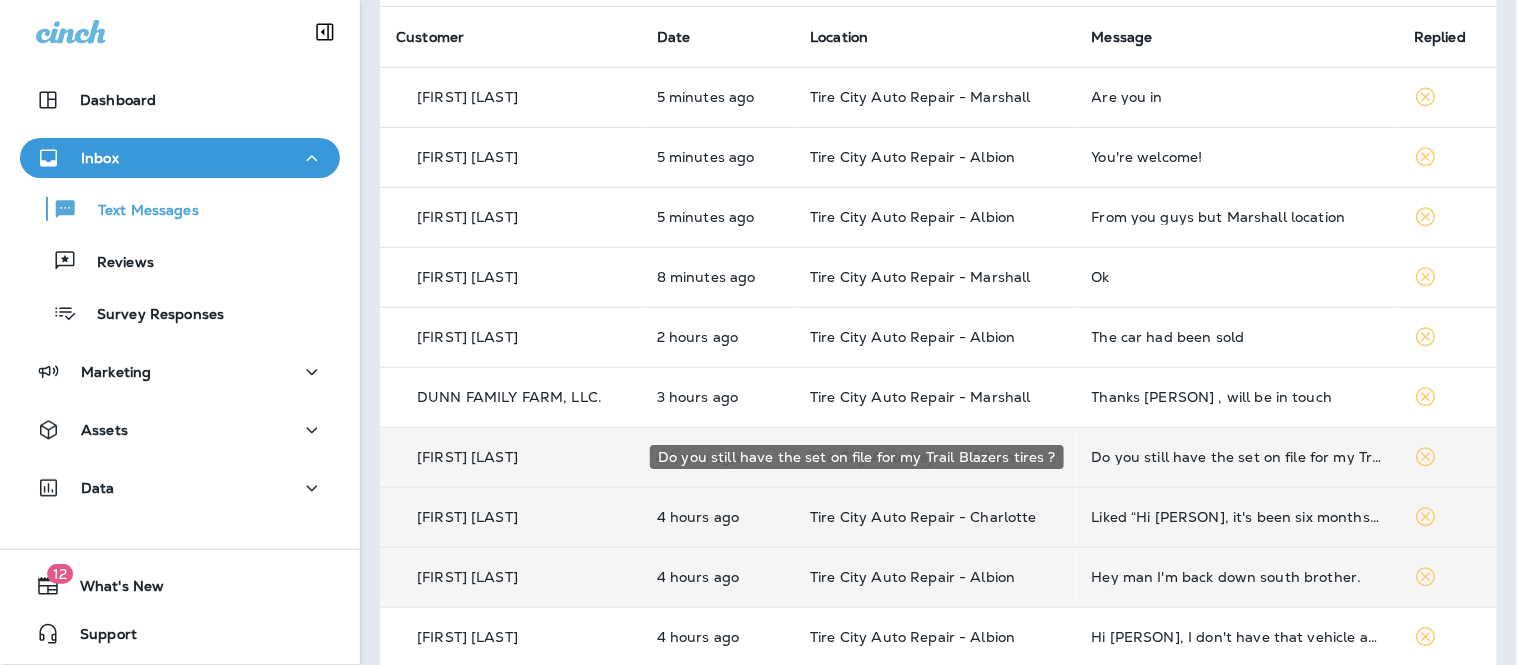 click on "Do you still have the set on file for my Trail Blazers tires ?" at bounding box center [1237, 457] 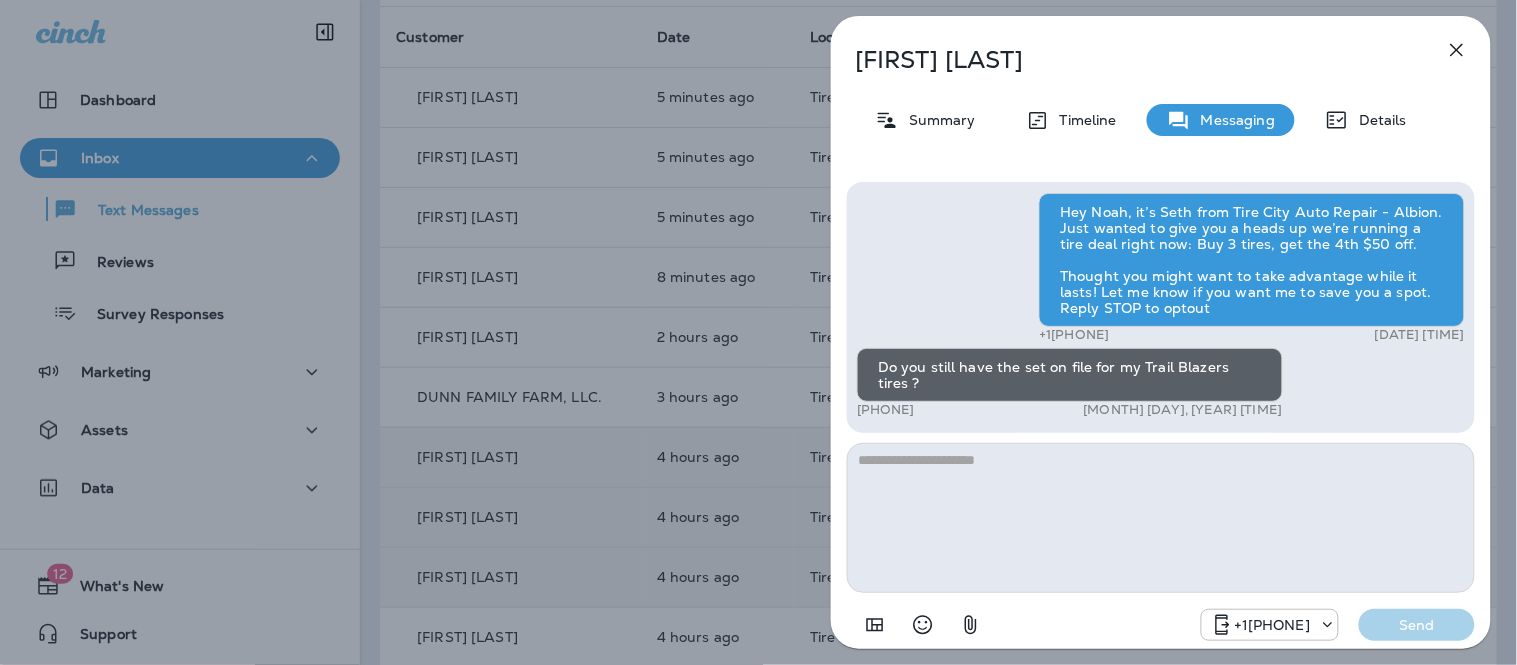 click at bounding box center [1457, 50] 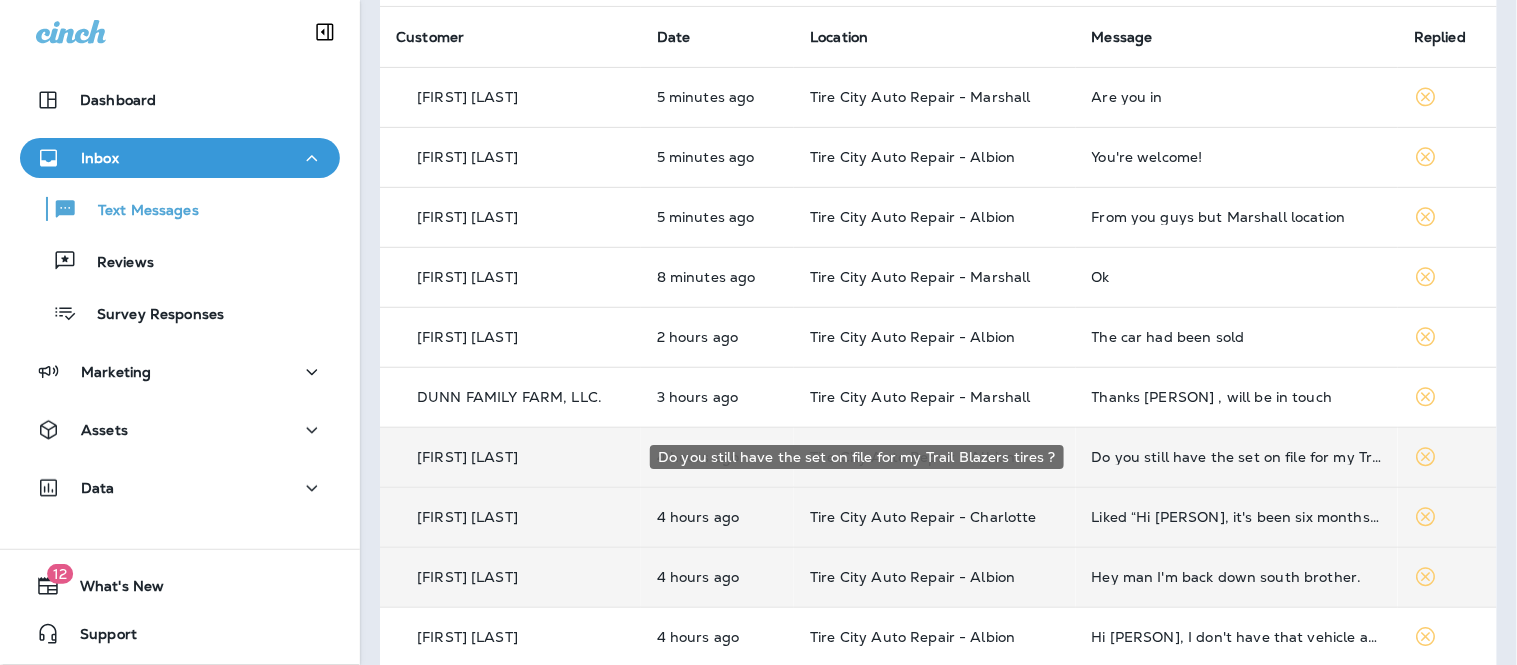 click on "Do you still have the set on file for my Trail Blazers tires ?" at bounding box center (1237, 457) 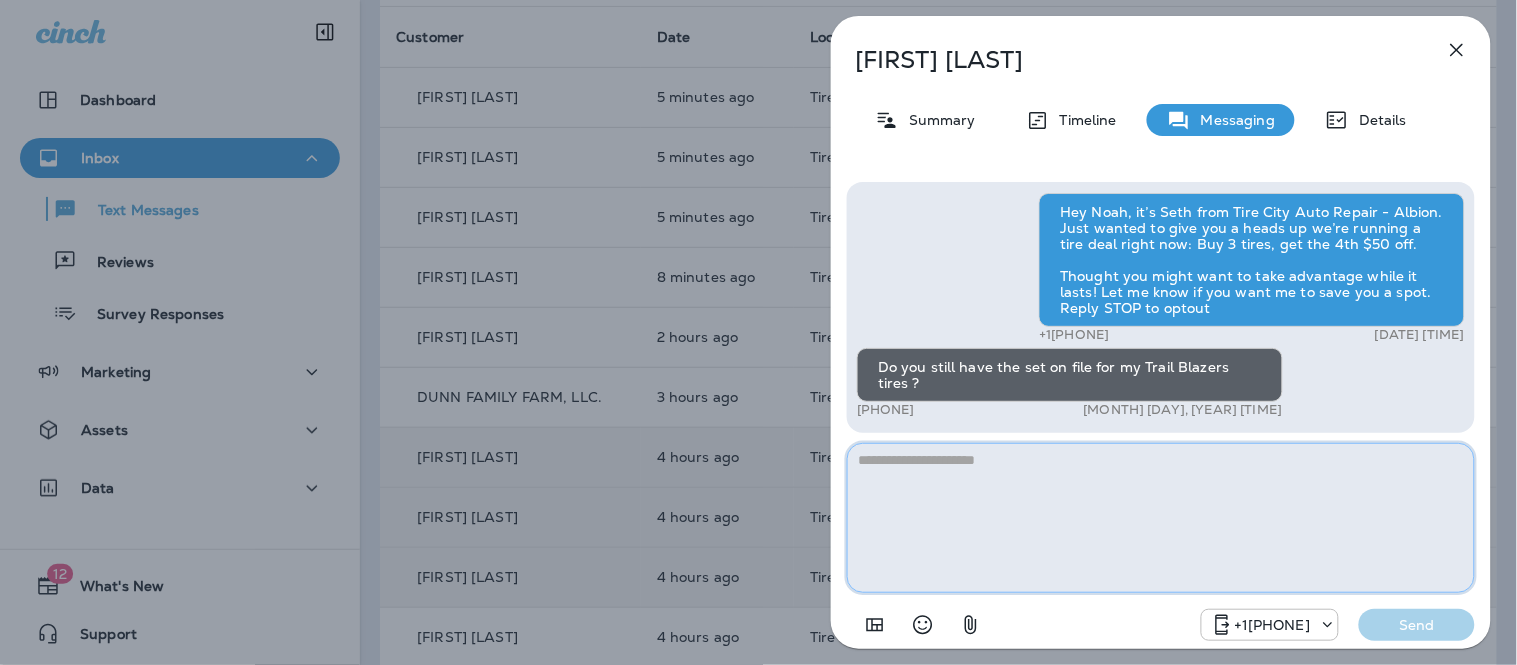 click at bounding box center (1161, 518) 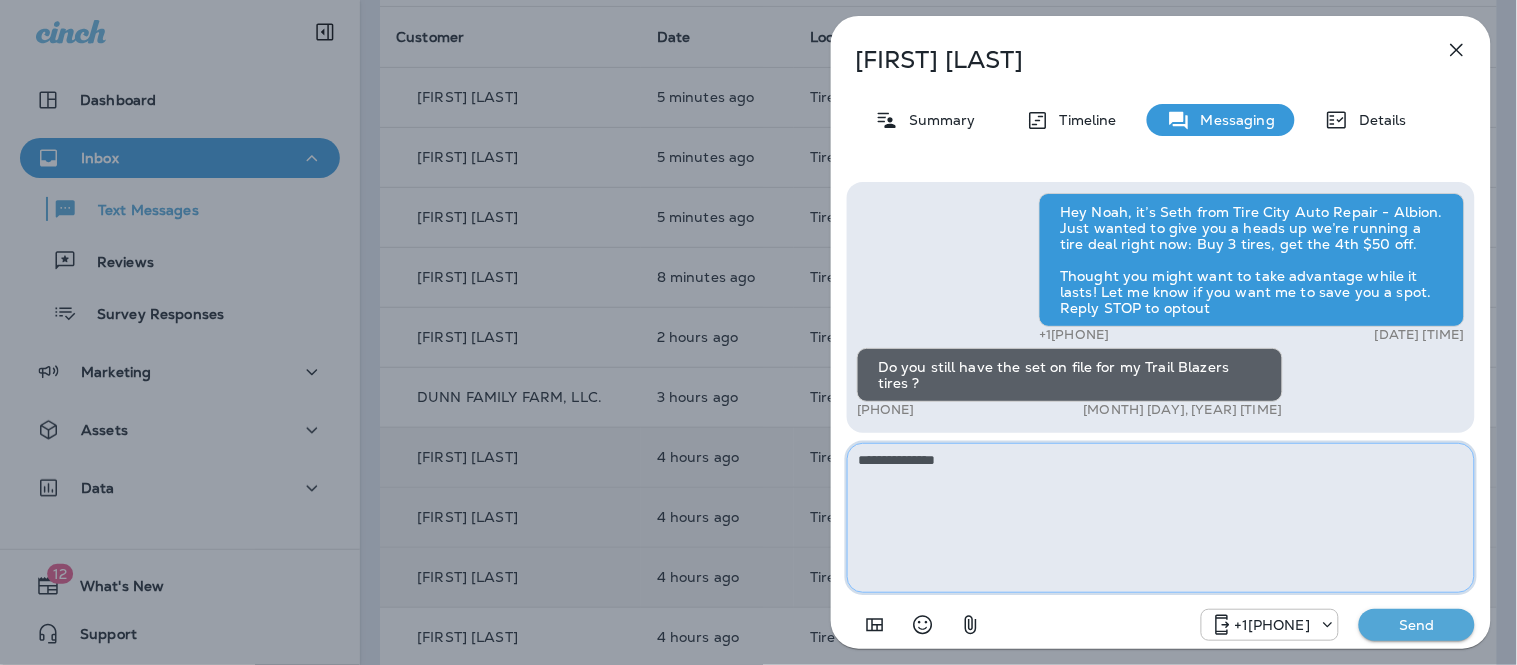 type on "**********" 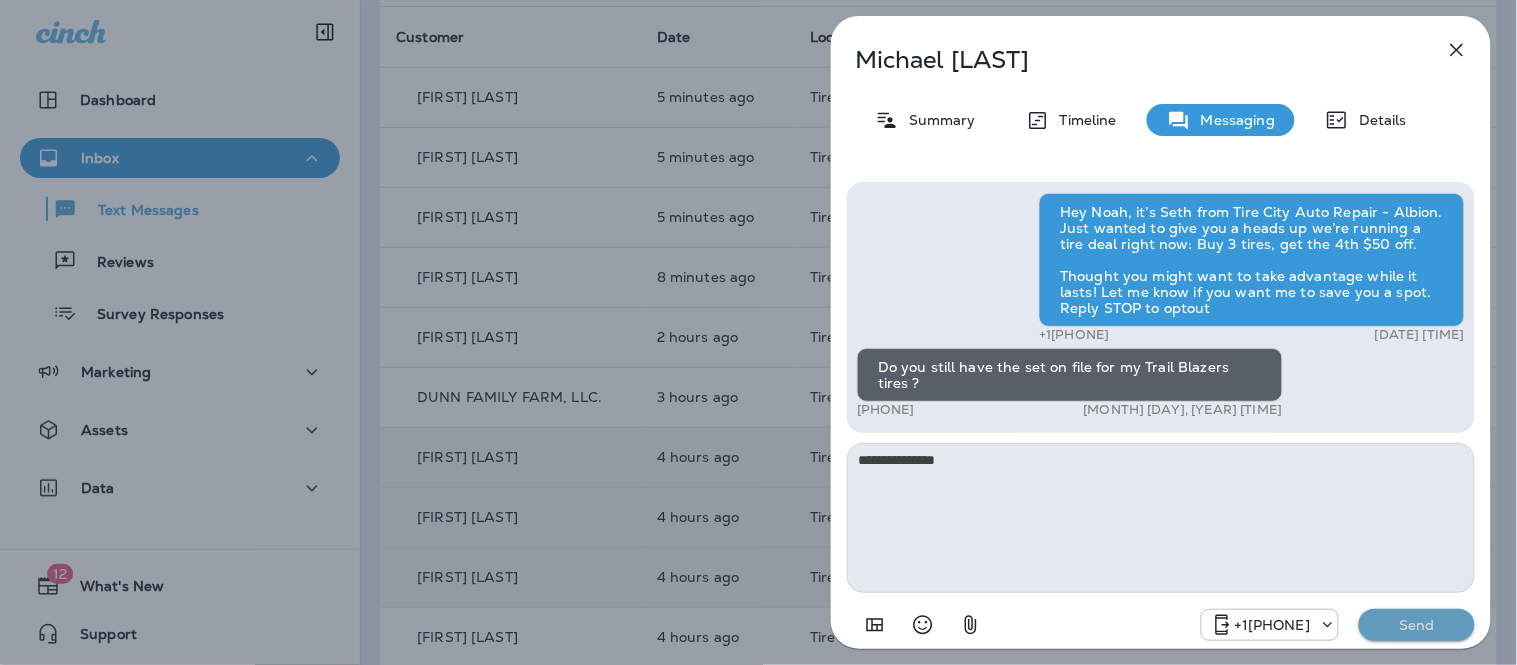click on "Send" at bounding box center (1417, 625) 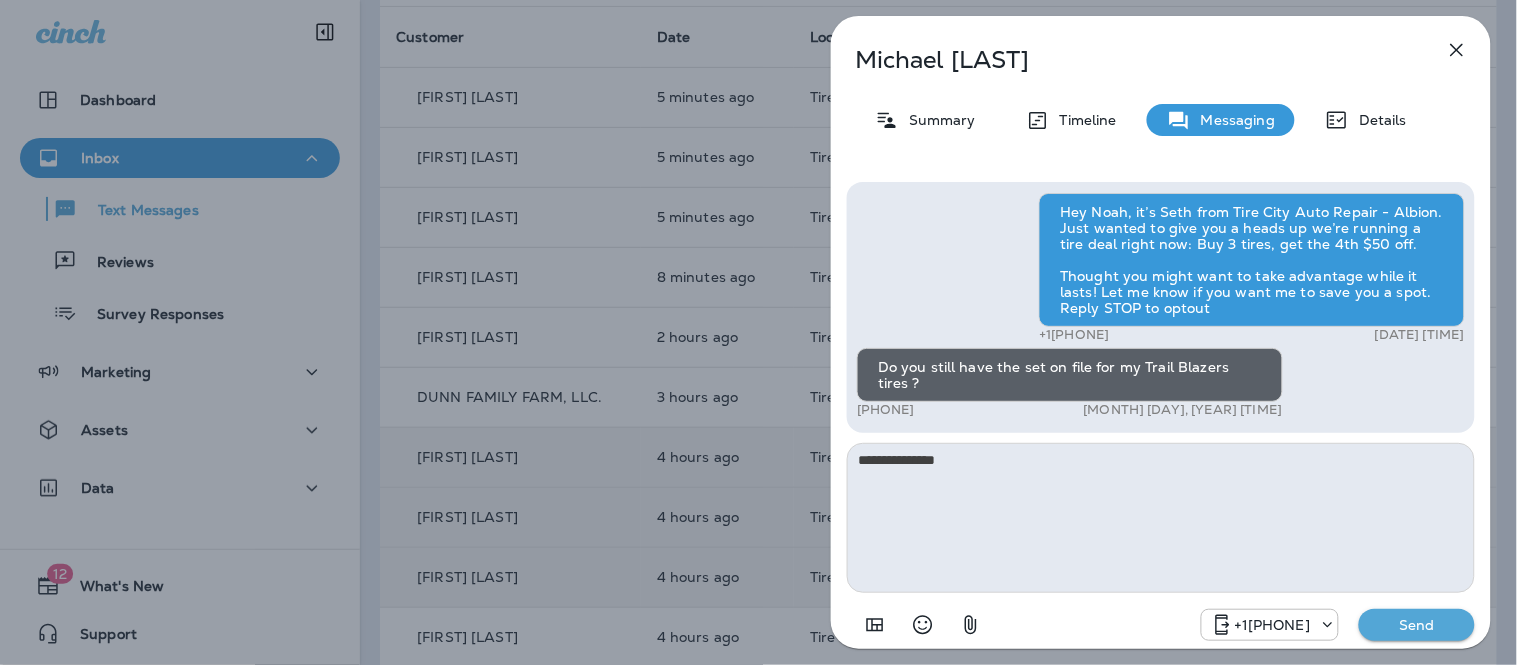 type 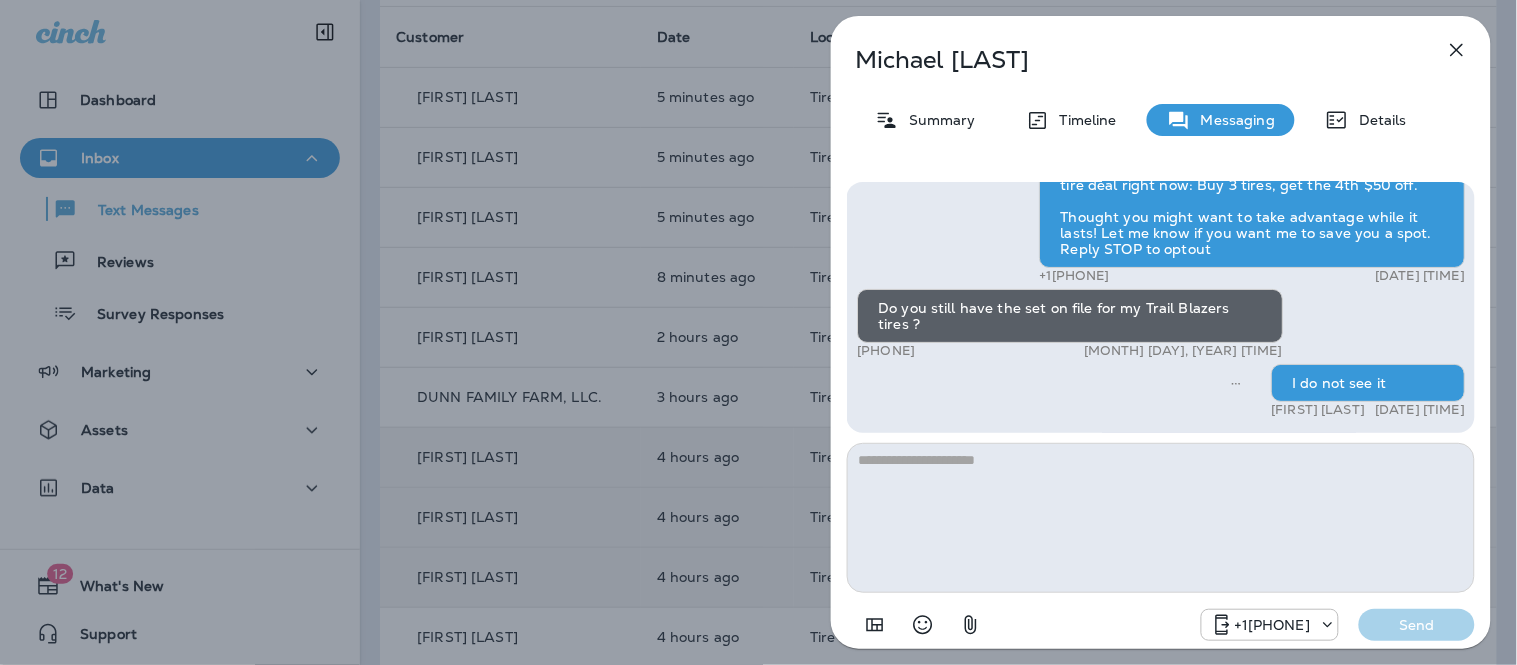 click 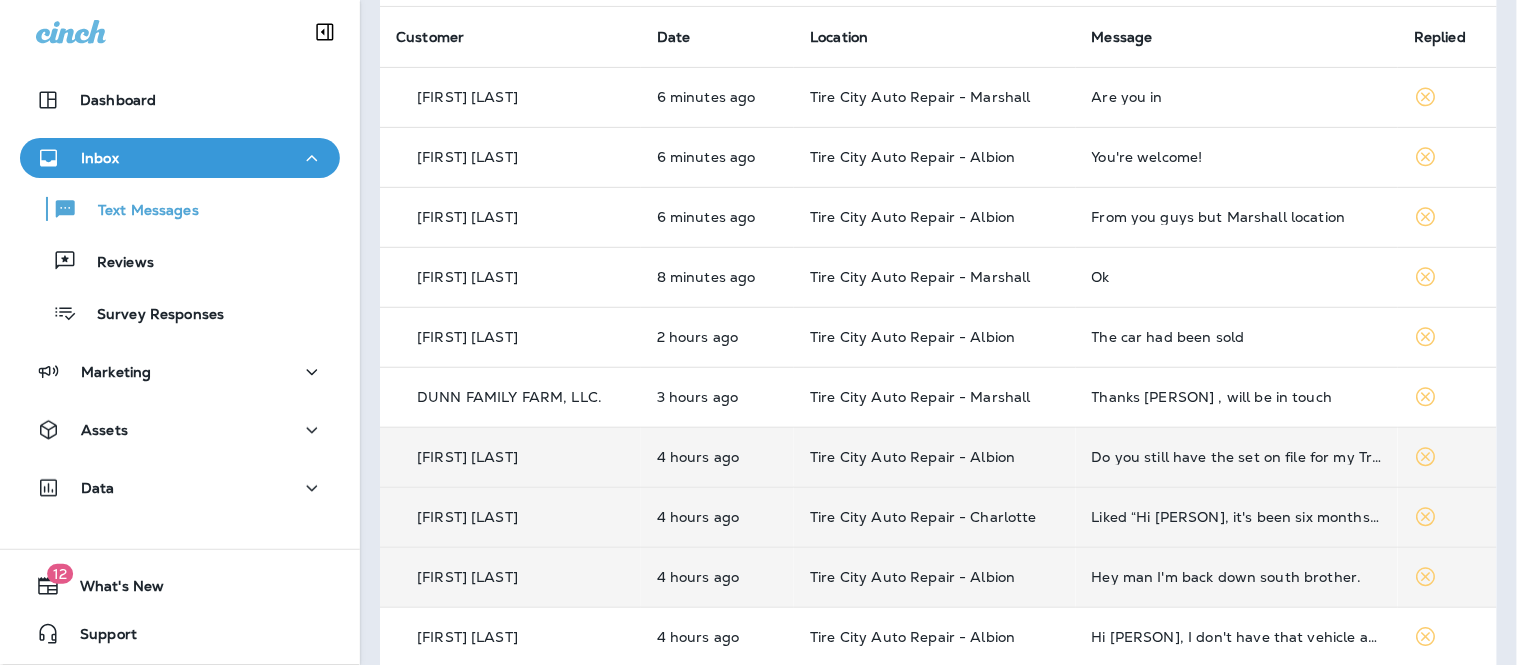 click on "4 hours ago" at bounding box center (718, 517) 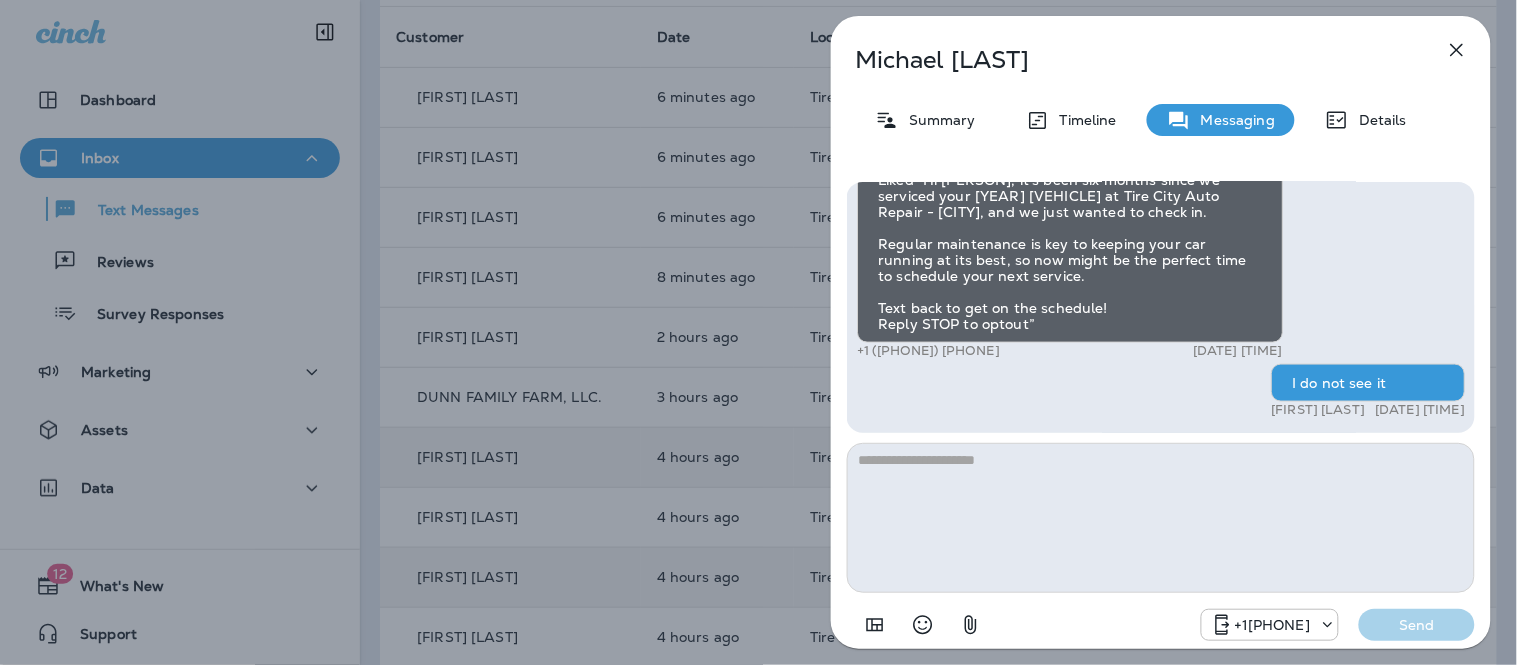 click on "I do not see it" at bounding box center (1368, 383) 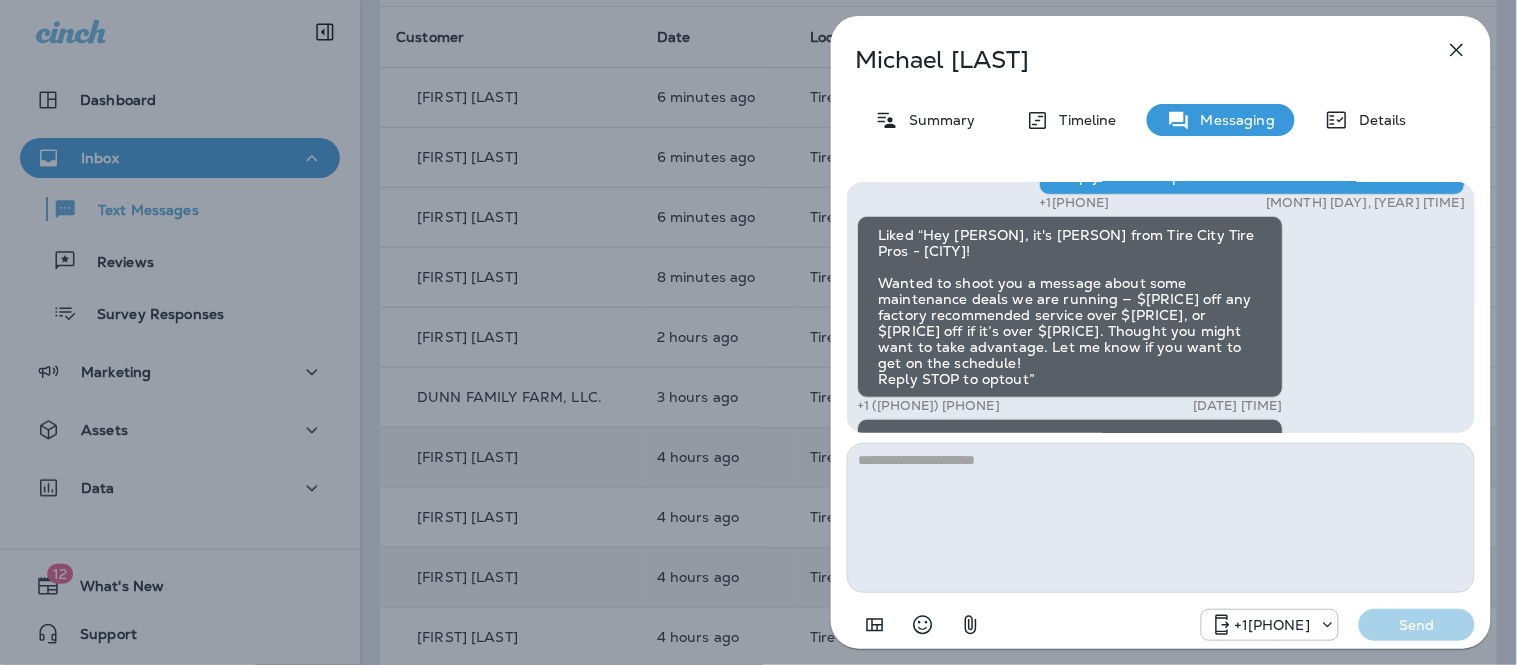 scroll, scrollTop: 1, scrollLeft: 0, axis: vertical 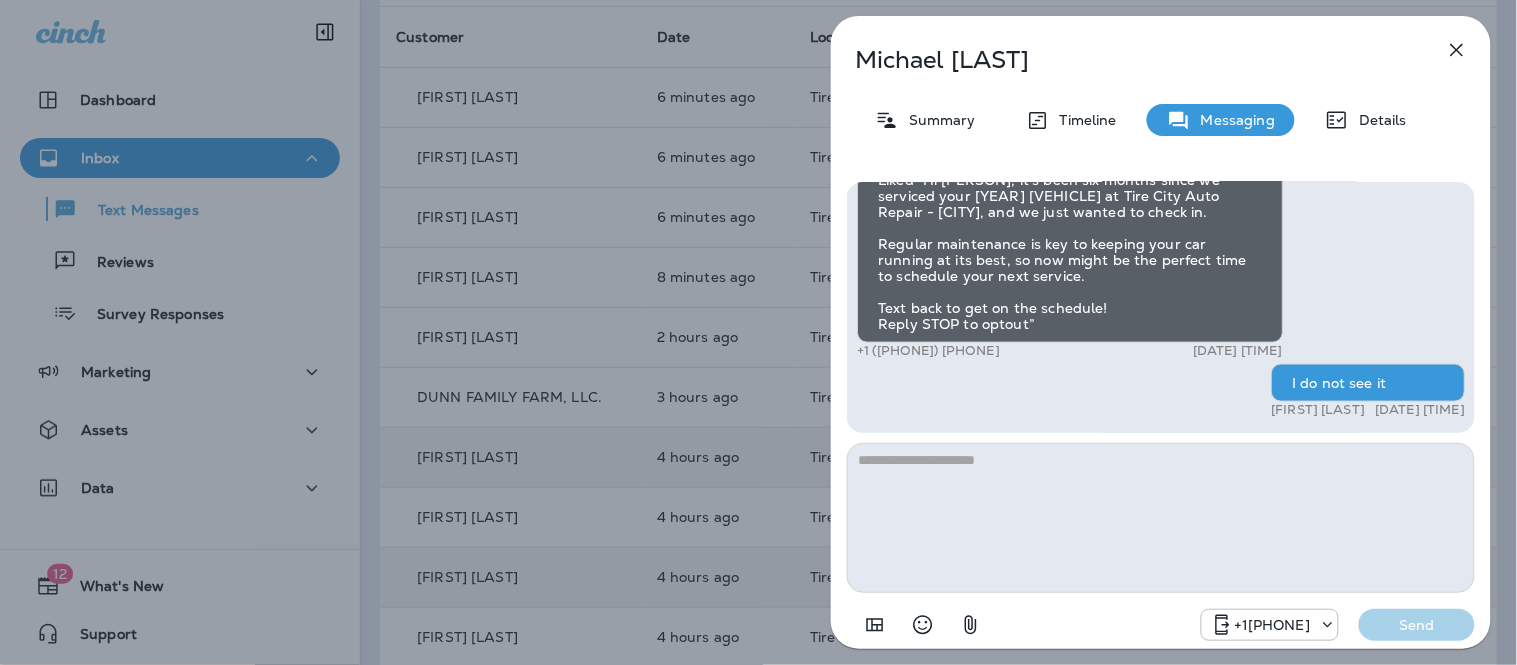 click 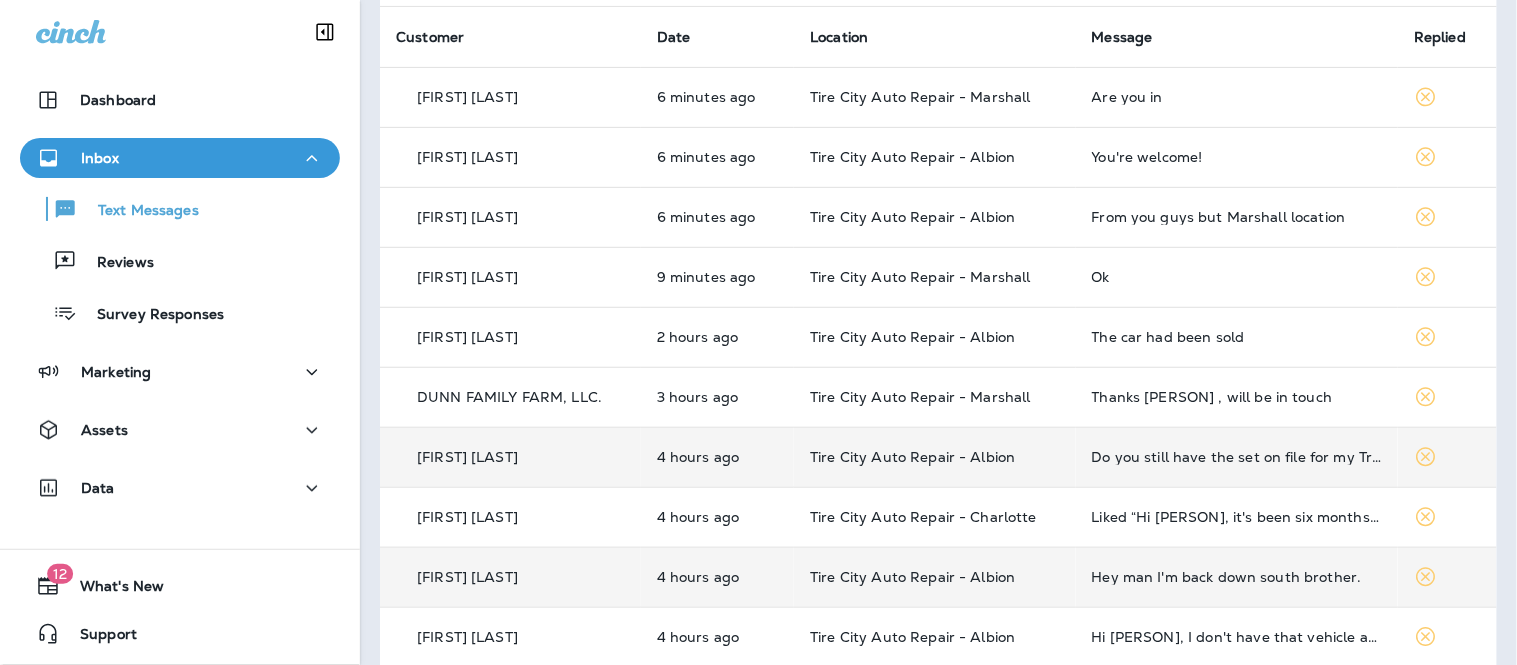 click on "Tire City Auto Repair - Albion" at bounding box center [912, 457] 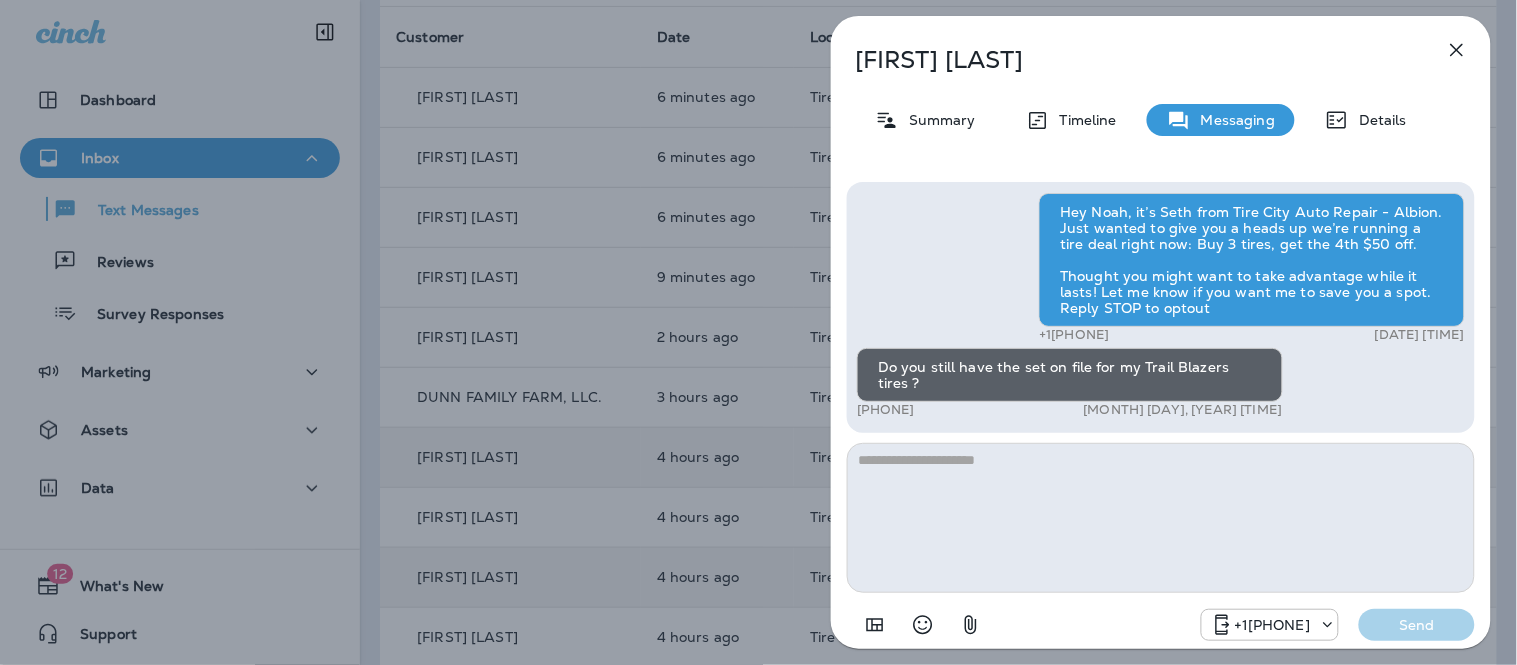 click at bounding box center [1161, 518] 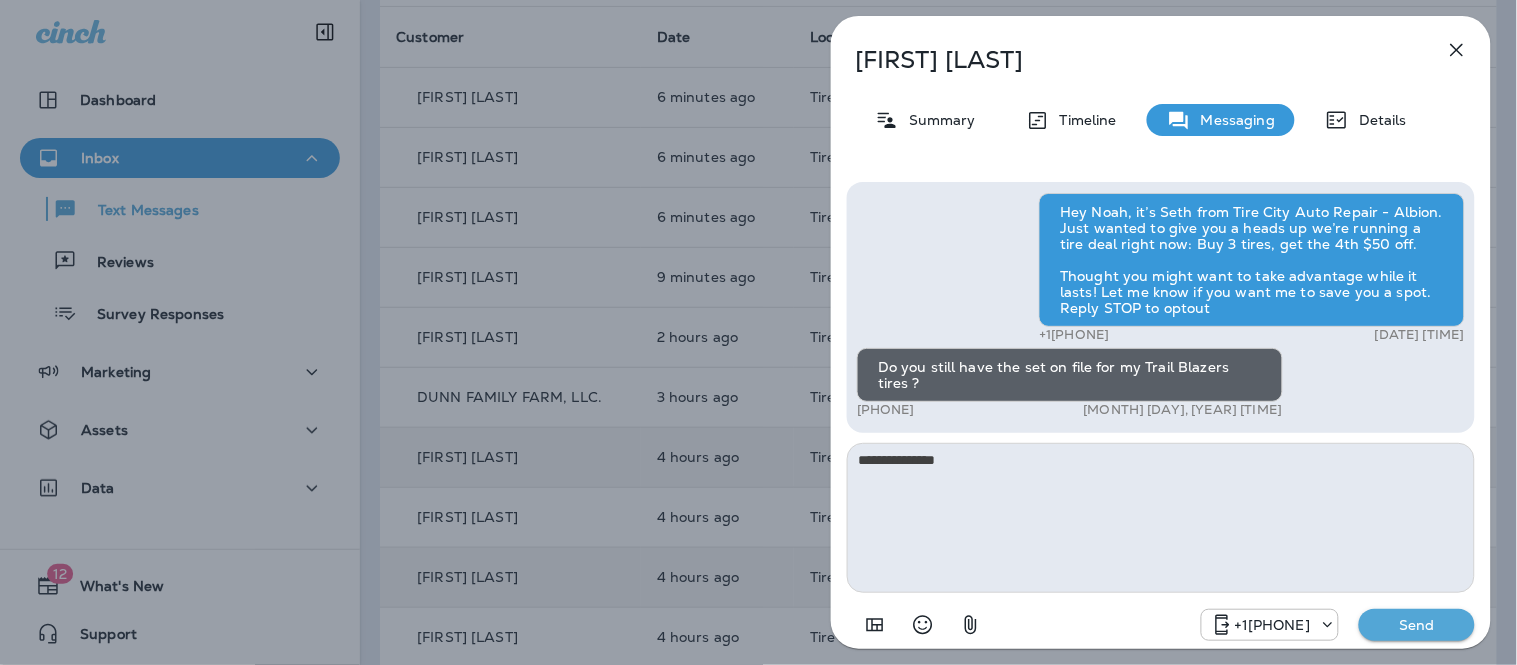 type on "**********" 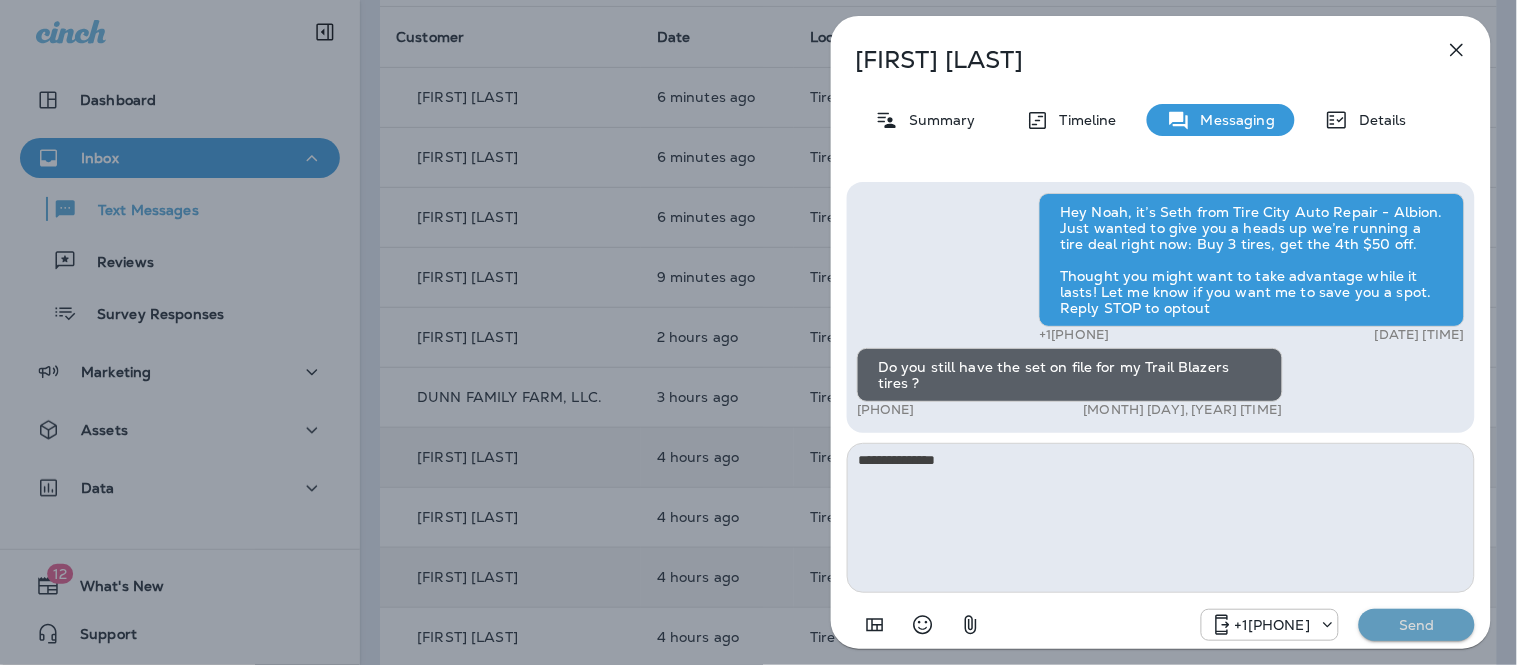 click on "Send" at bounding box center (1417, 625) 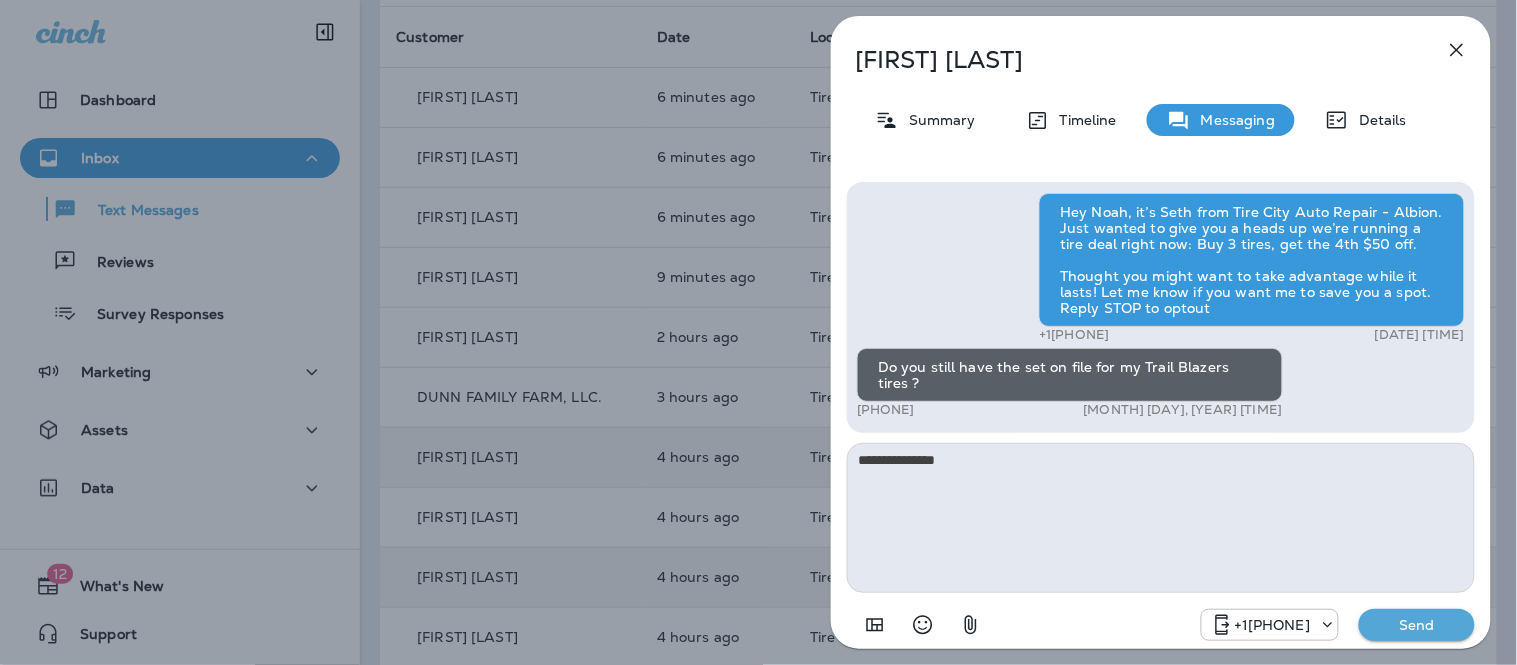 type 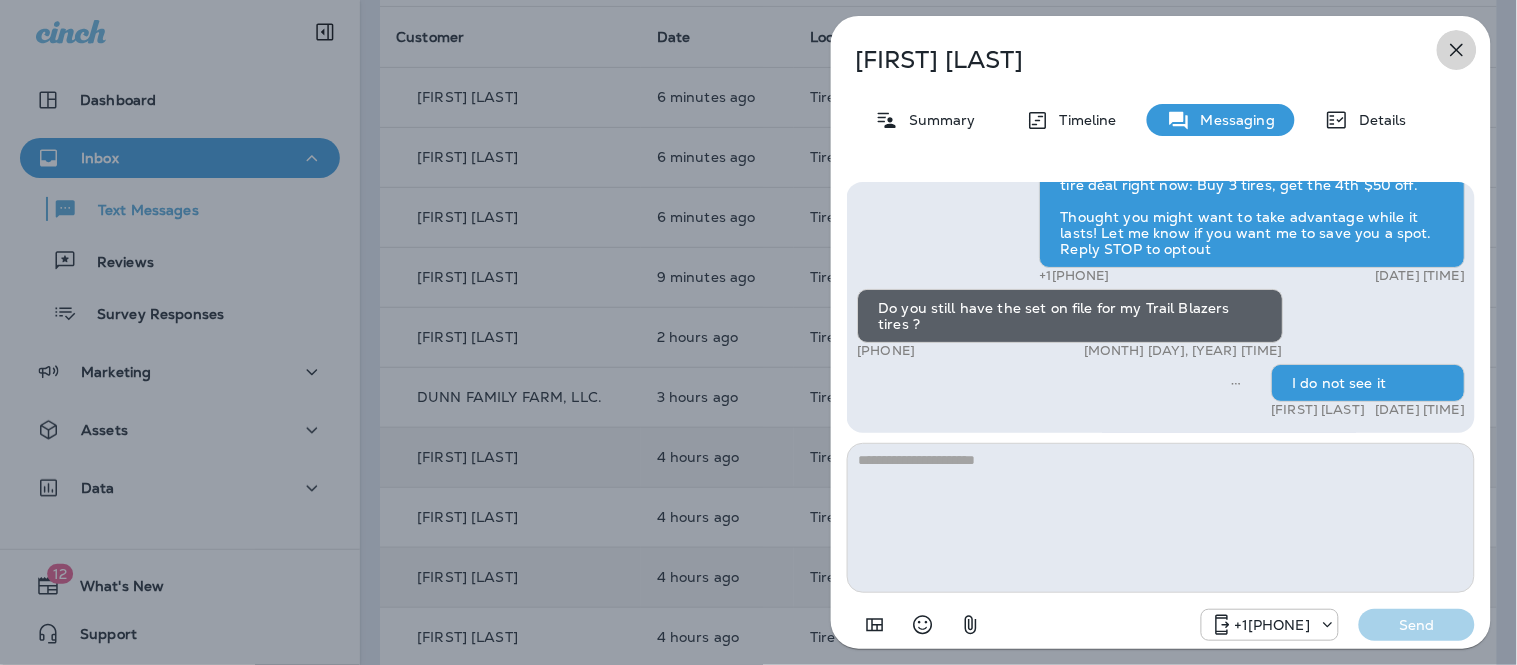 click 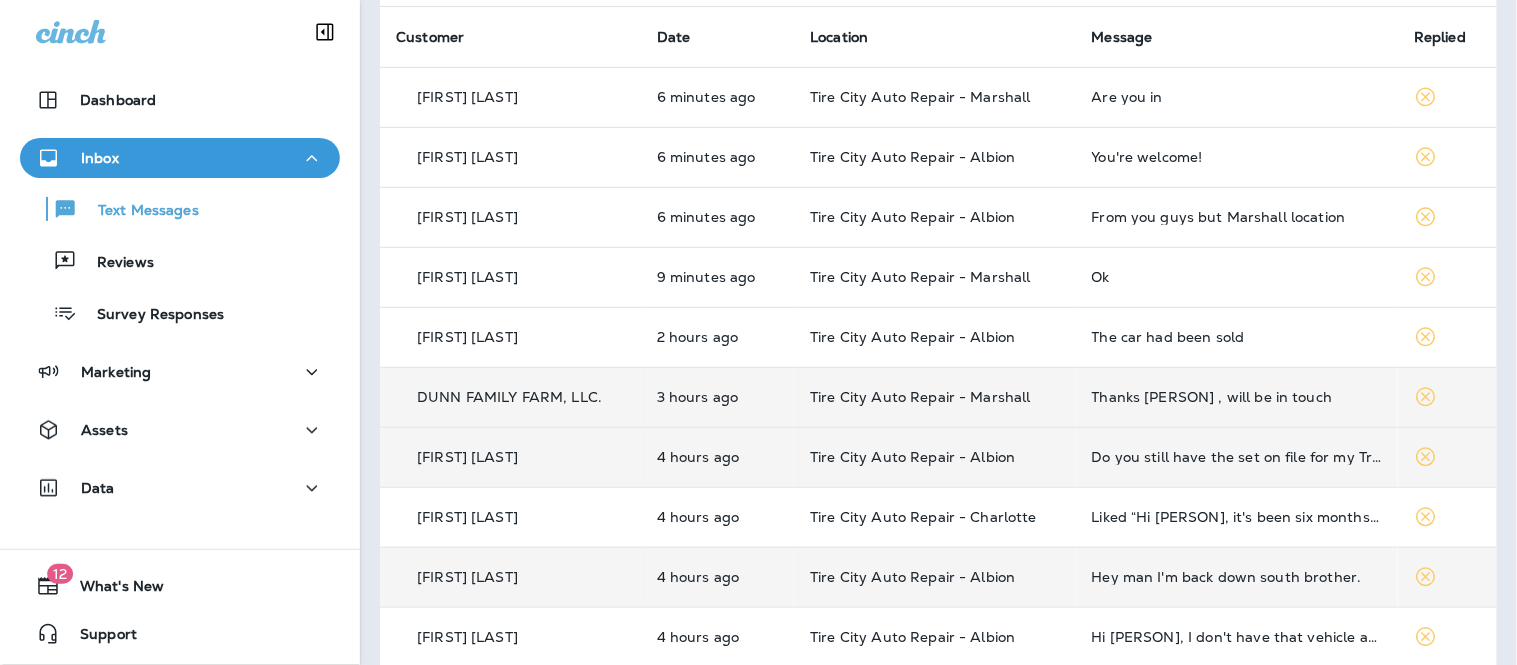 click on "Thanks [PERSON] , will be in touch" at bounding box center [1237, 397] 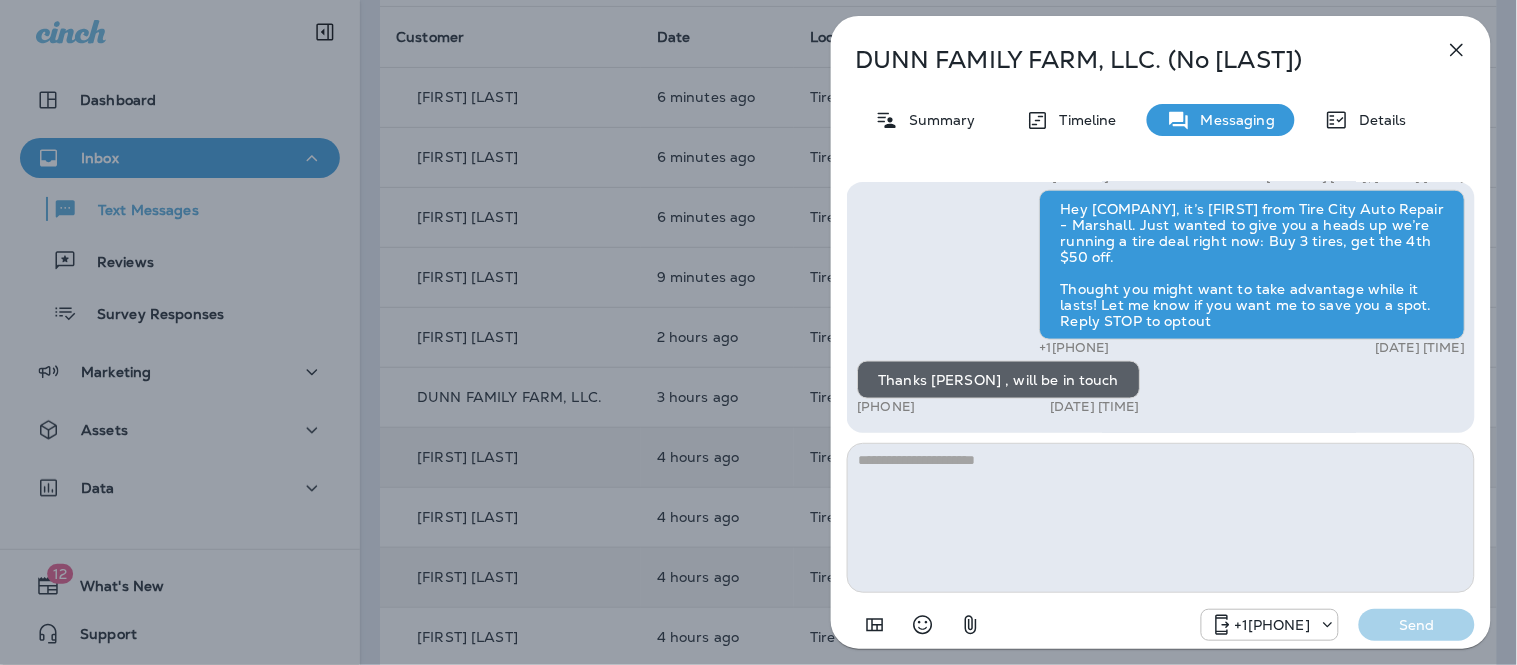 click at bounding box center [1161, 518] 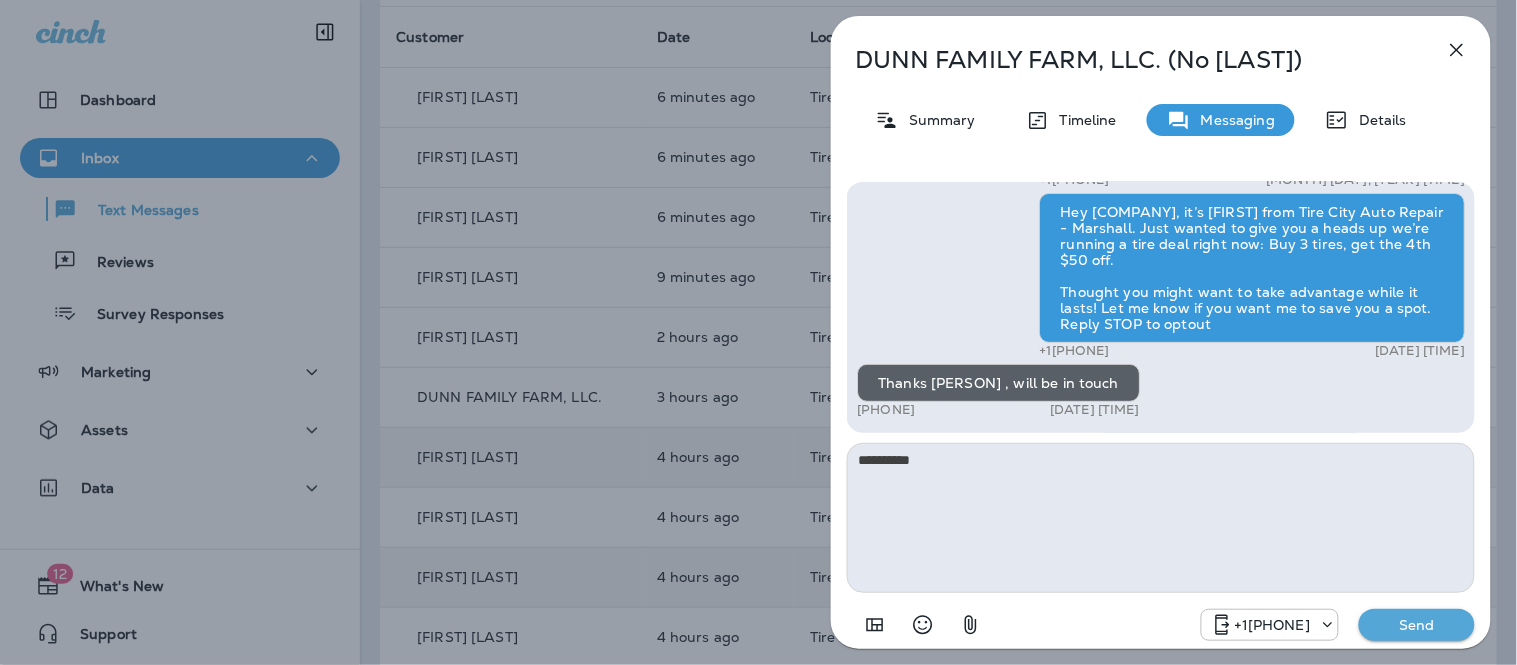 type on "**********" 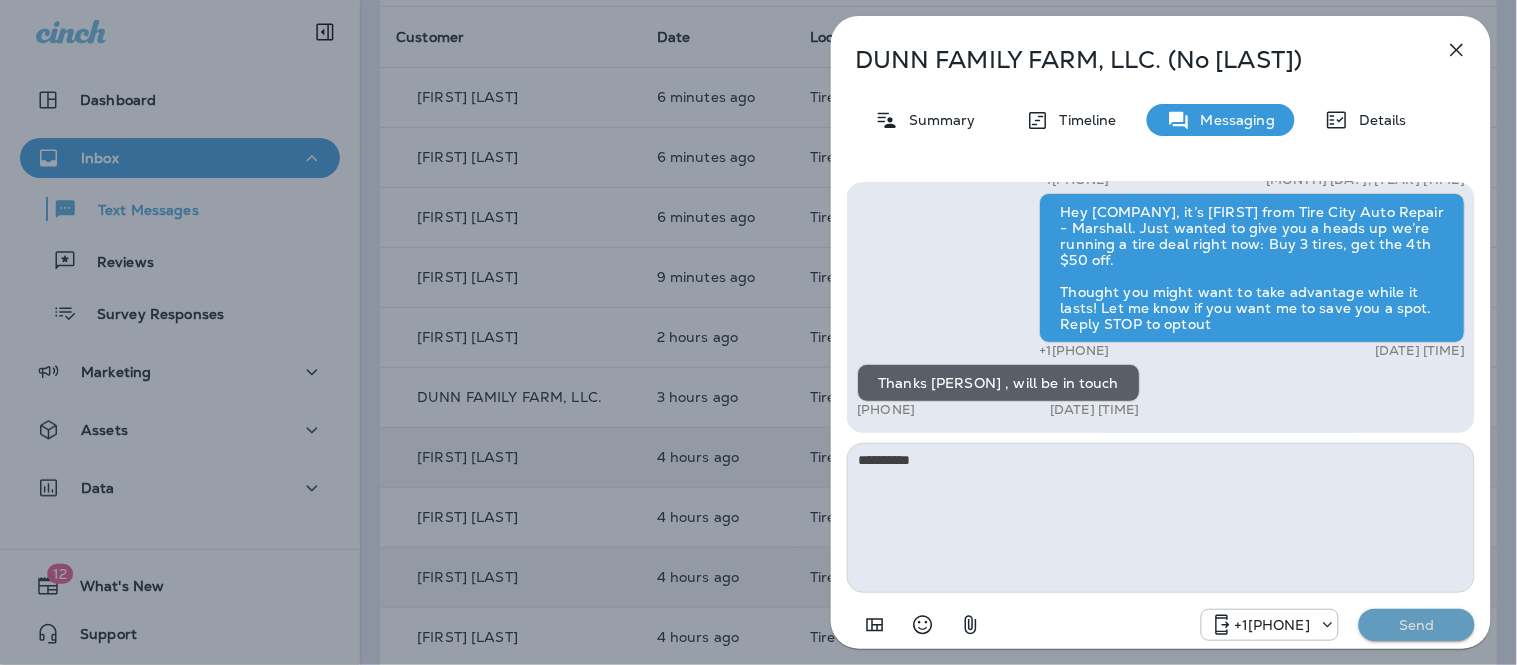 click on "Send" at bounding box center [1417, 625] 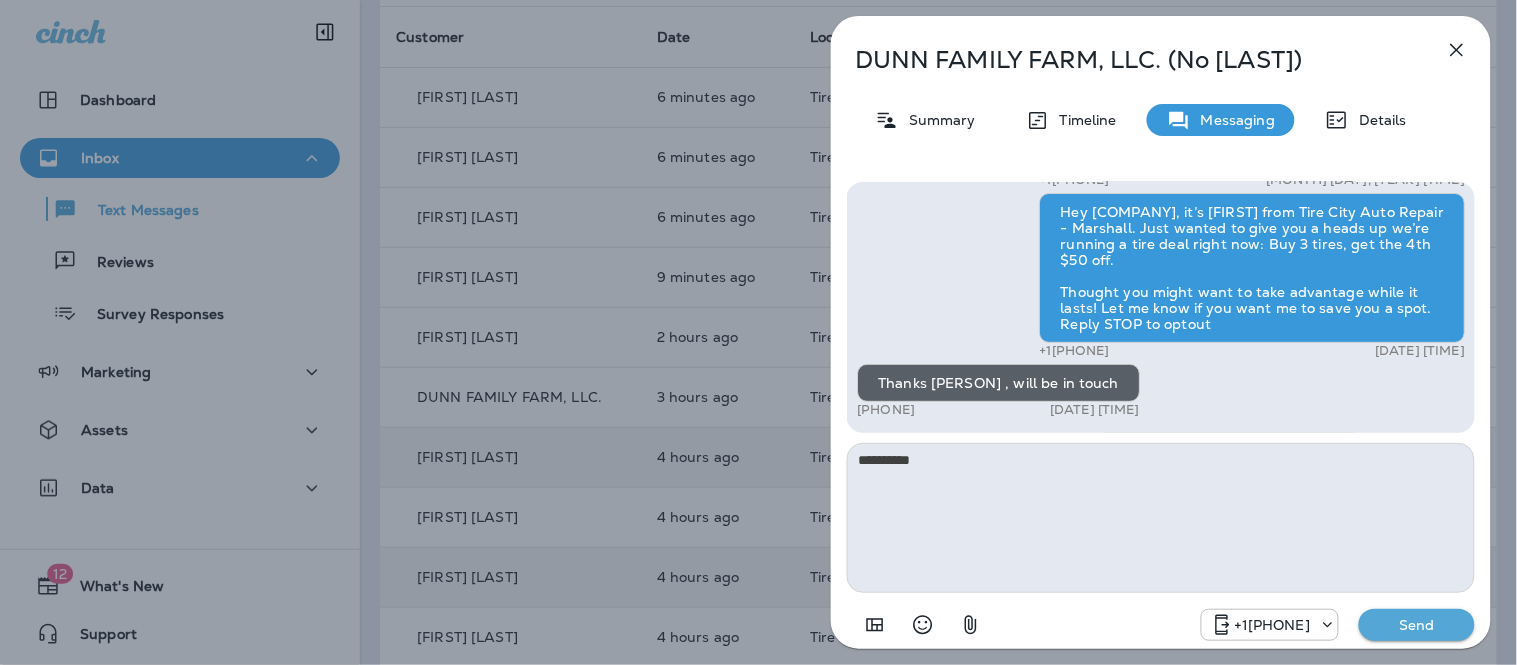 type 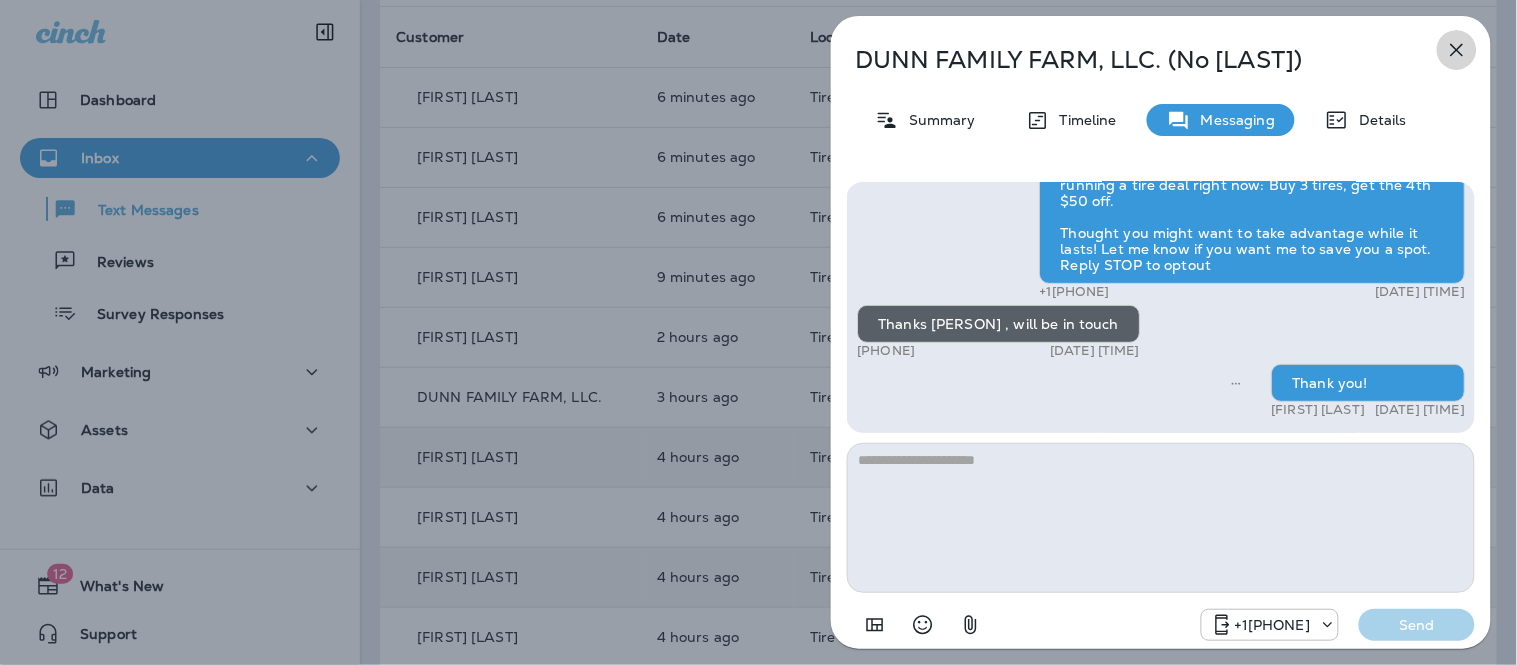click 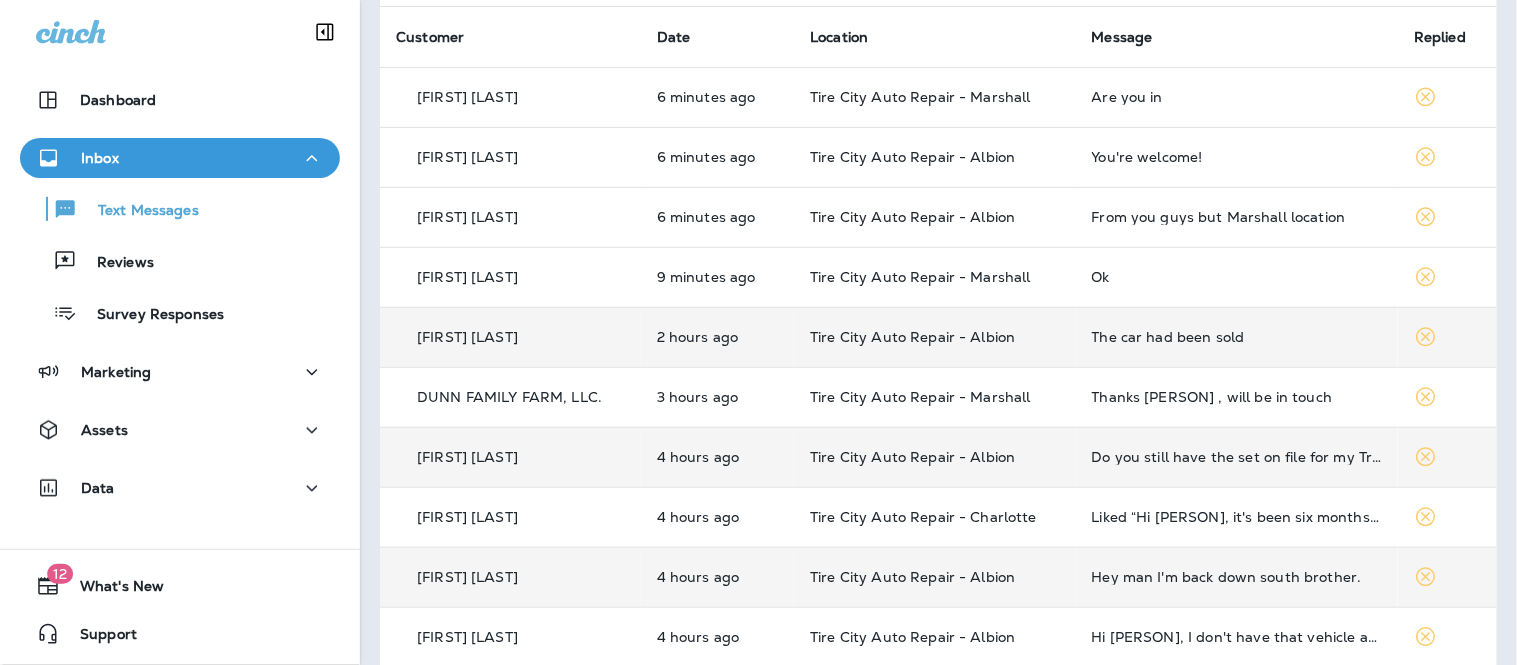 click on "The car had been sold" at bounding box center [1237, 337] 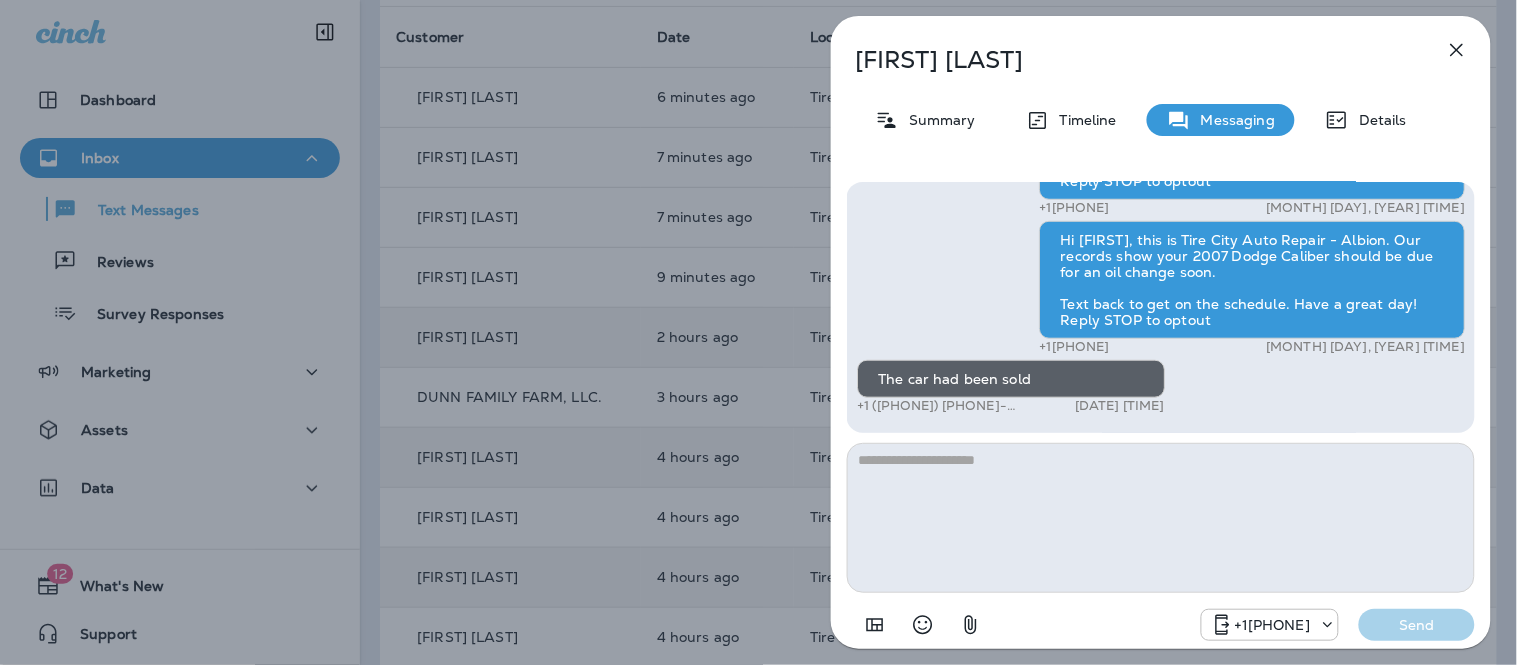 click at bounding box center [1161, 518] 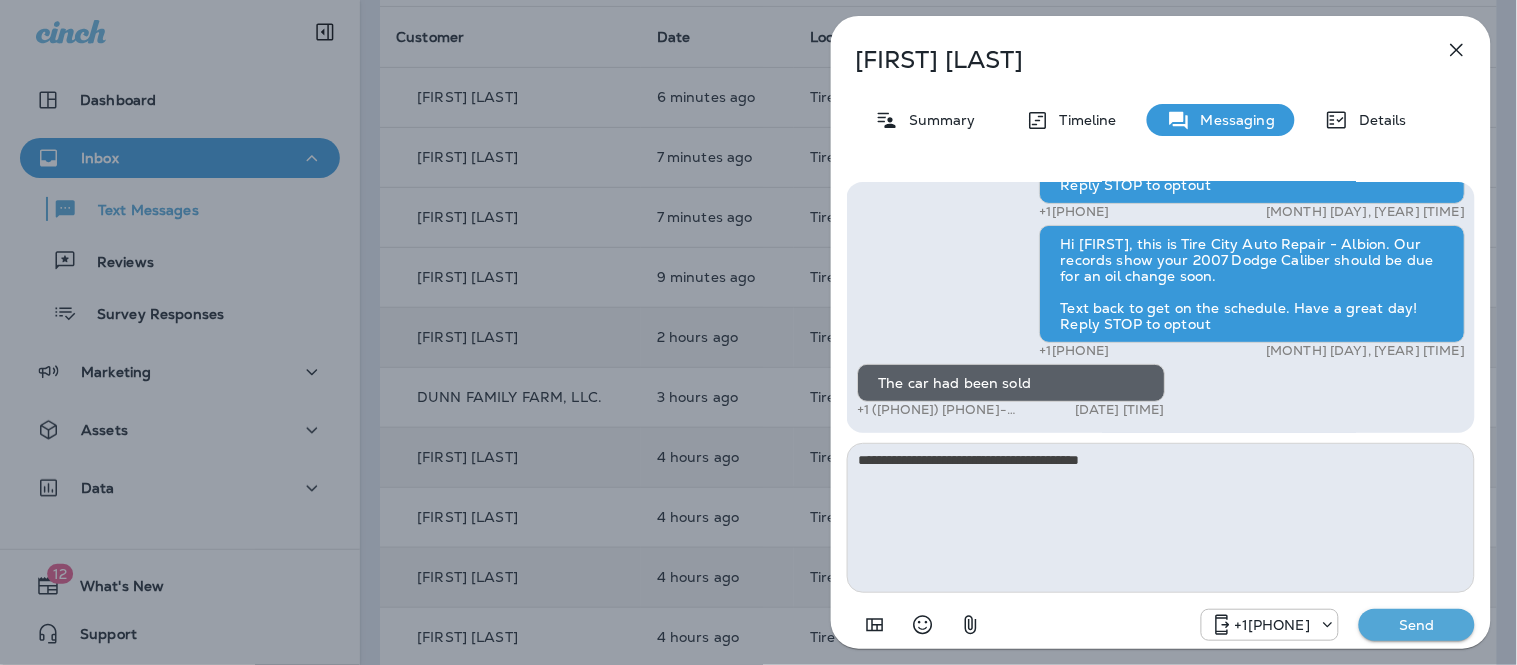 type on "**********" 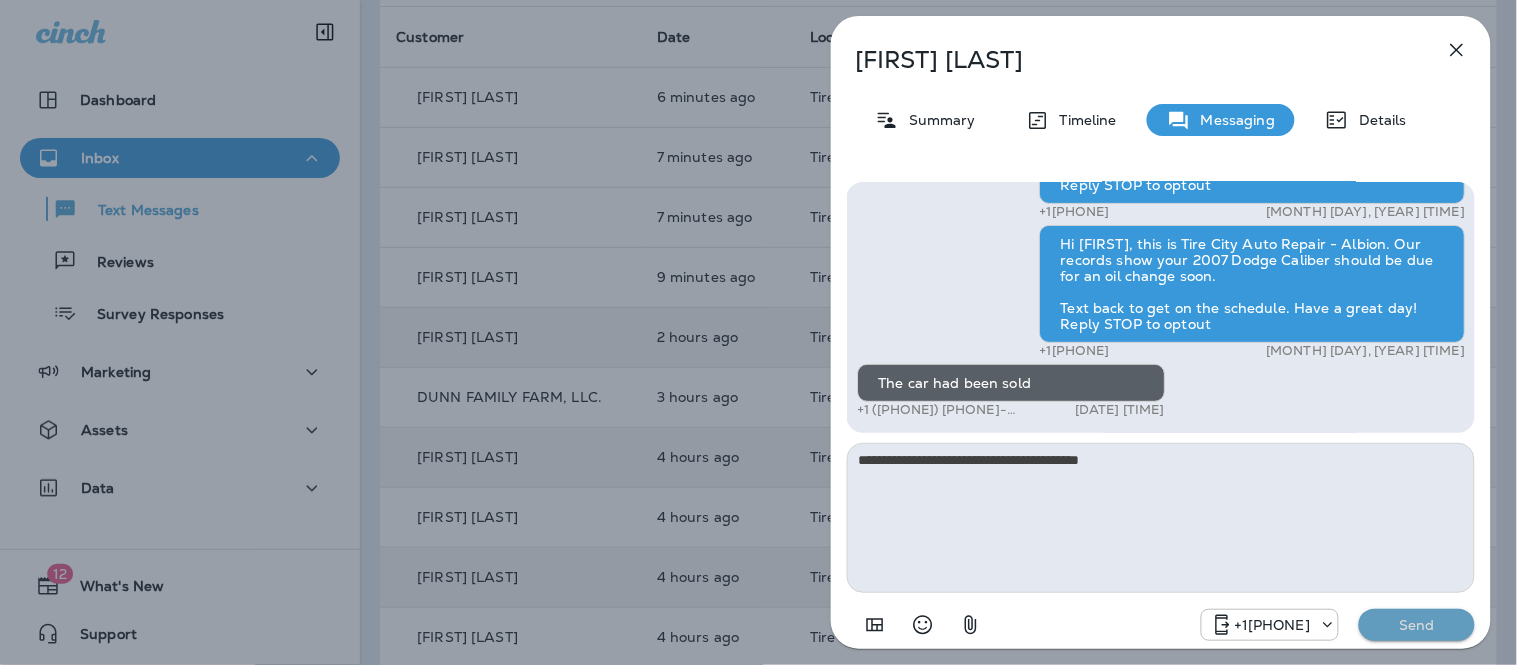 click on "Send" at bounding box center (1417, 625) 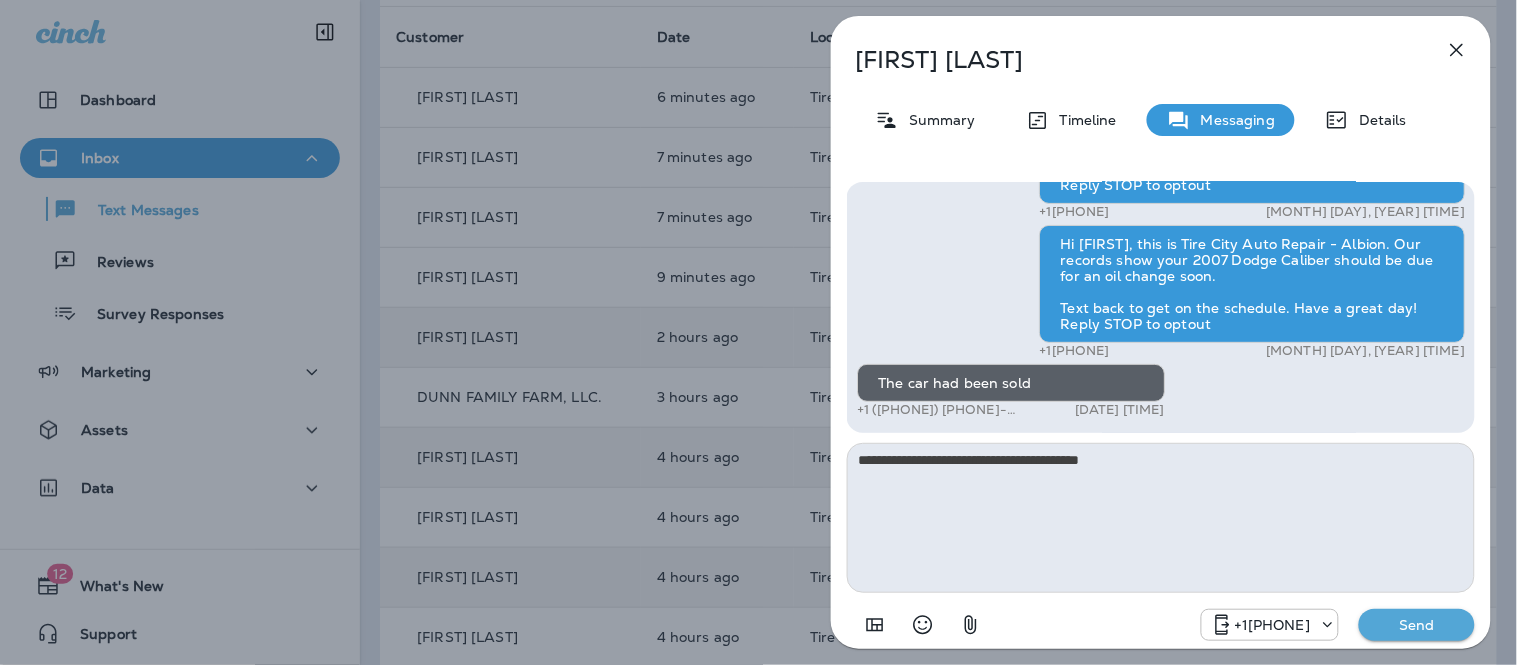 type 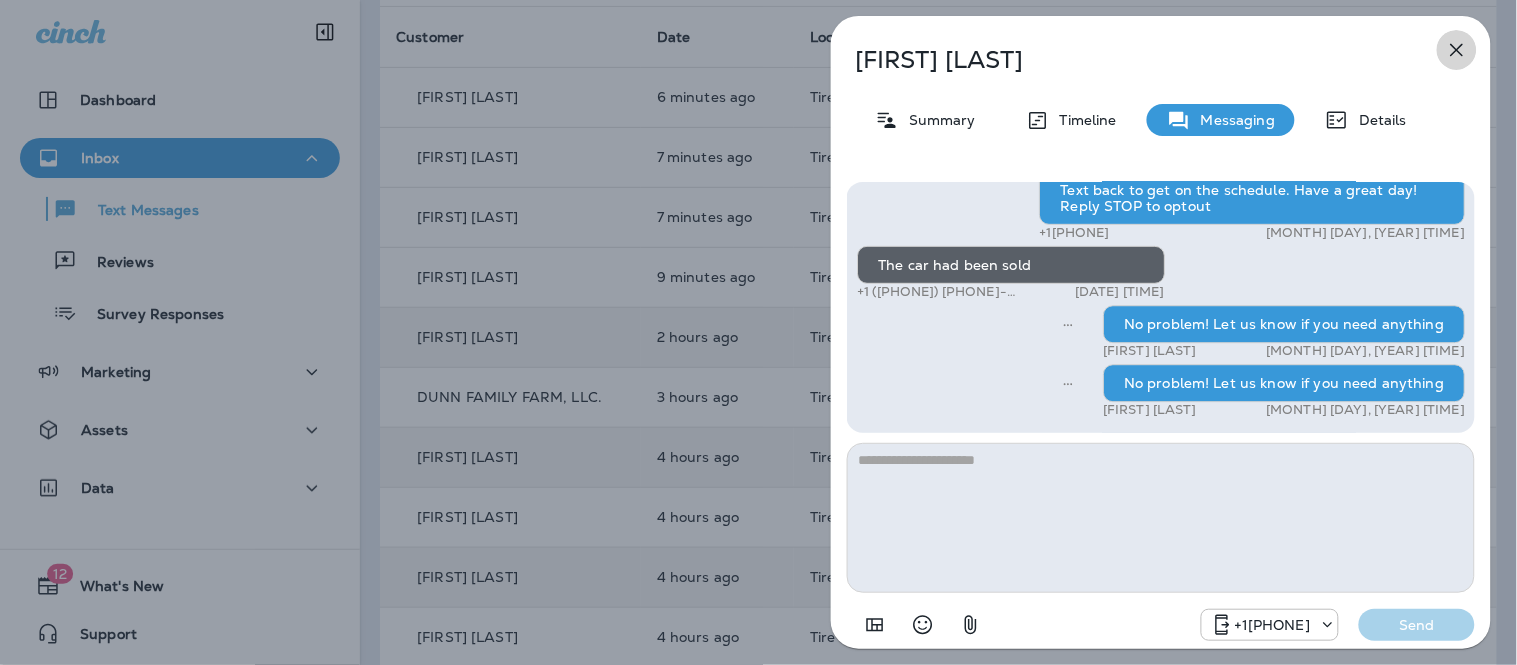 click 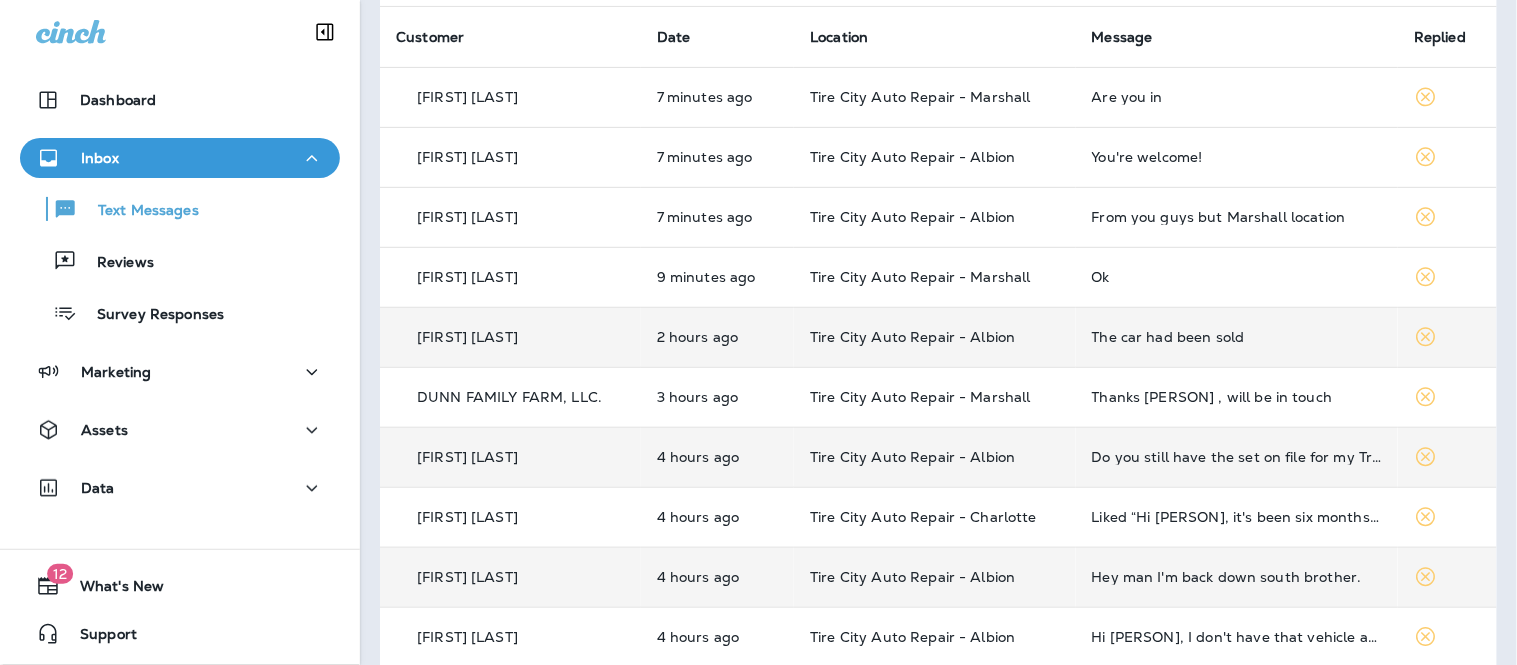 click on "9 minutes ago" at bounding box center (718, 277) 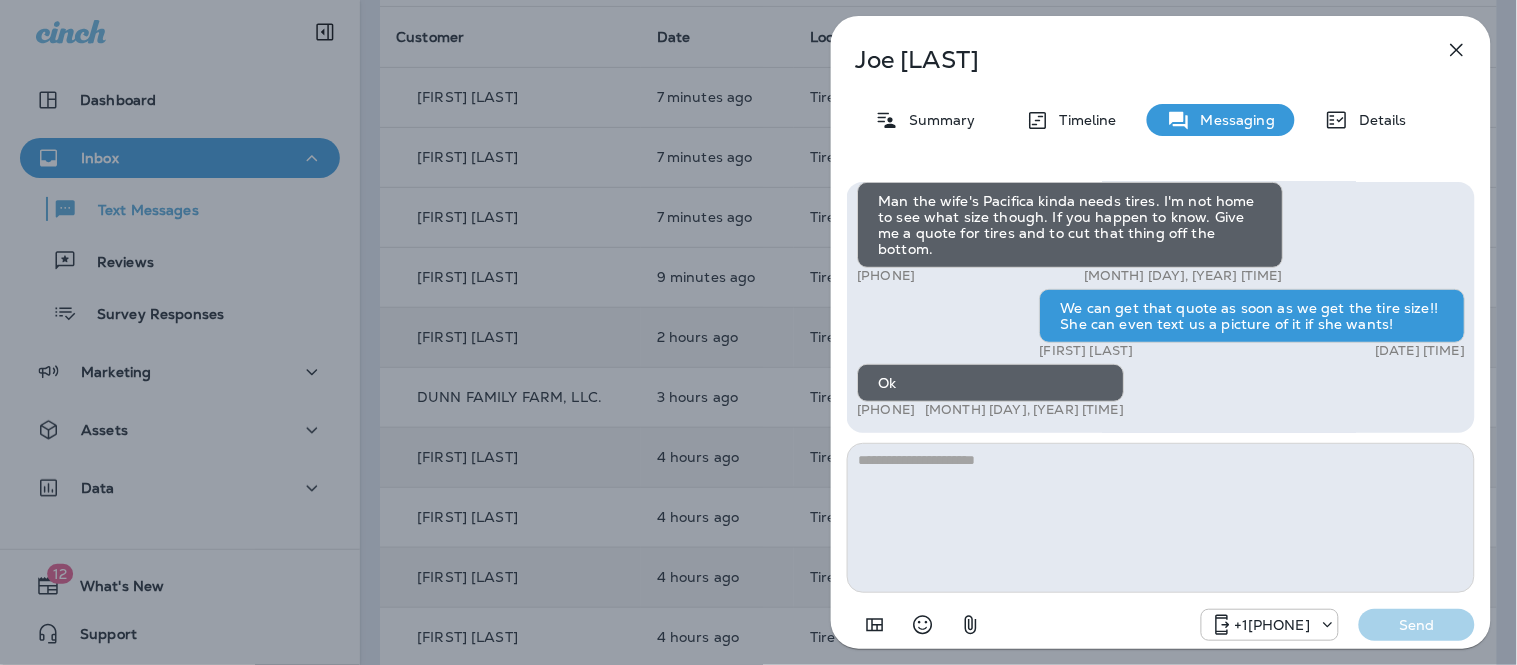 click at bounding box center (1161, 518) 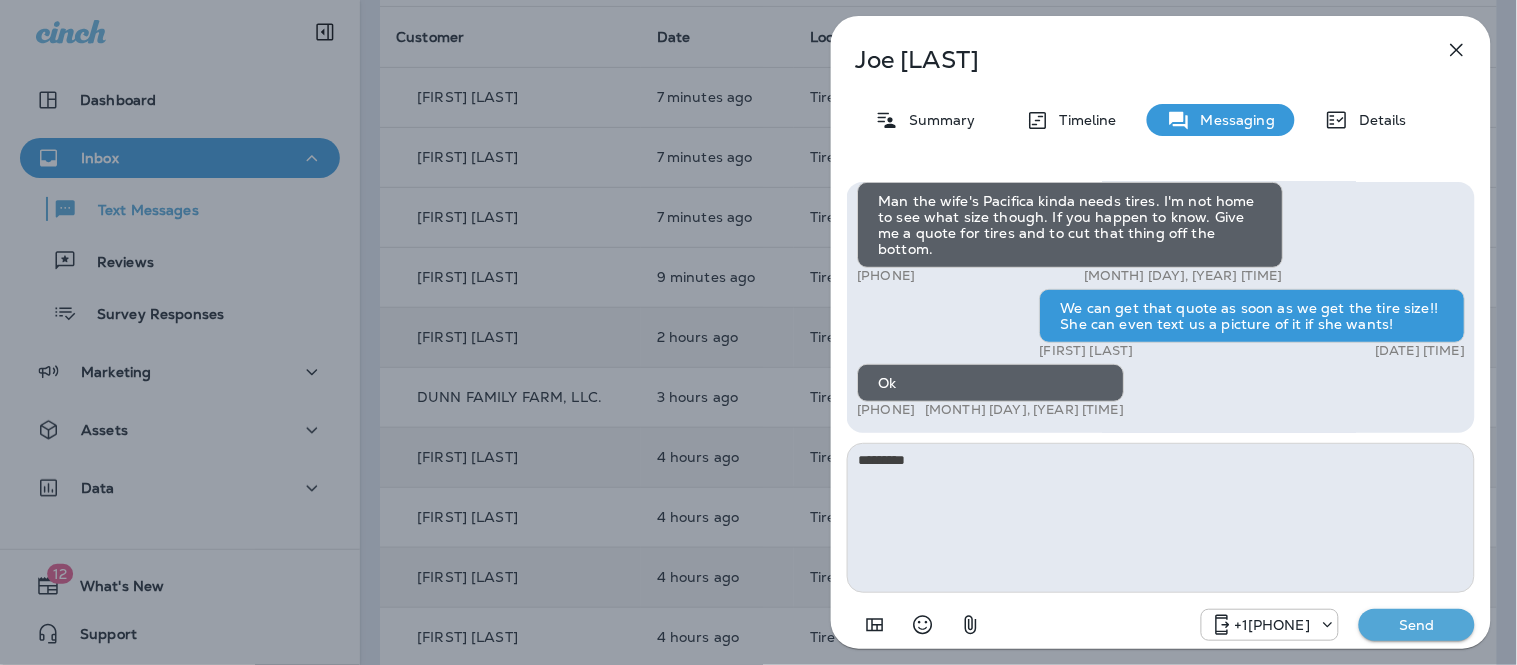 type on "*********" 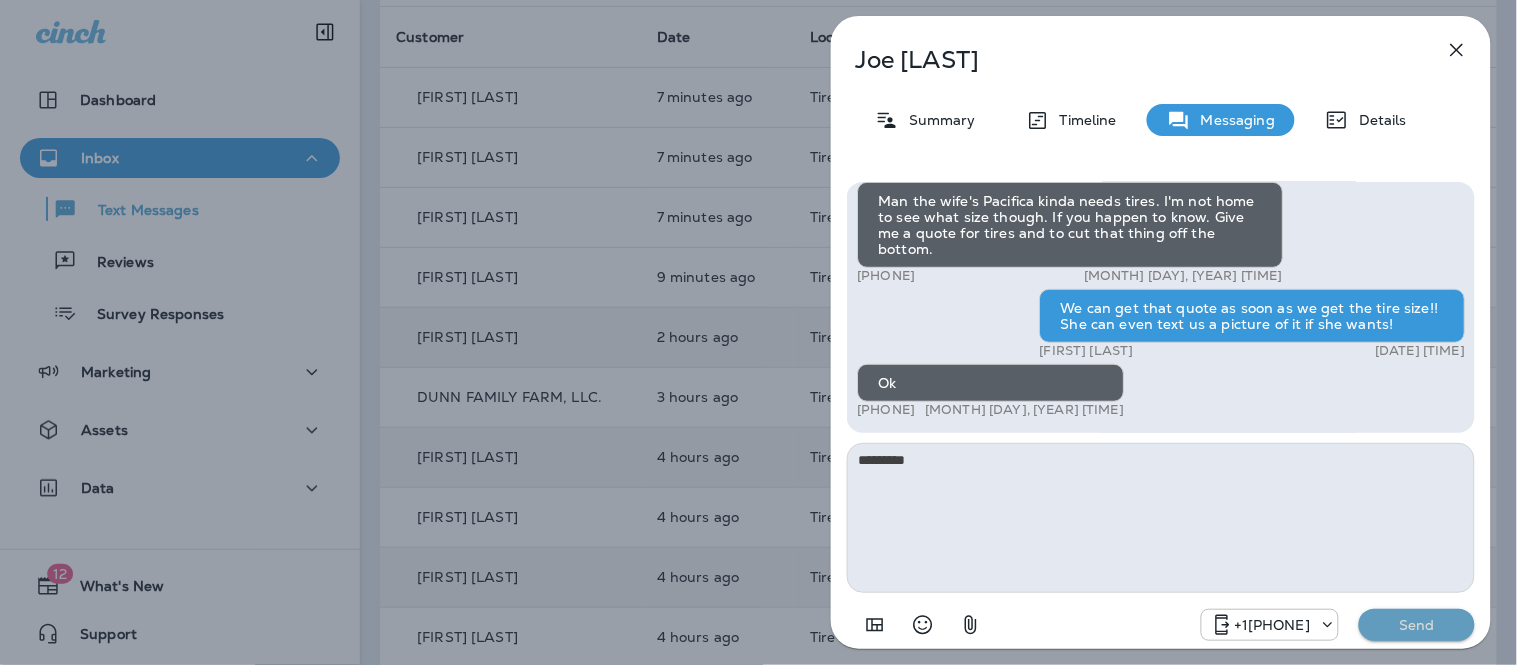click on "Send" at bounding box center [1417, 625] 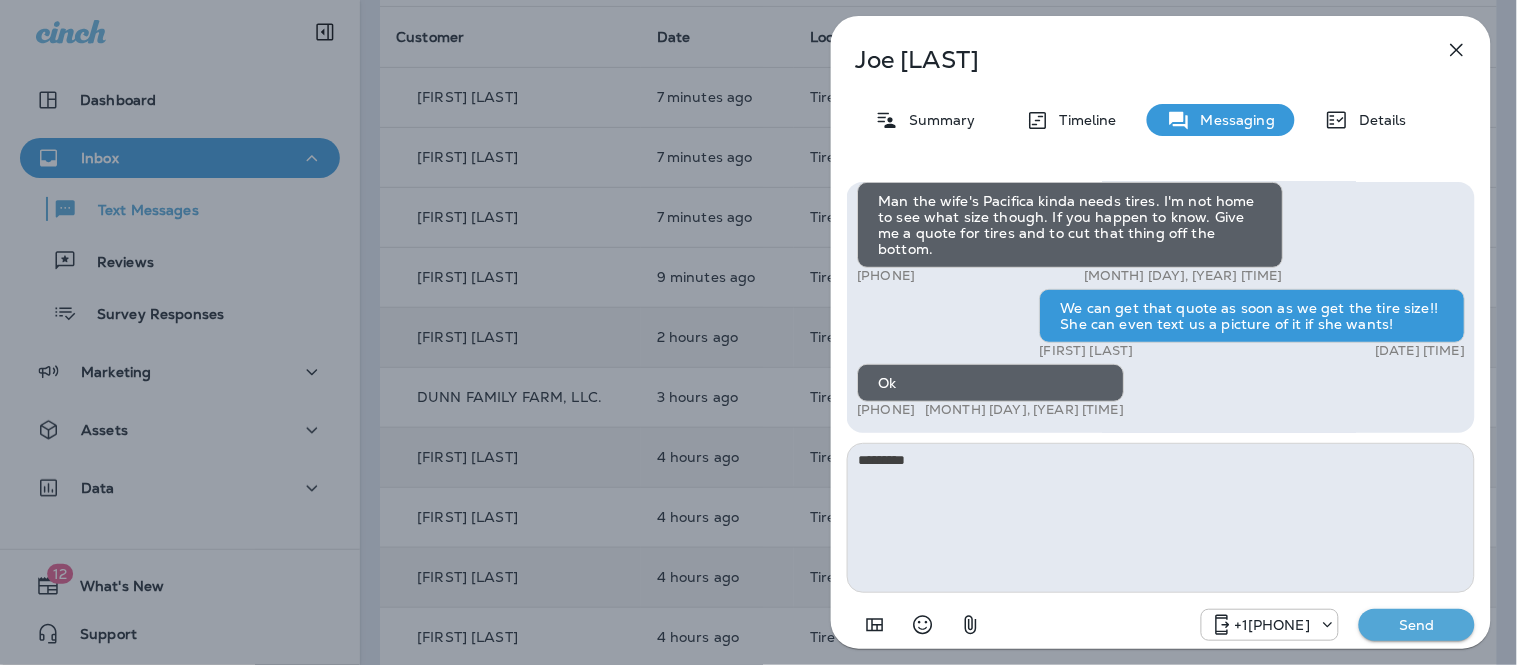 type 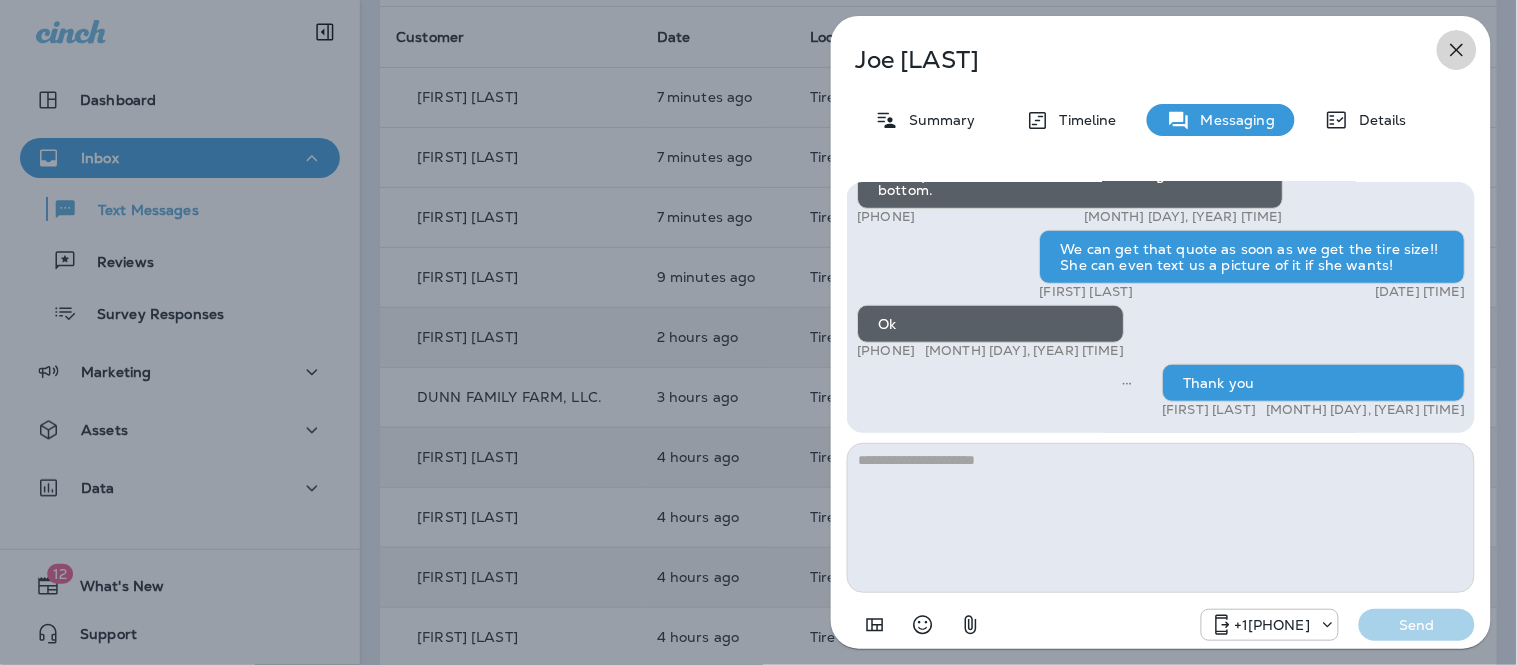 click 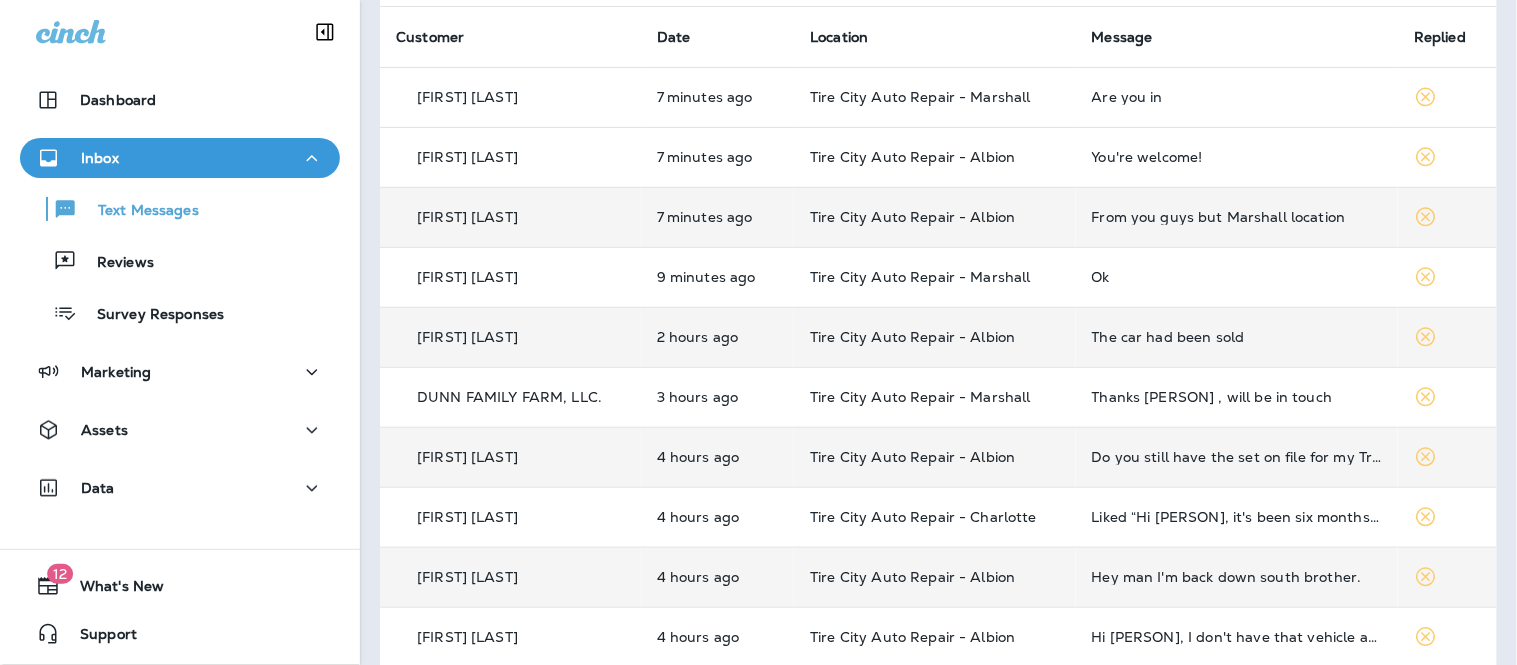 click on "Tire City Auto Repair - Albion" at bounding box center [934, 217] 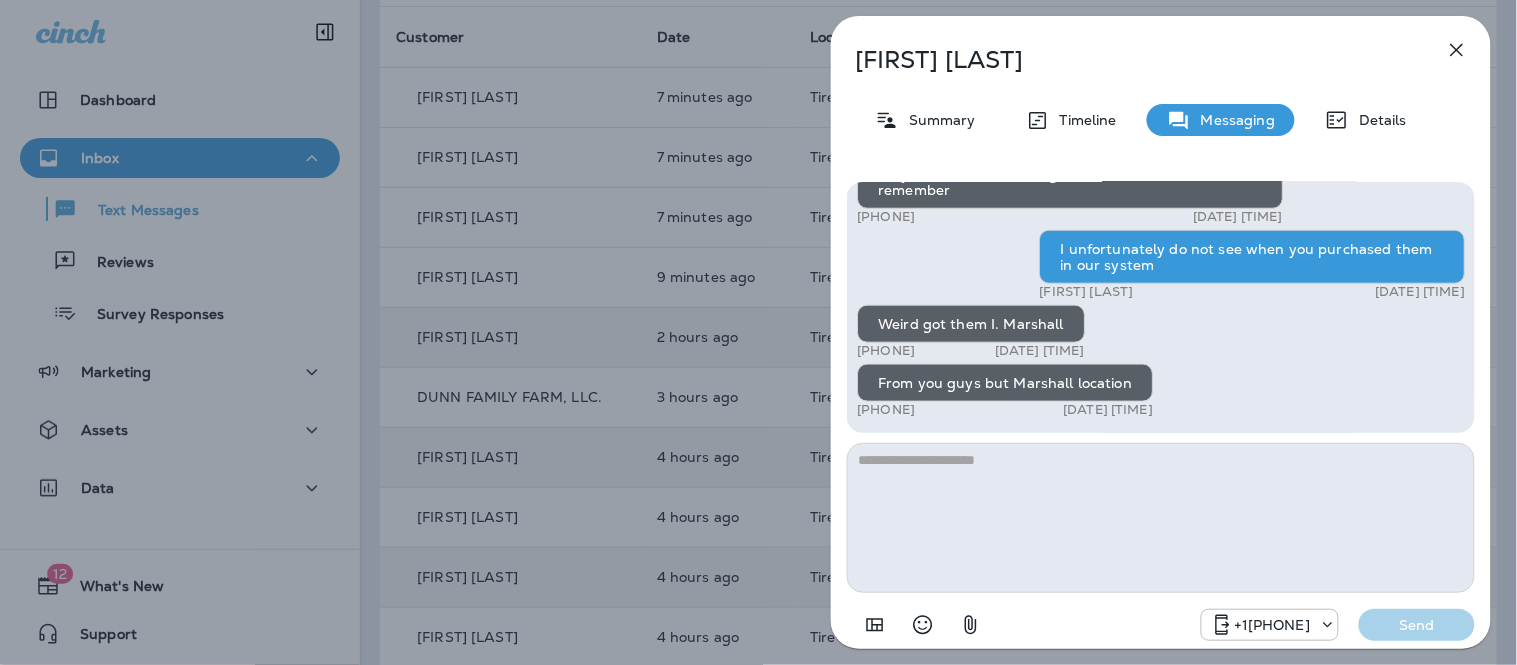 click at bounding box center (1161, 518) 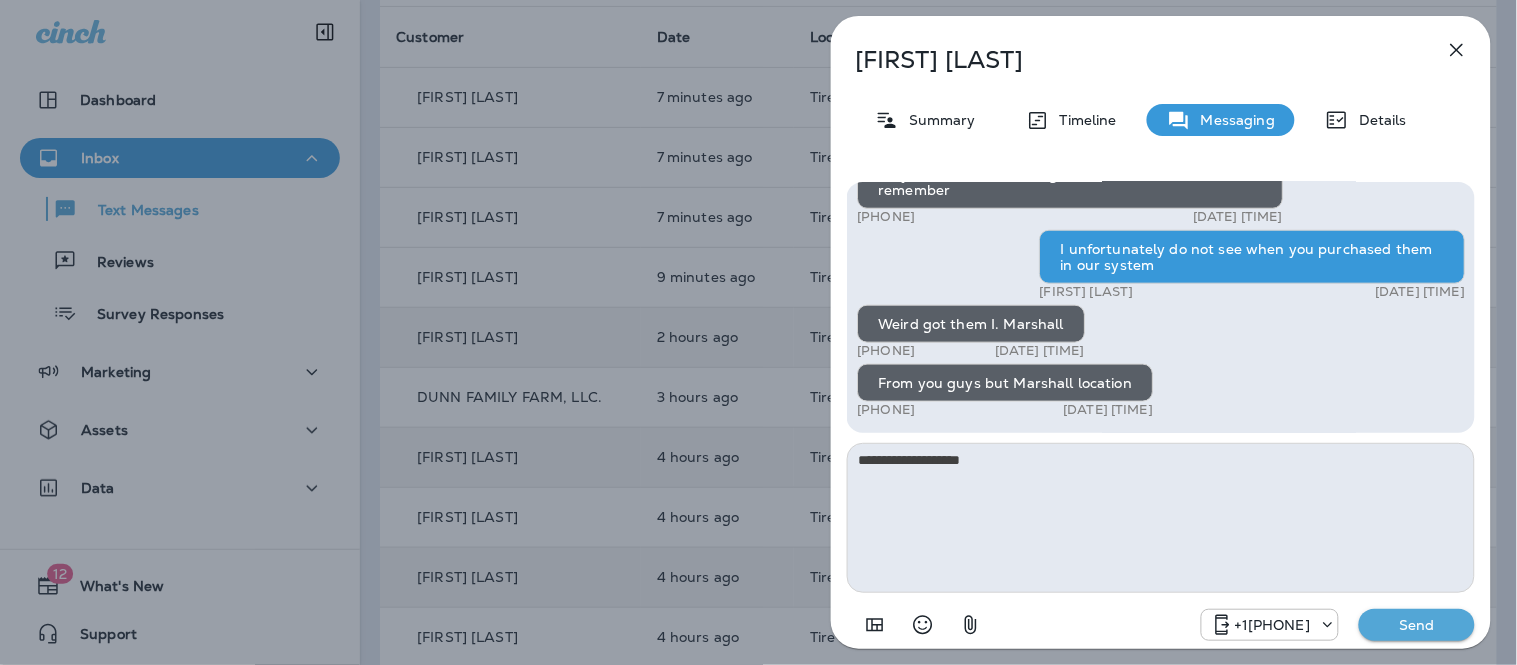 type on "**********" 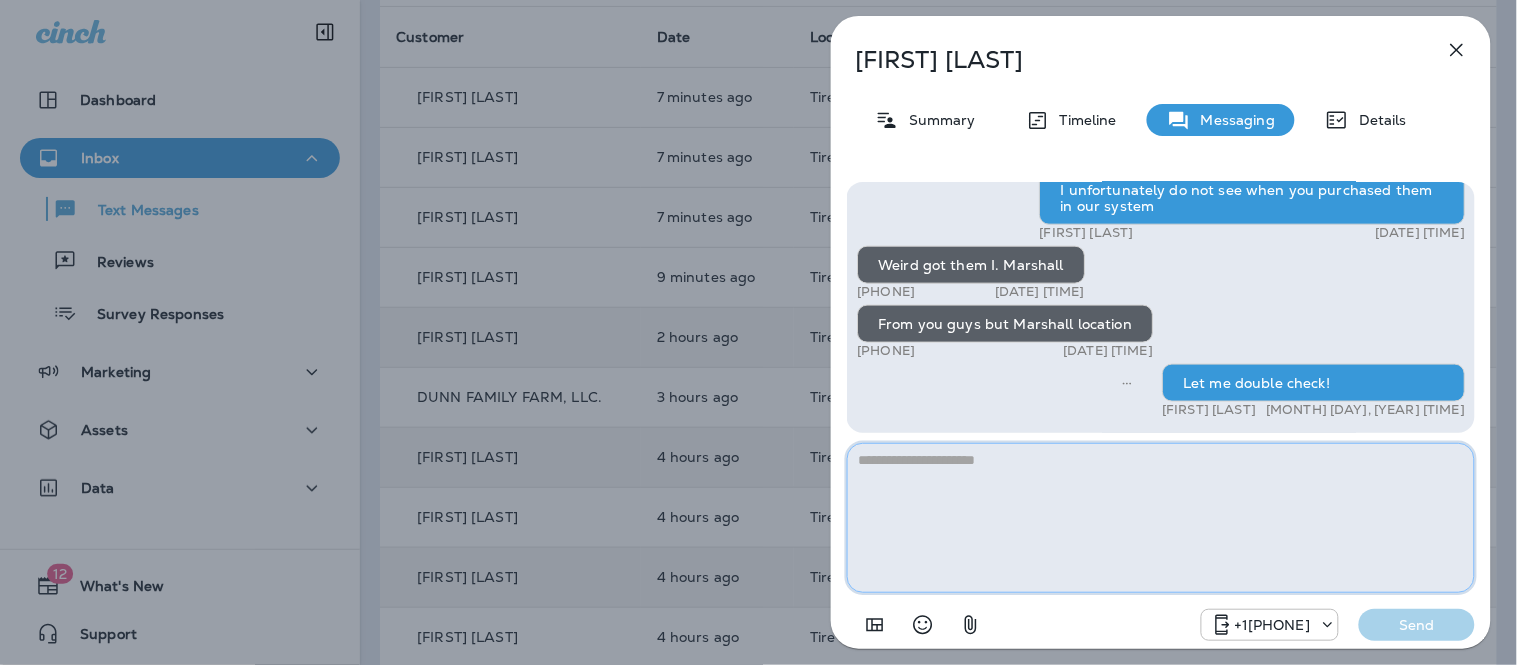 click at bounding box center [1161, 518] 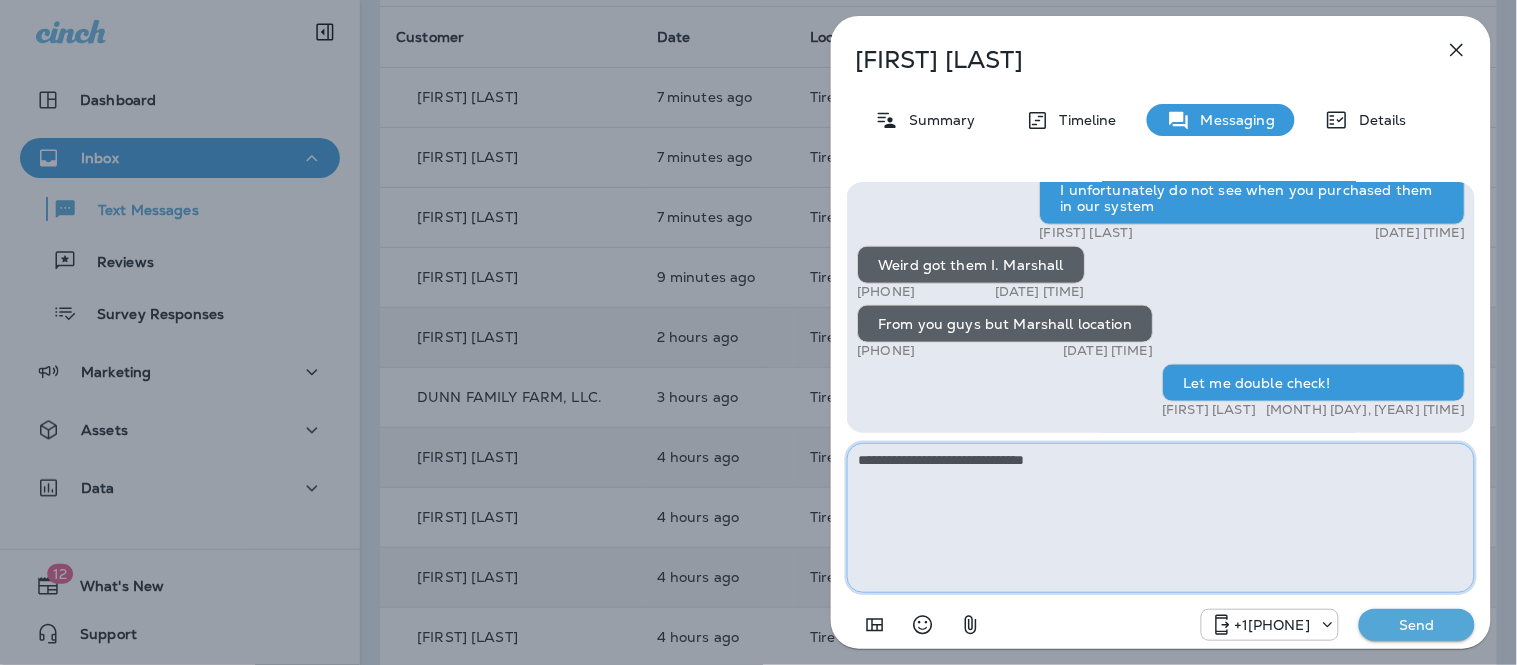 click on "**********" at bounding box center (1161, 518) 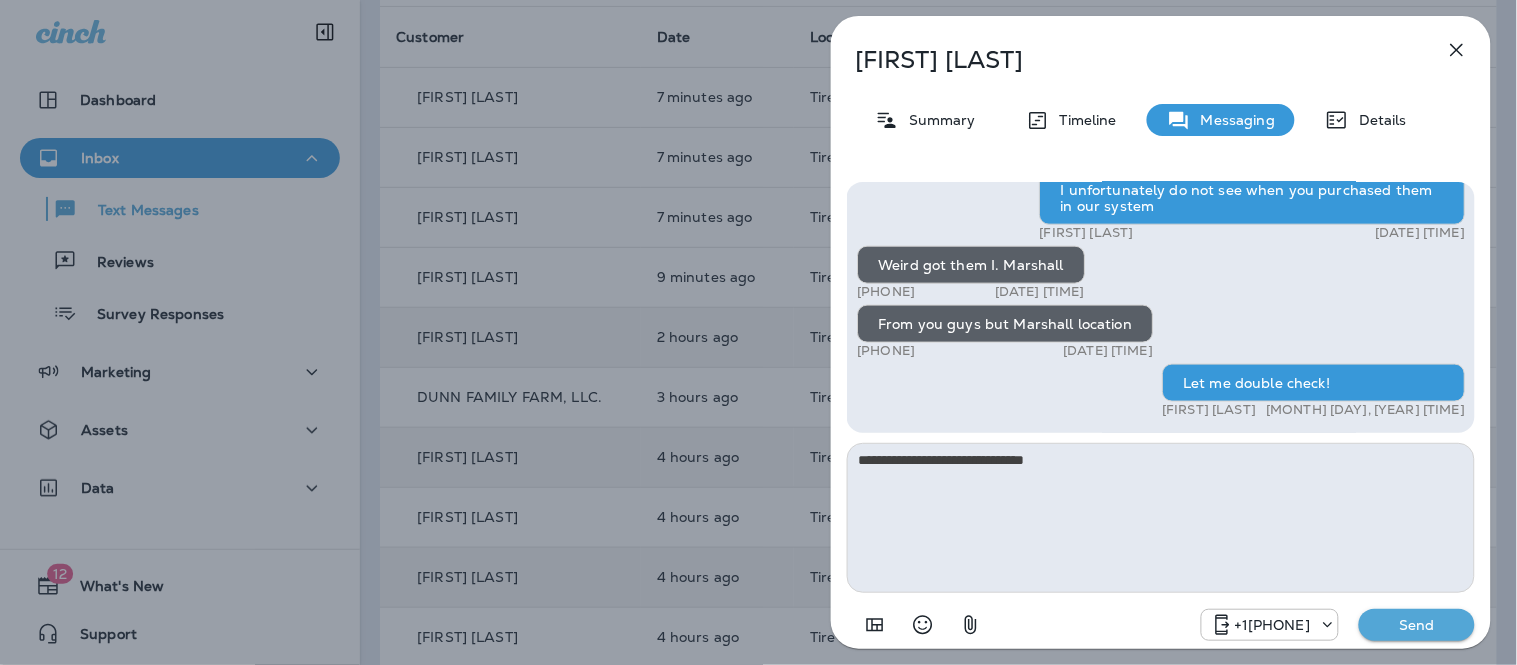 click on "Send" at bounding box center (1417, 625) 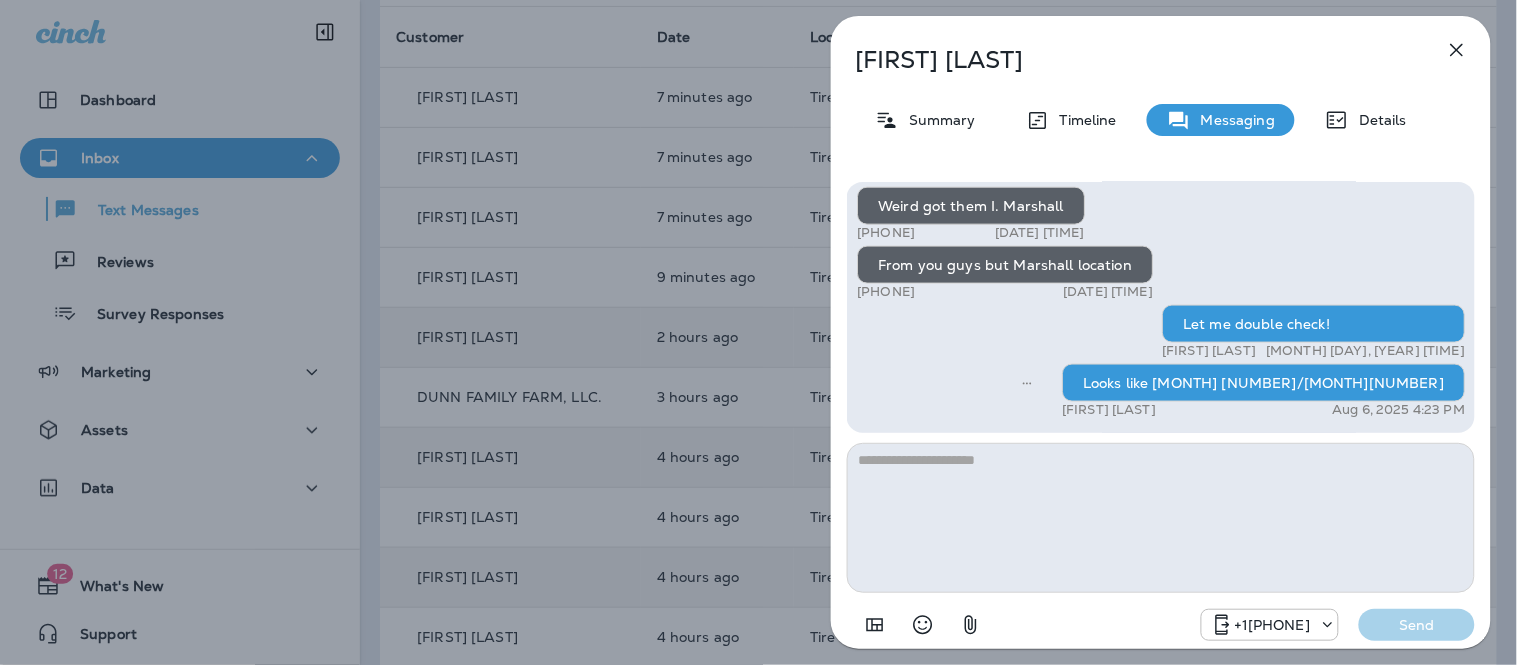 click 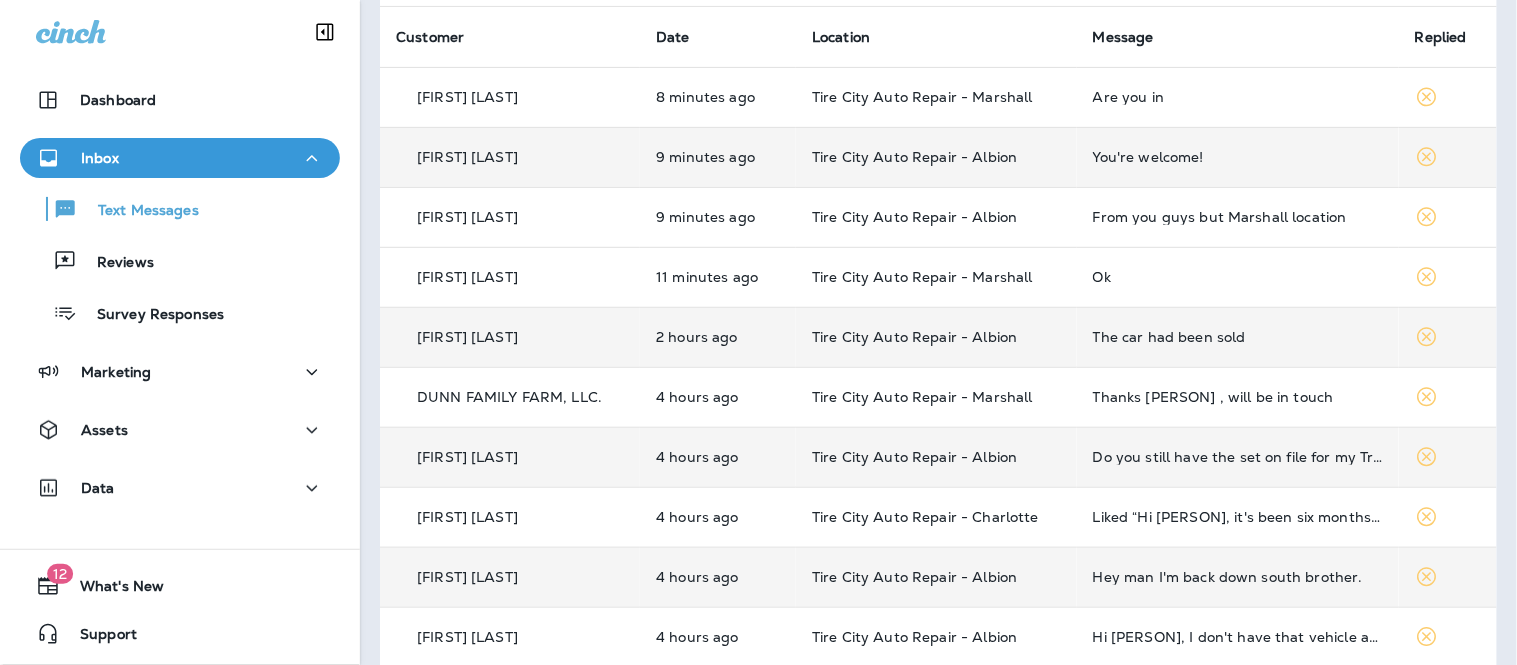 click on "You're welcome!" at bounding box center [1238, 157] 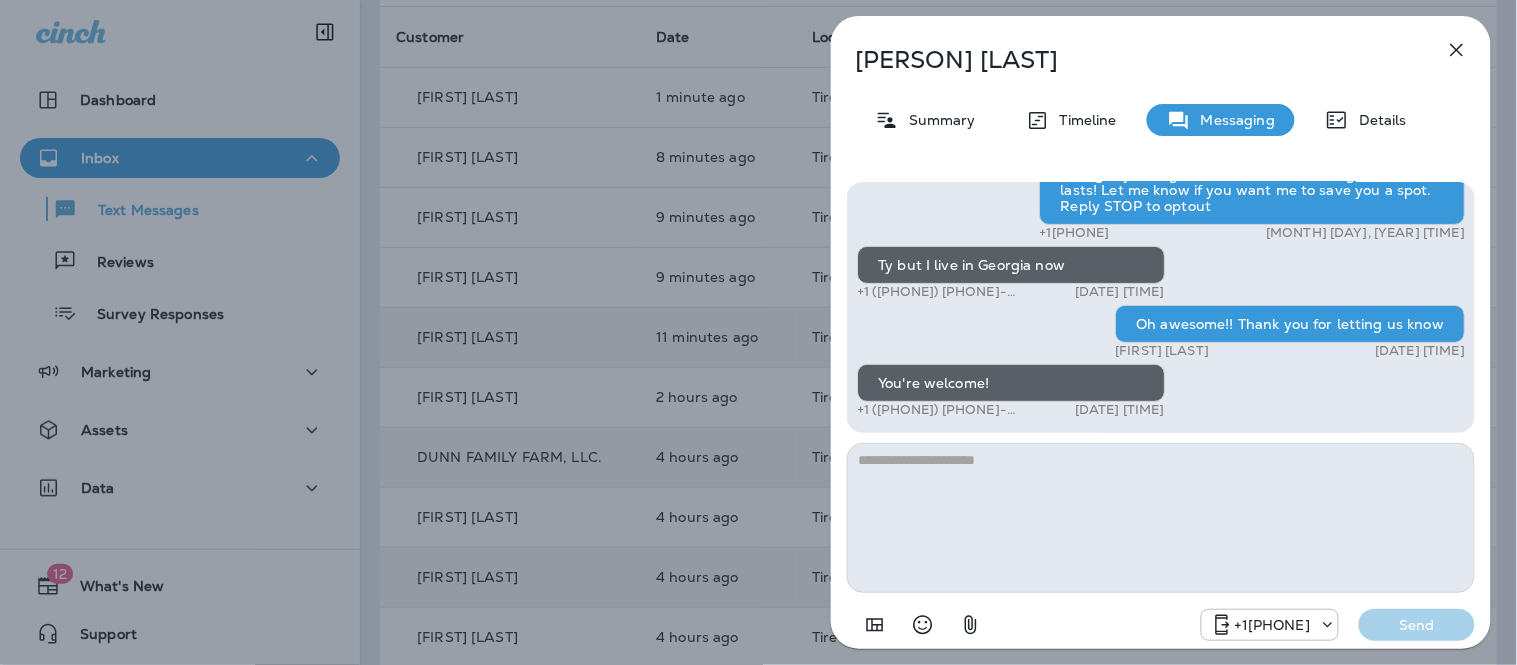 click at bounding box center [1457, 50] 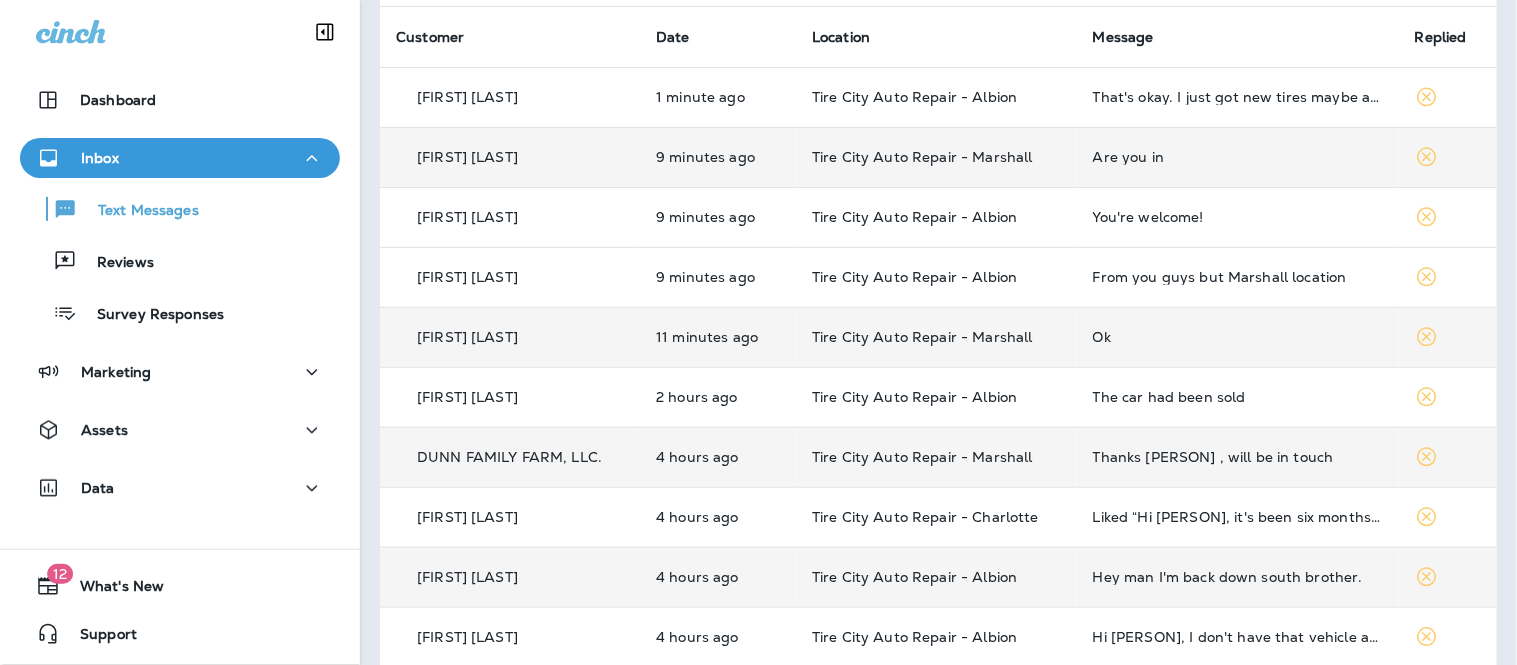 click on "Are you in" at bounding box center [1238, 157] 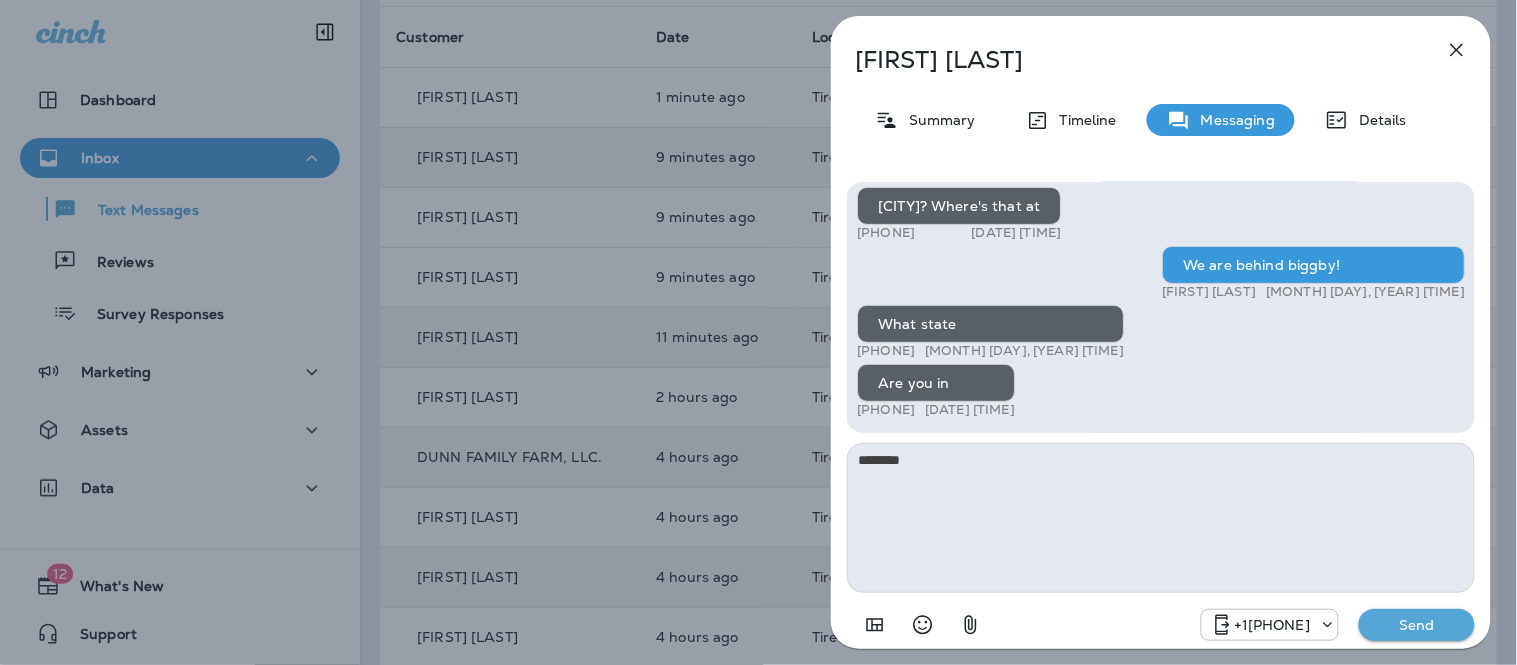 type on "********" 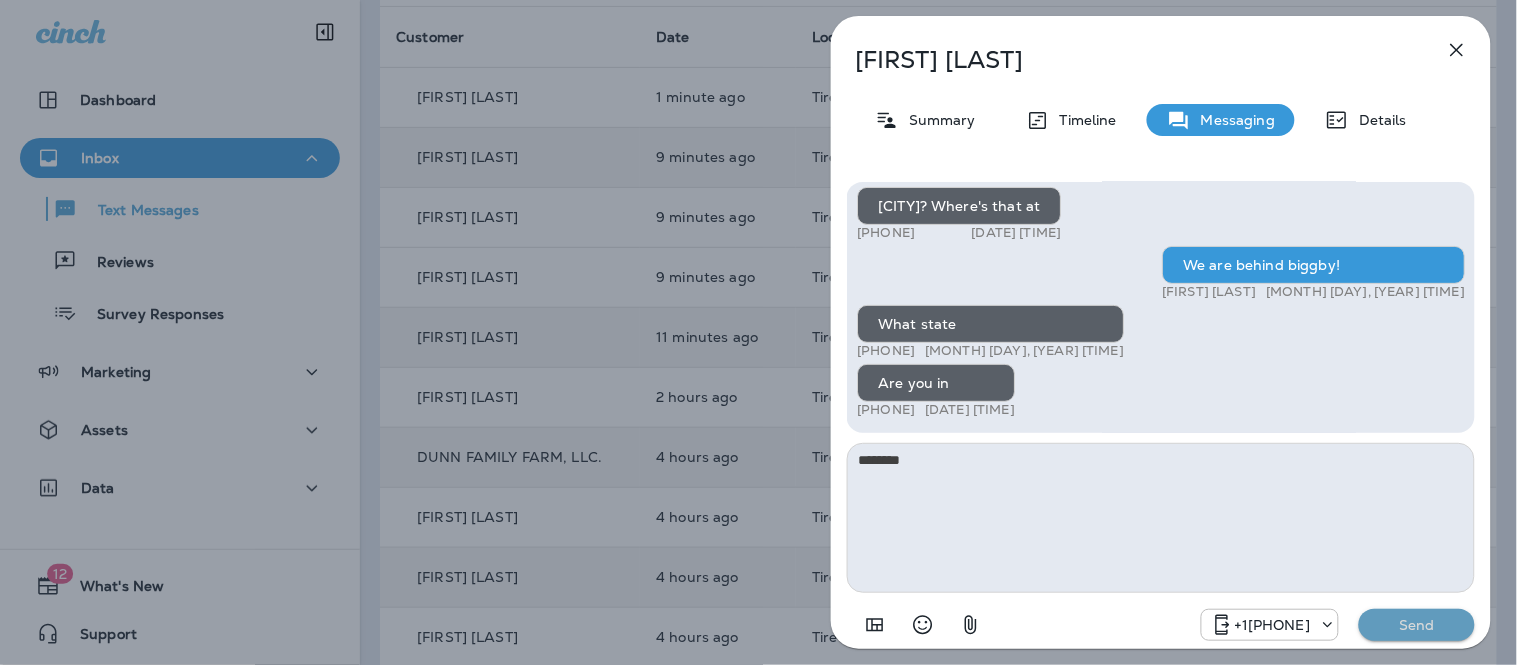 click on "Send" at bounding box center [1417, 625] 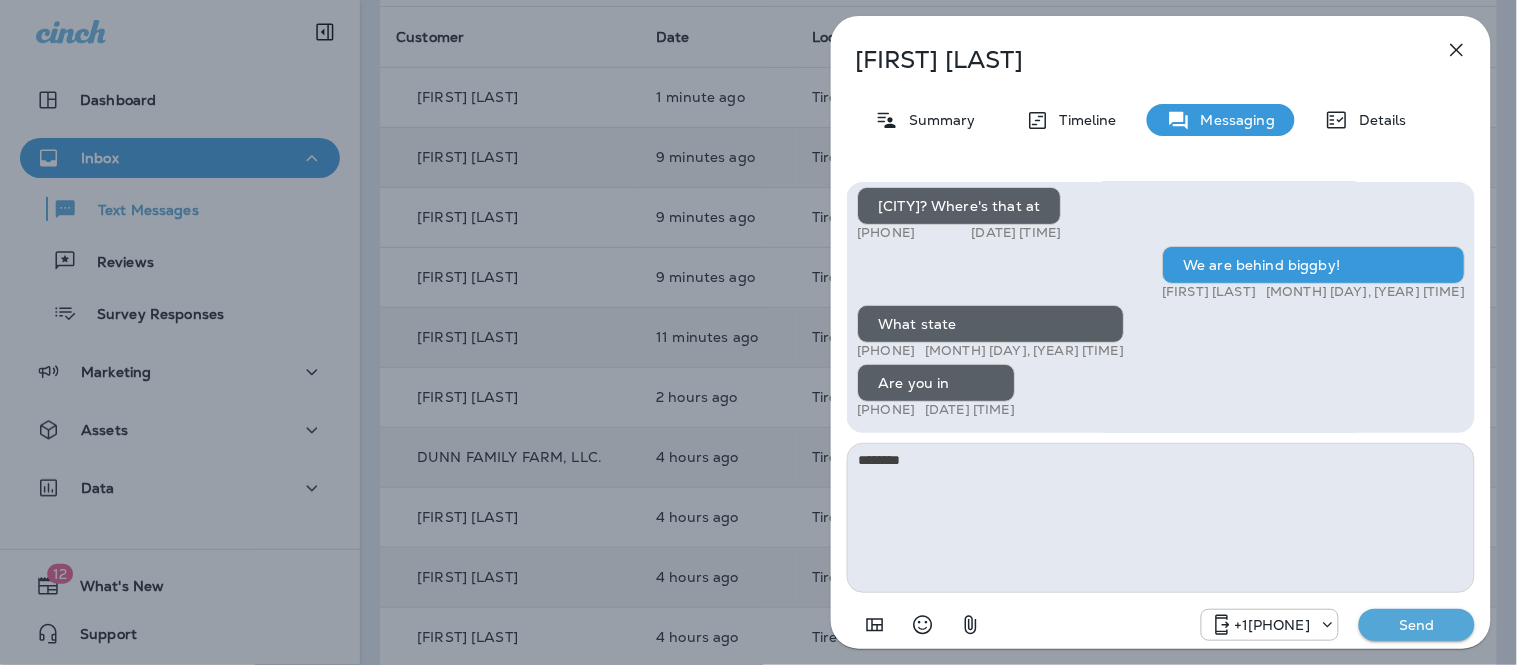type 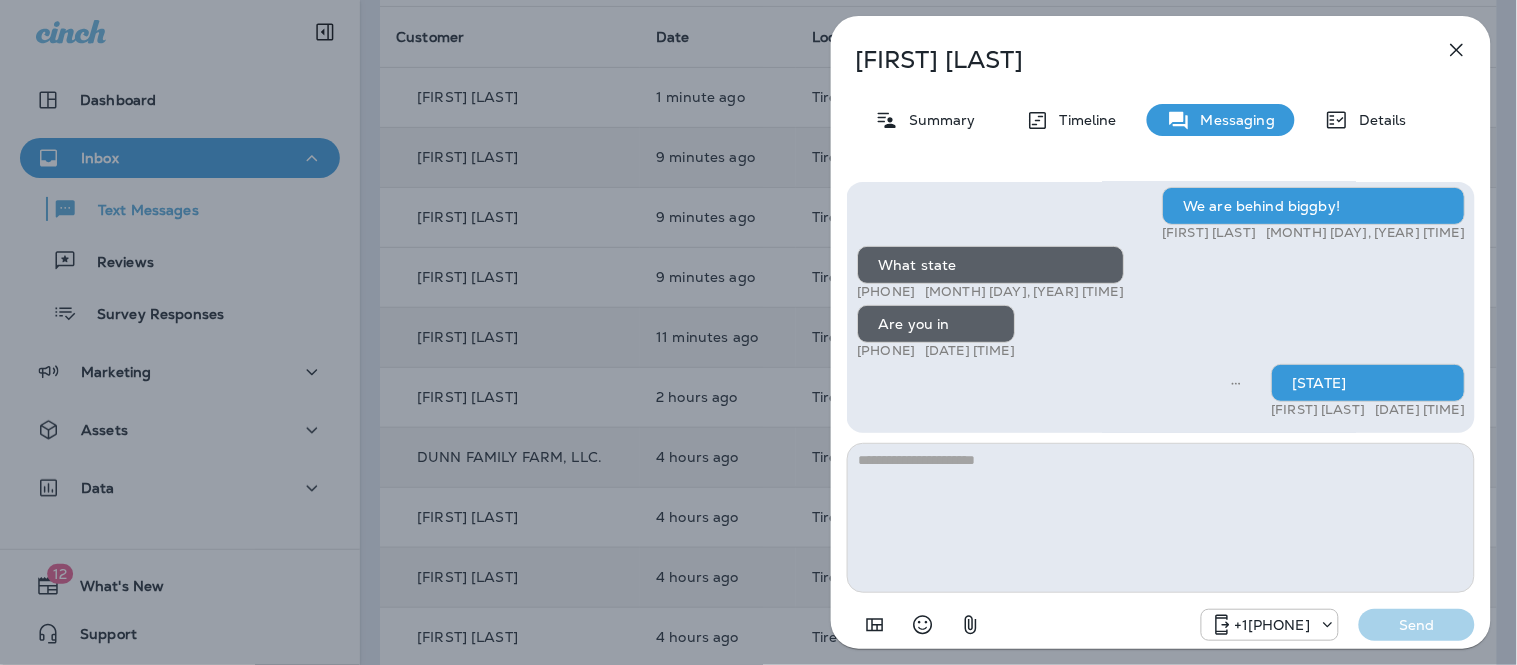 click 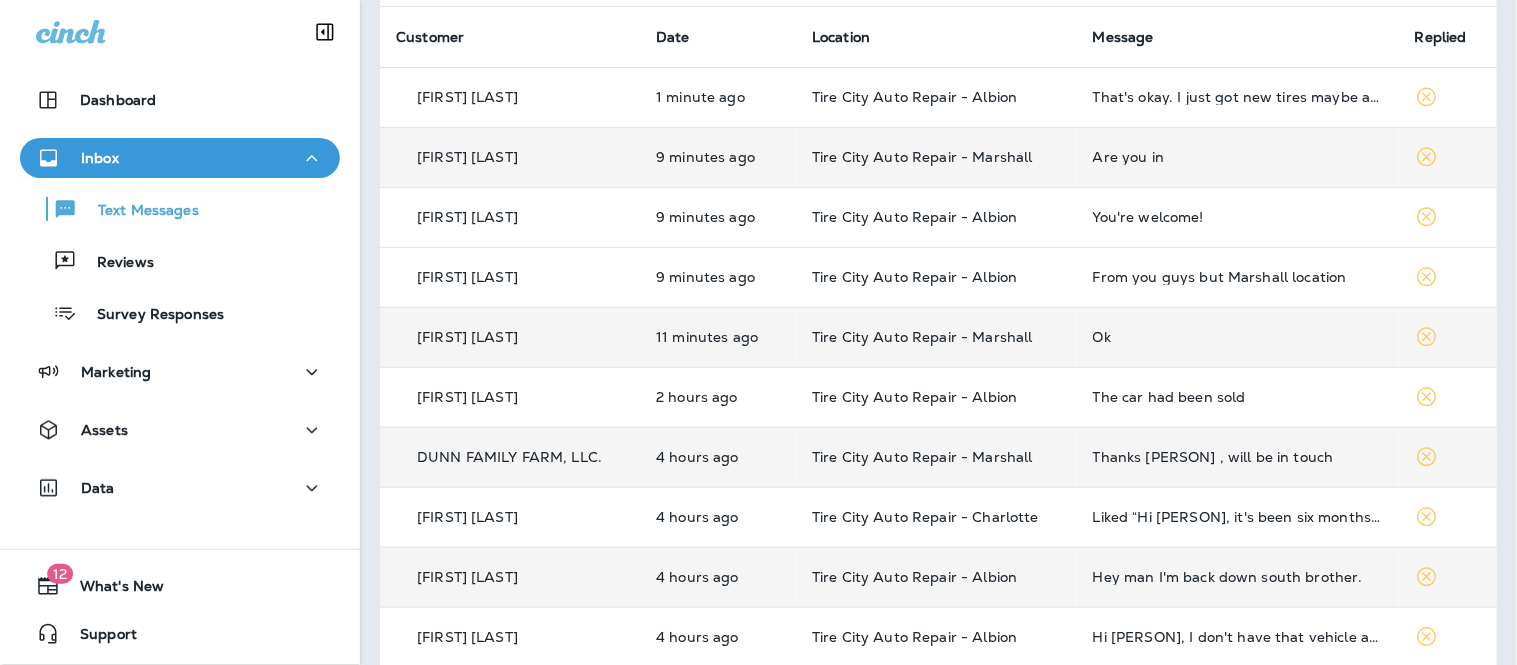 click on "That's okay. I just got new tires maybe a month ago so I'll be okay thank you sir" at bounding box center [1238, 97] 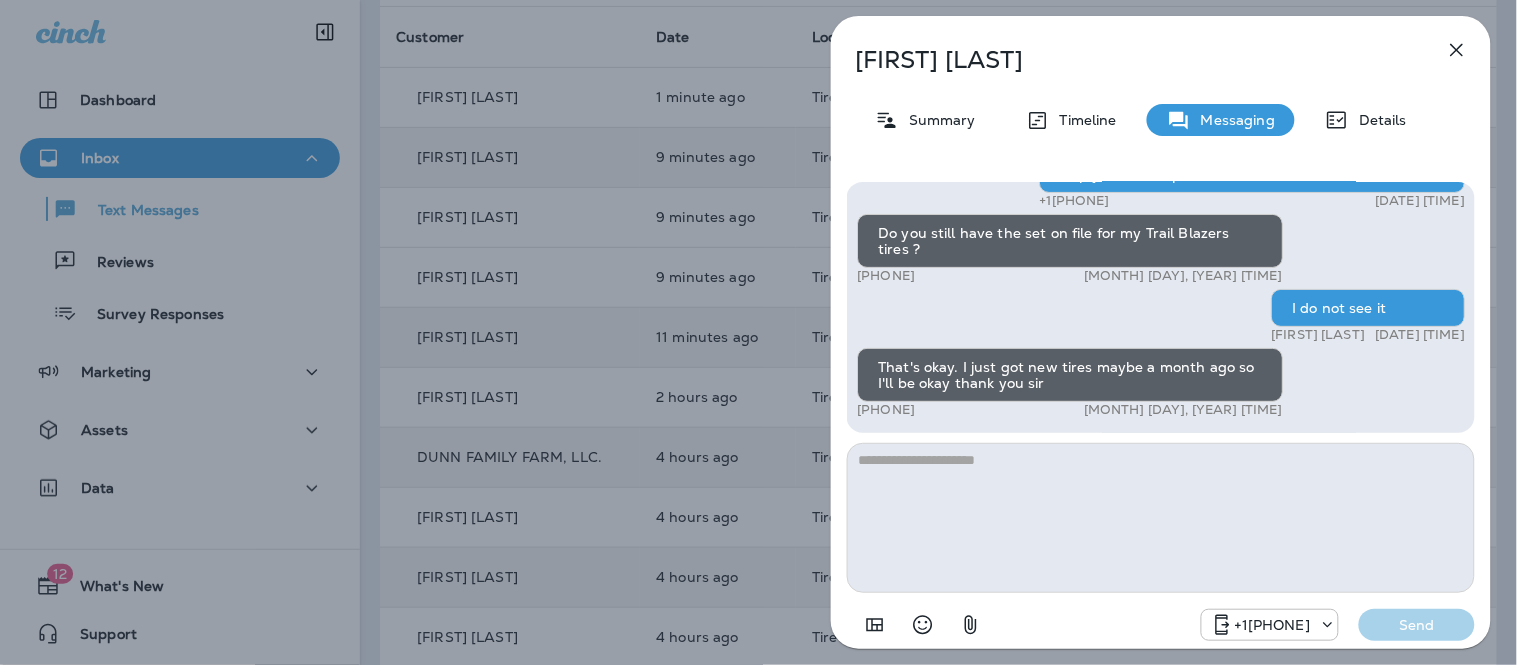 click at bounding box center (1161, 518) 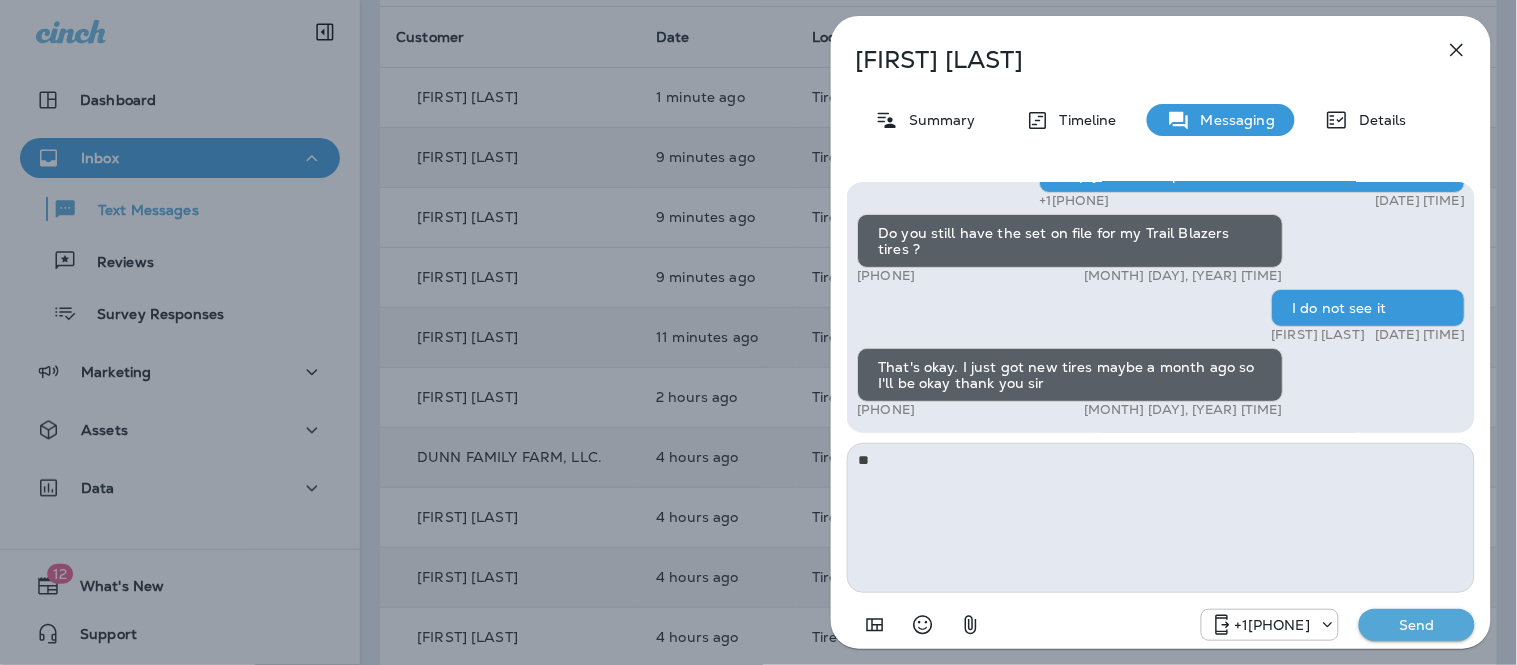 type on "*" 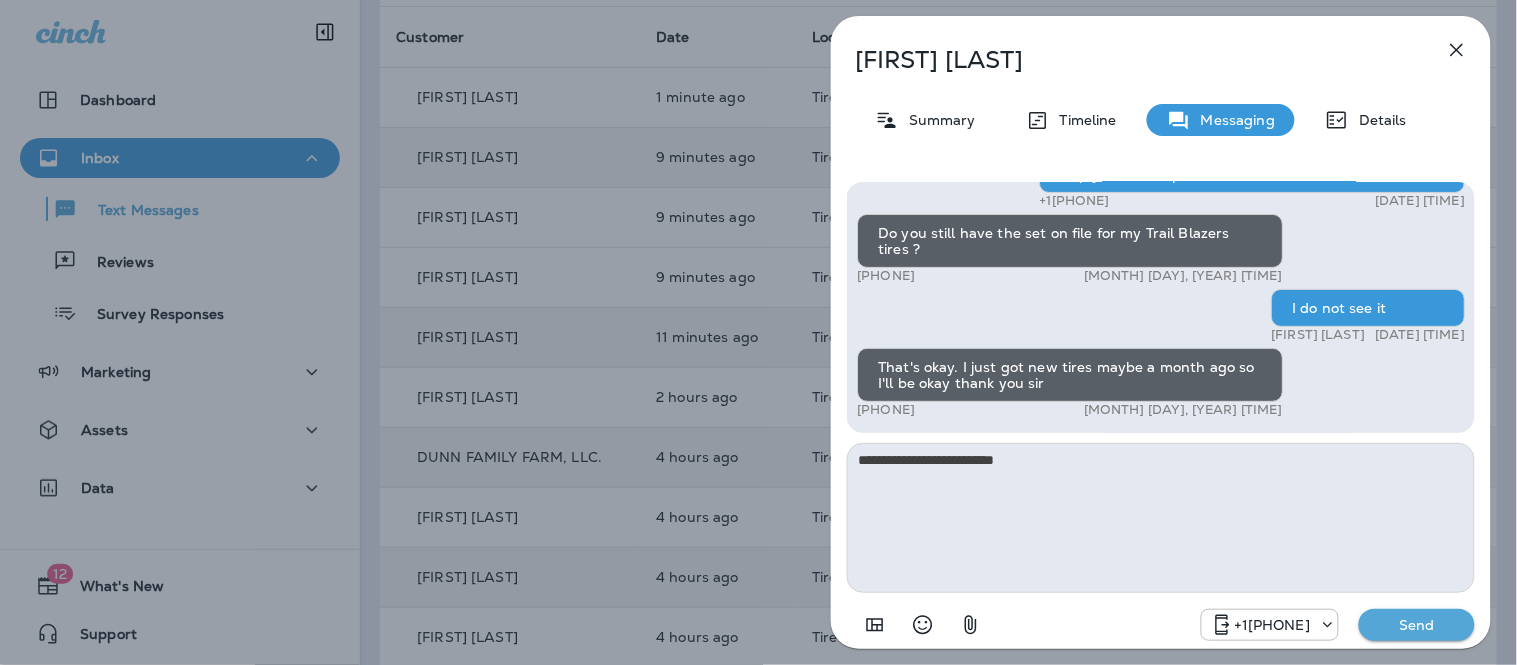 type on "**********" 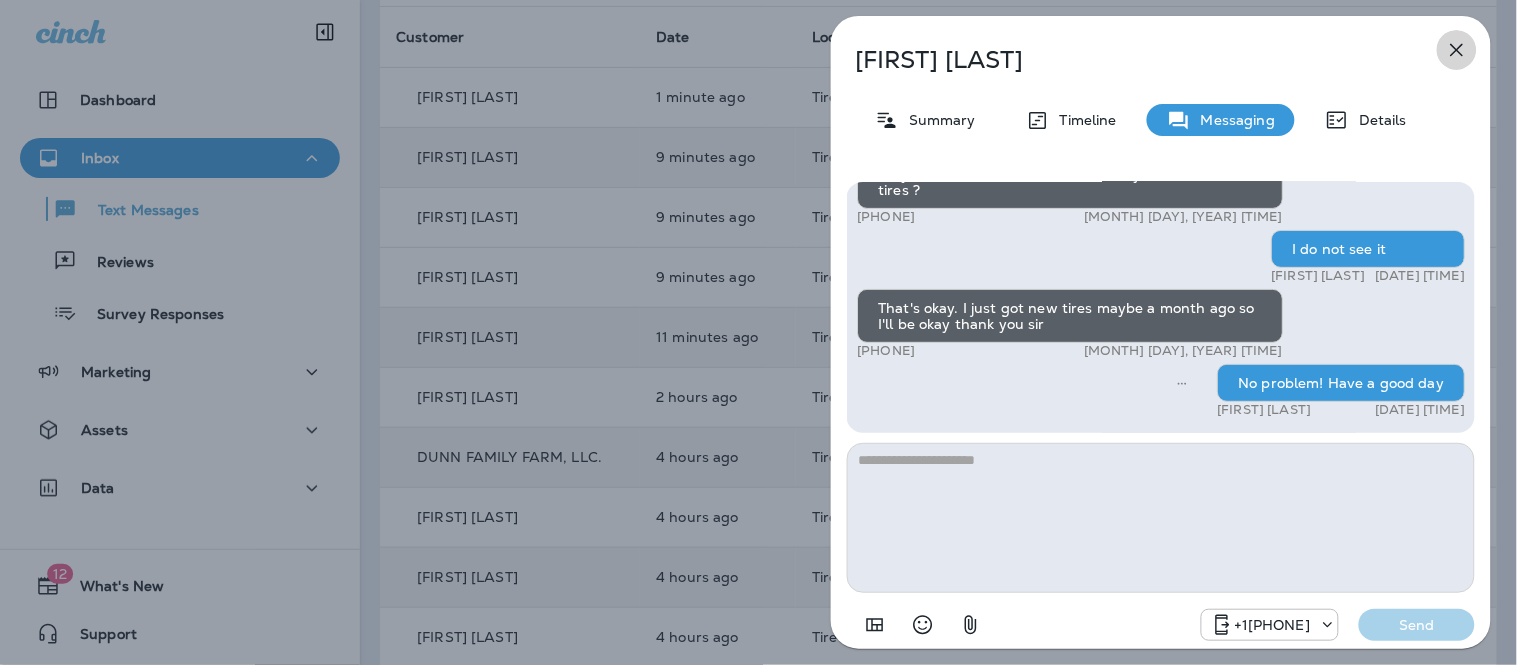 click 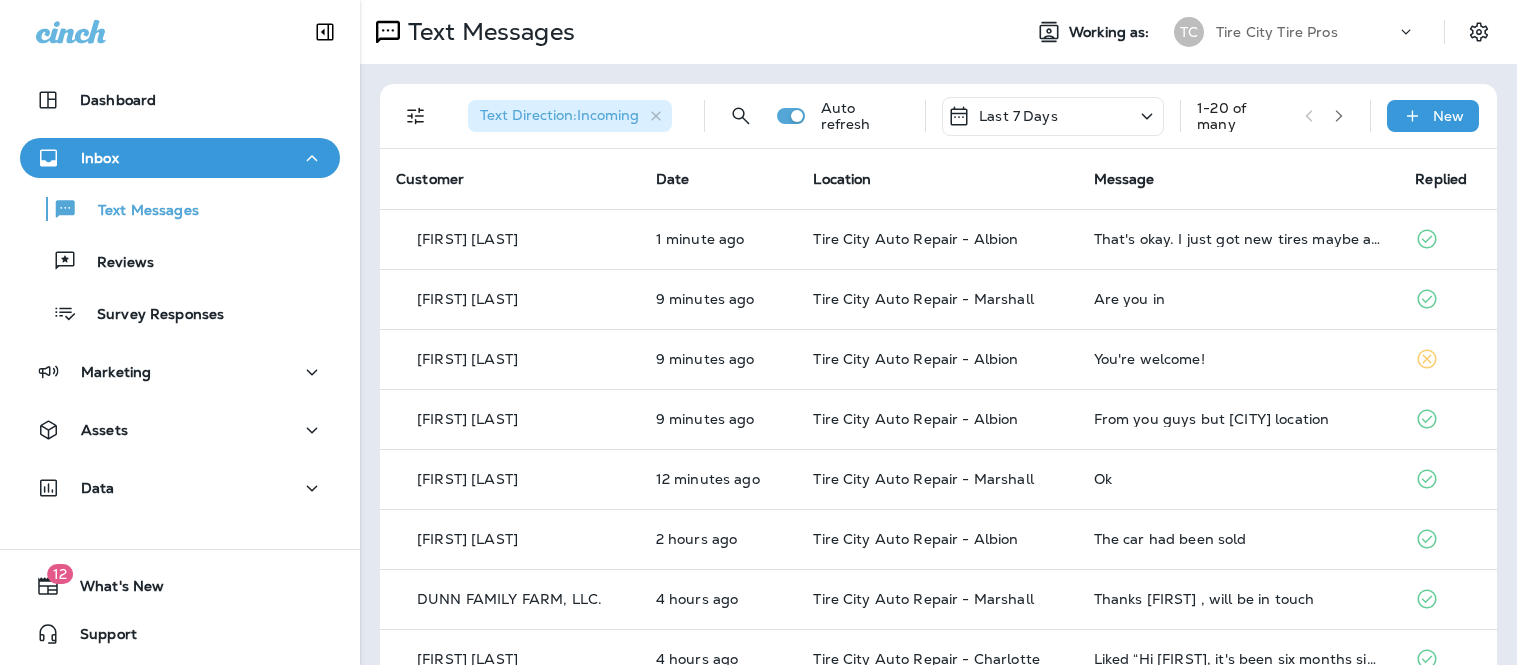 scroll, scrollTop: 0, scrollLeft: 0, axis: both 